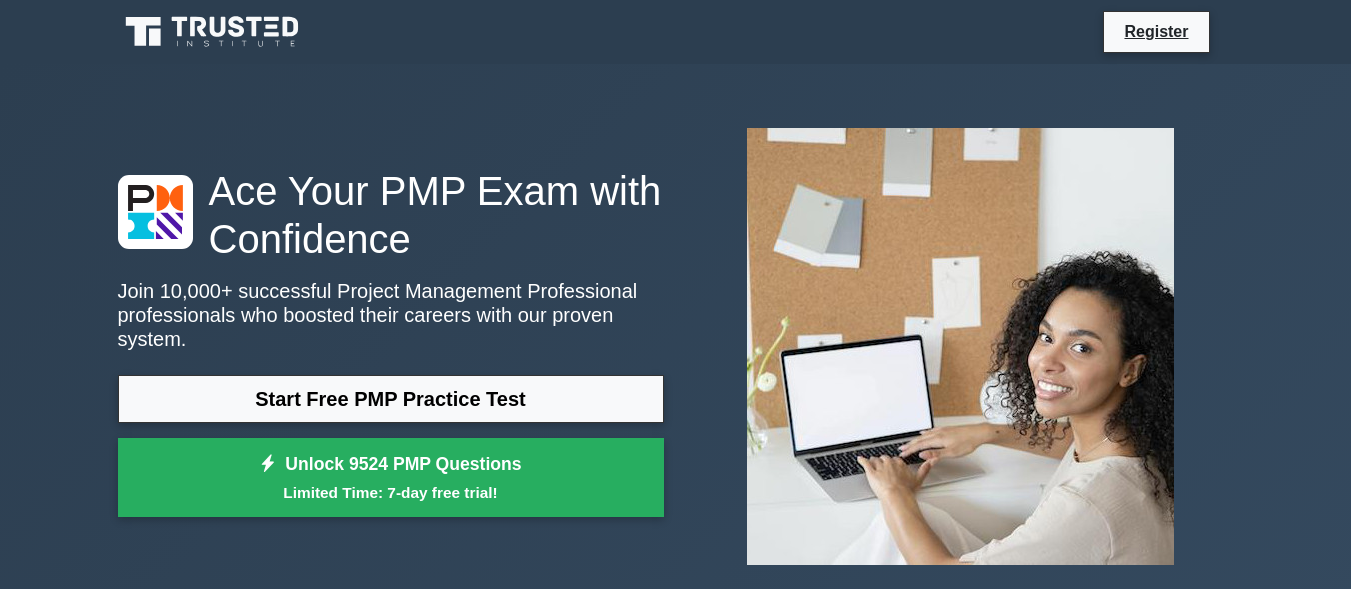 scroll, scrollTop: 0, scrollLeft: 0, axis: both 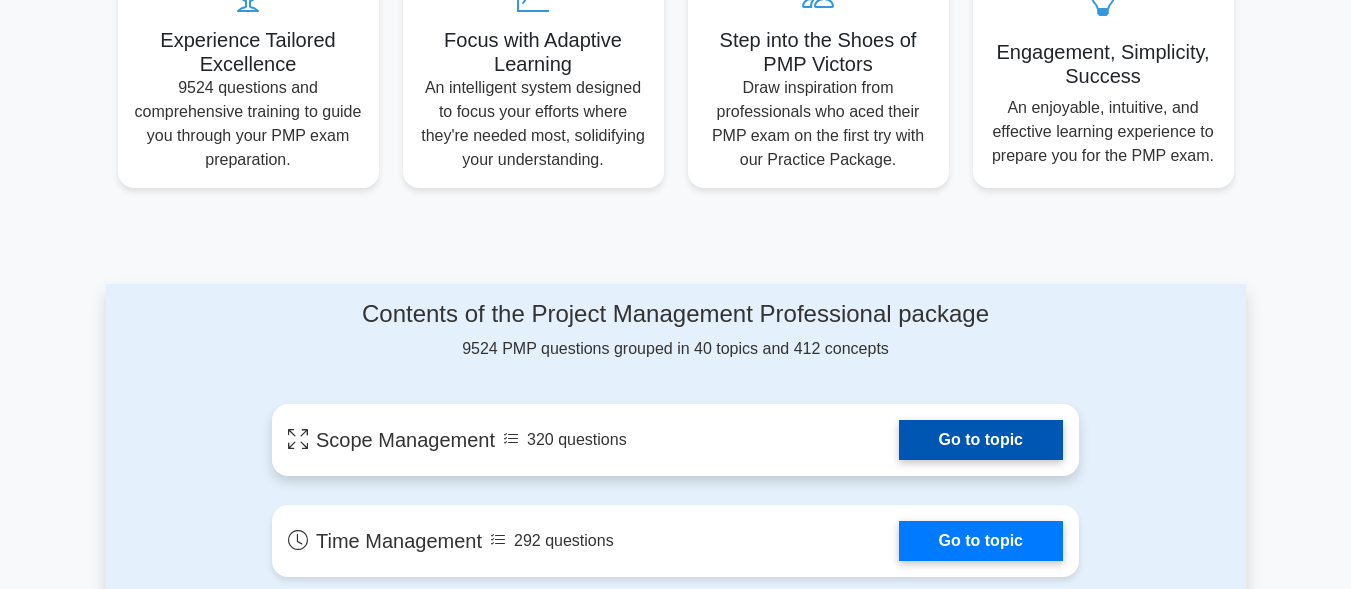 click on "Go to topic" at bounding box center [981, 440] 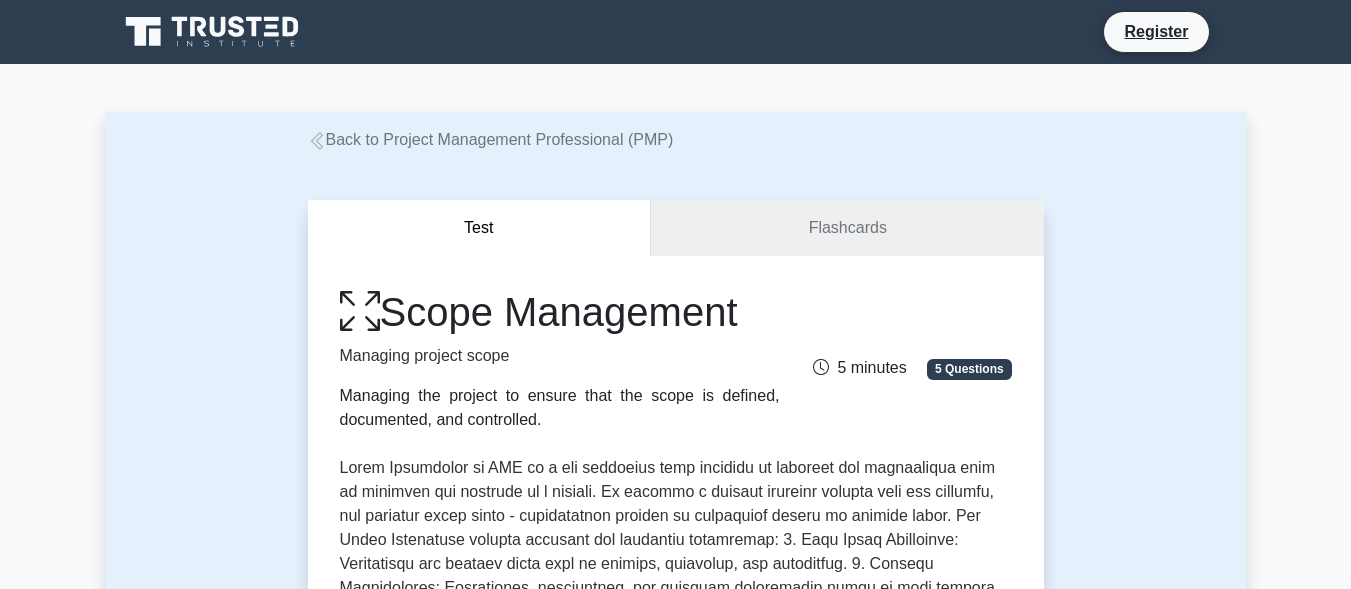 scroll, scrollTop: 0, scrollLeft: 0, axis: both 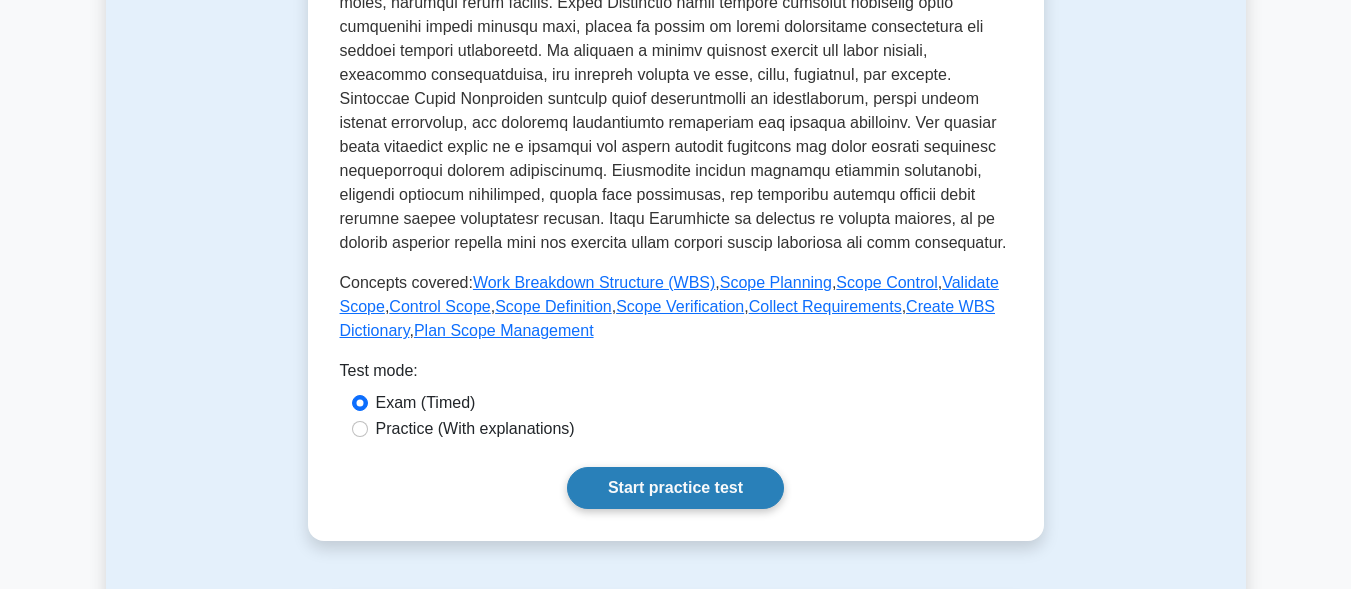 click on "Start practice test" at bounding box center [675, 488] 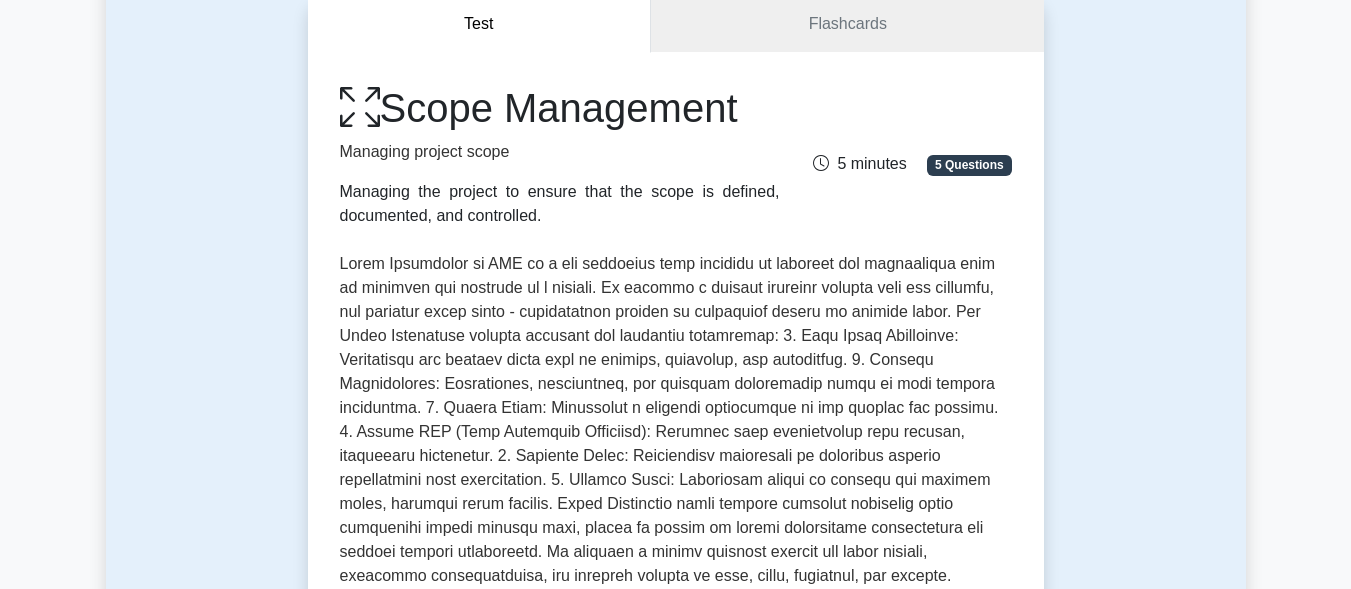scroll, scrollTop: 700, scrollLeft: 0, axis: vertical 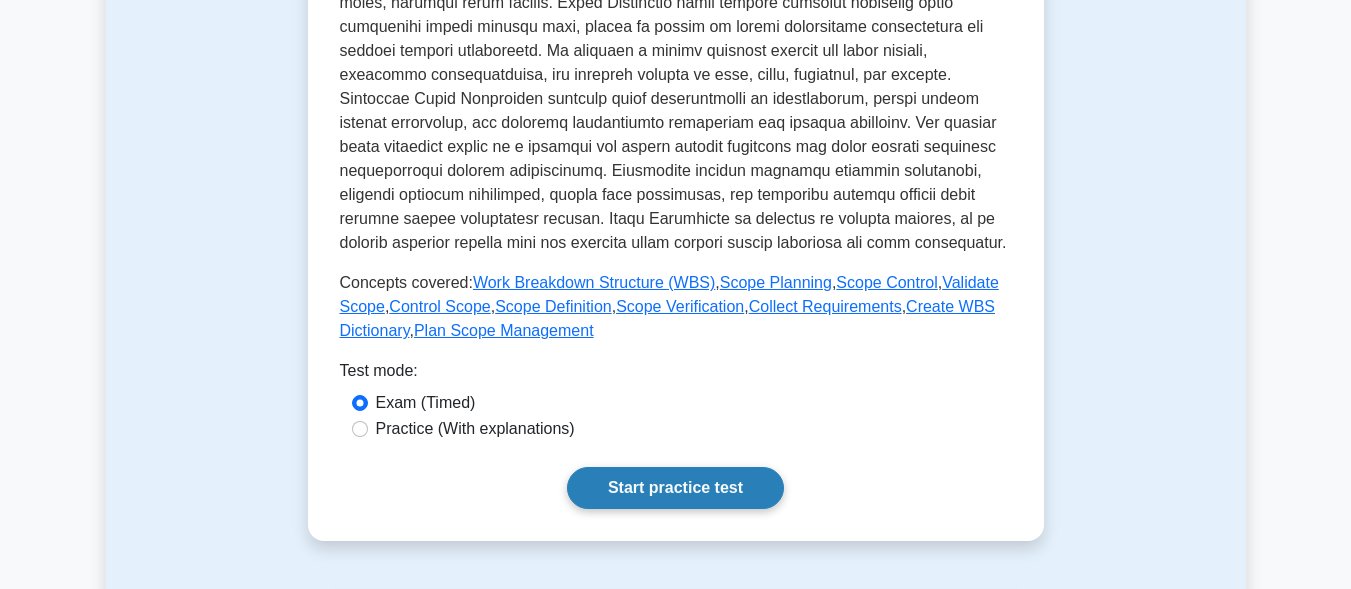 click on "Start practice test" at bounding box center (675, 488) 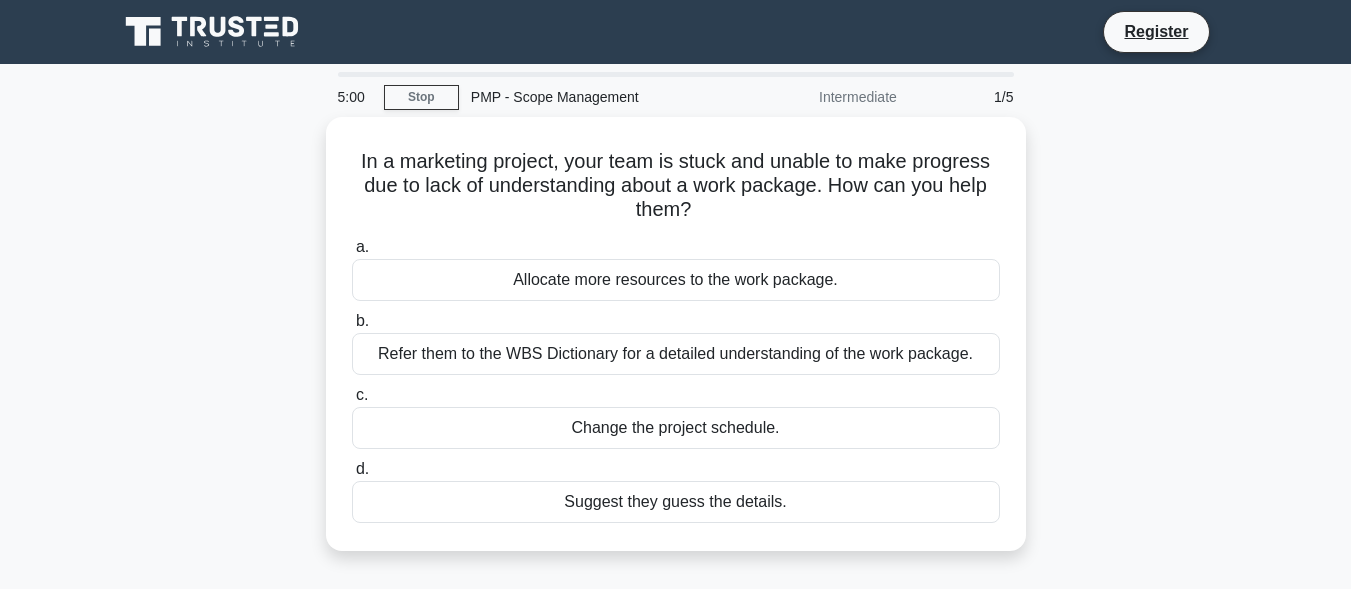 scroll, scrollTop: 0, scrollLeft: 0, axis: both 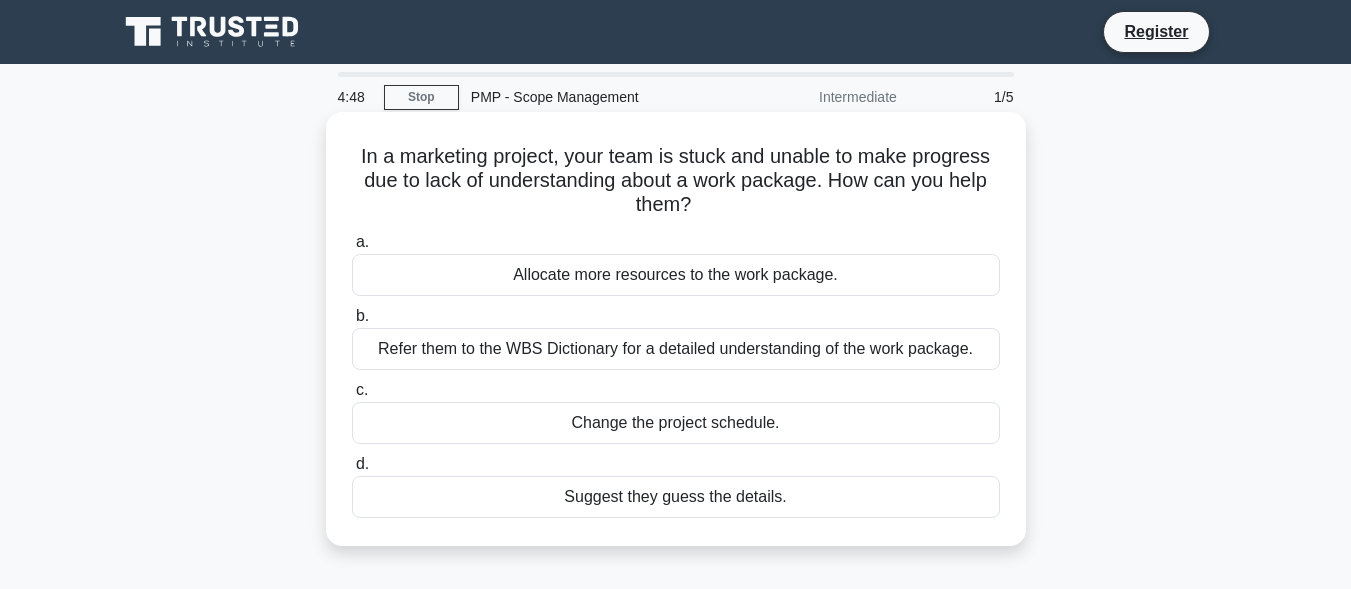 click on "Refer them to the WBS Dictionary for a detailed understanding of the work package." at bounding box center (676, 349) 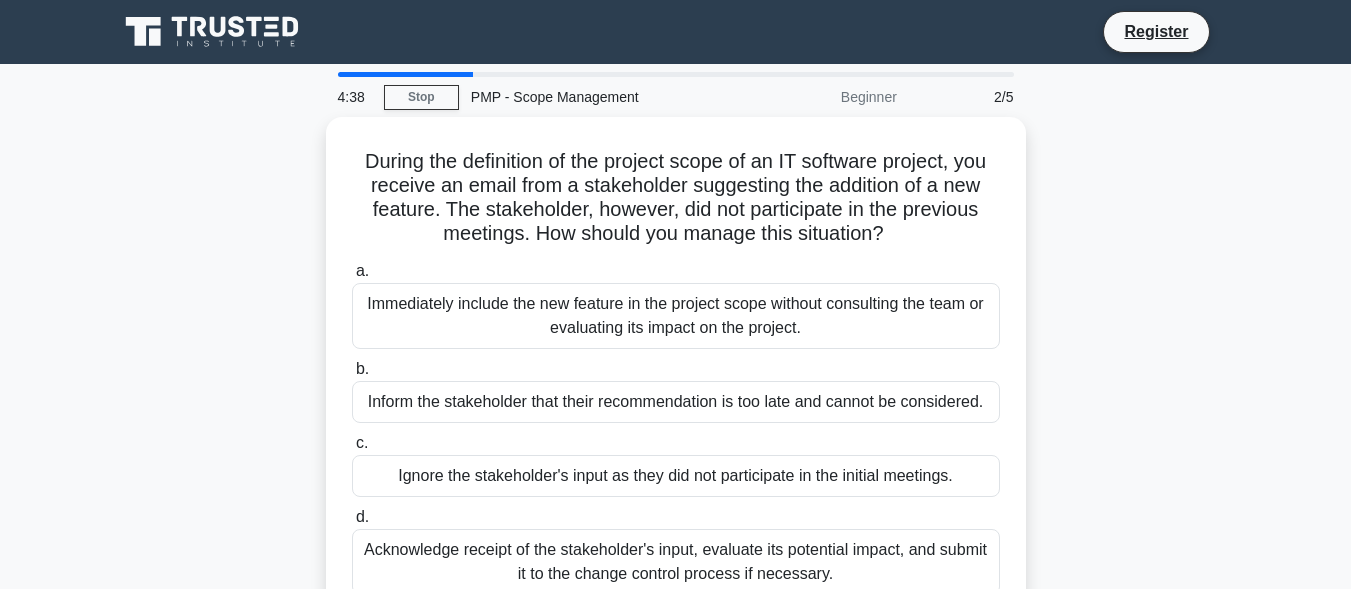scroll, scrollTop: 0, scrollLeft: 0, axis: both 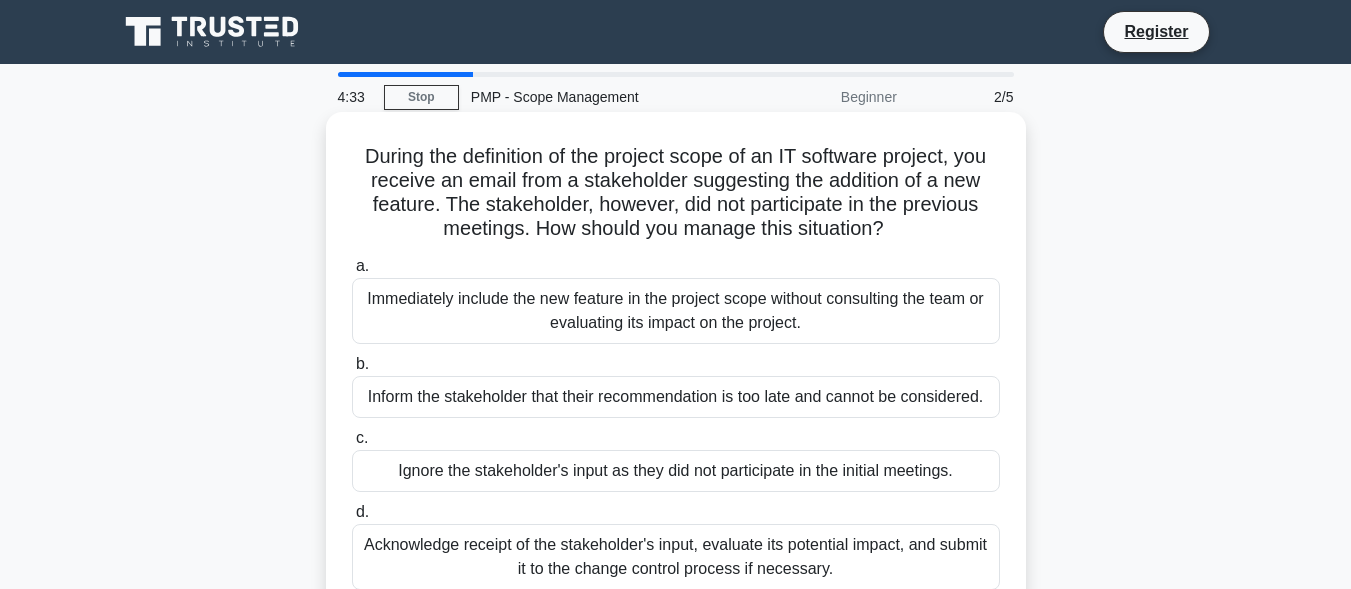 click on "Immediately include the new feature in the project scope without consulting the team or evaluating its impact on the project." at bounding box center (676, 311) 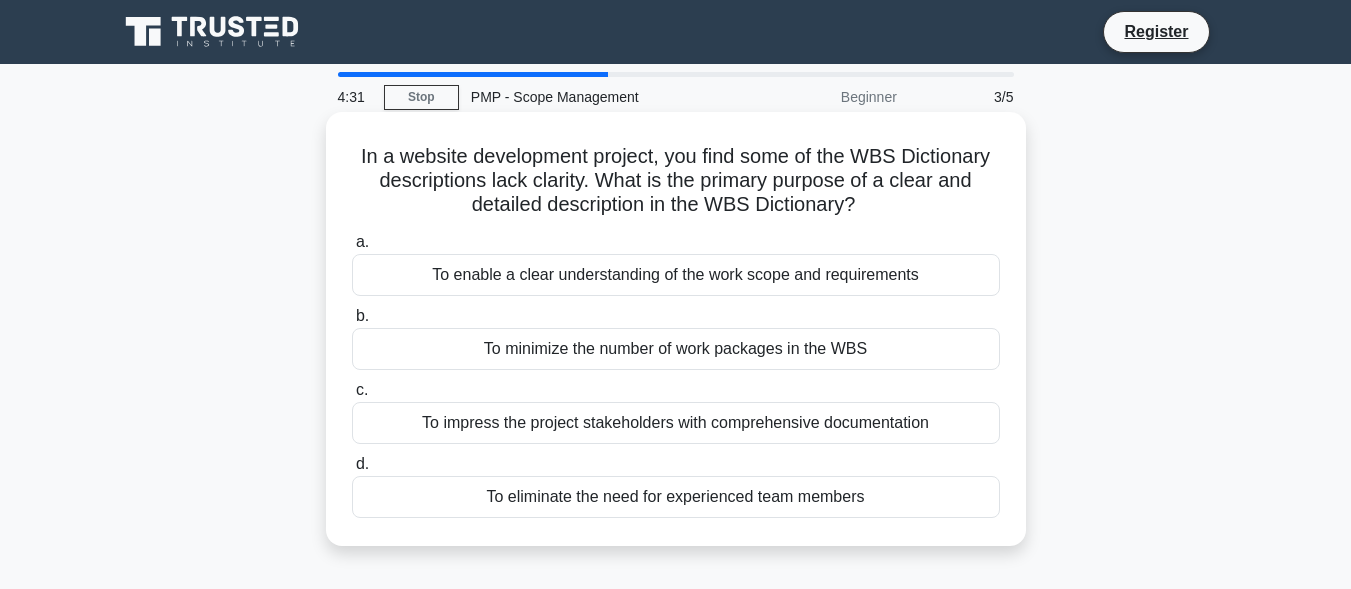 click on "To enable a clear understanding of the work scope and requirements" at bounding box center [676, 275] 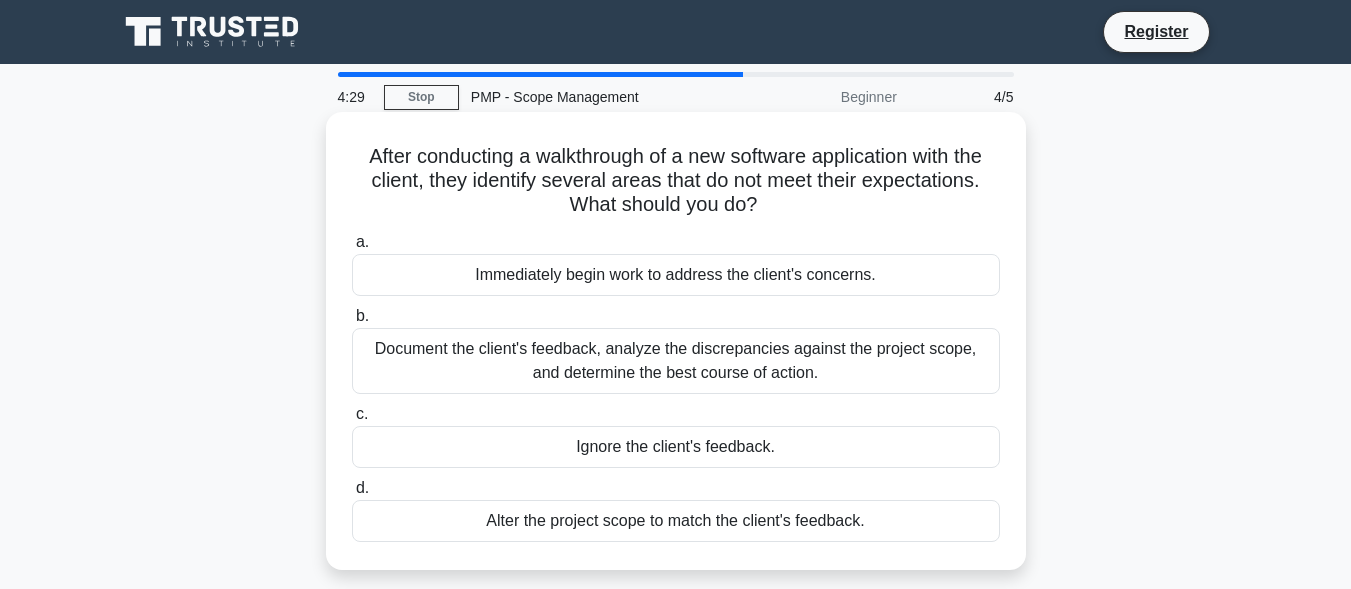 click on "Document the client's feedback, analyze the discrepancies against the project scope, and determine the best course of action." at bounding box center (676, 361) 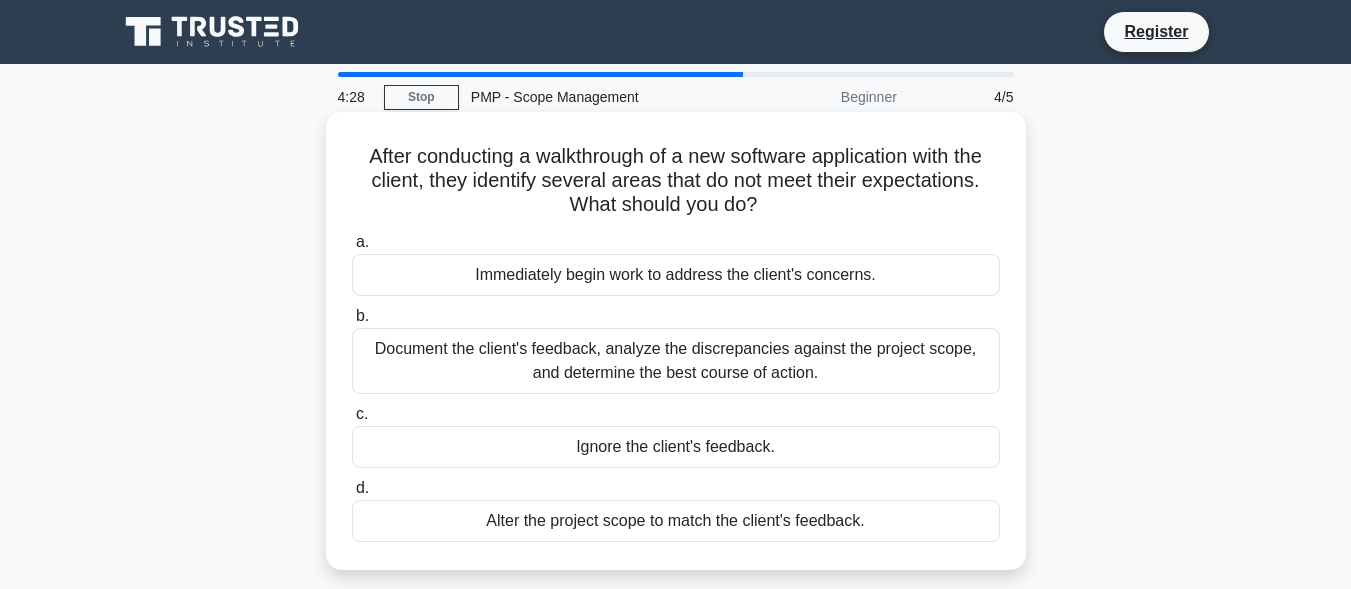 click on "Document the client's feedback, analyze the discrepancies against the project scope, and determine the best course of action." at bounding box center (676, 361) 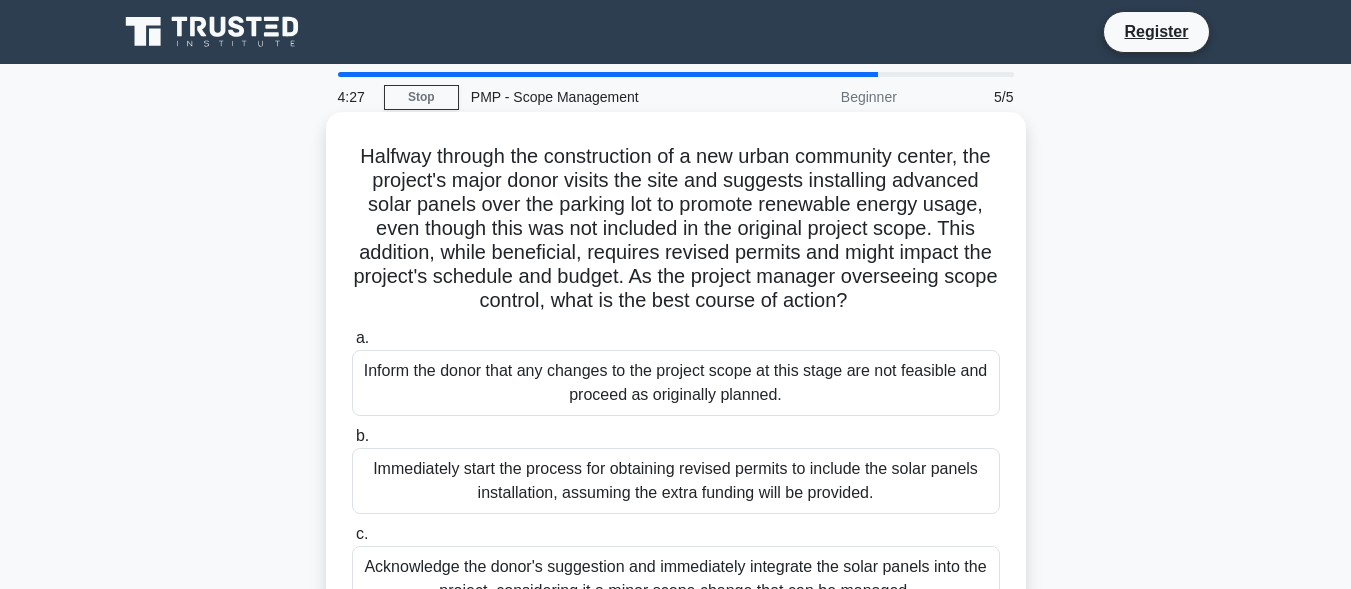 click on "Inform the donor that any changes to the project scope at this stage are not feasible and proceed as originally planned." at bounding box center [676, 383] 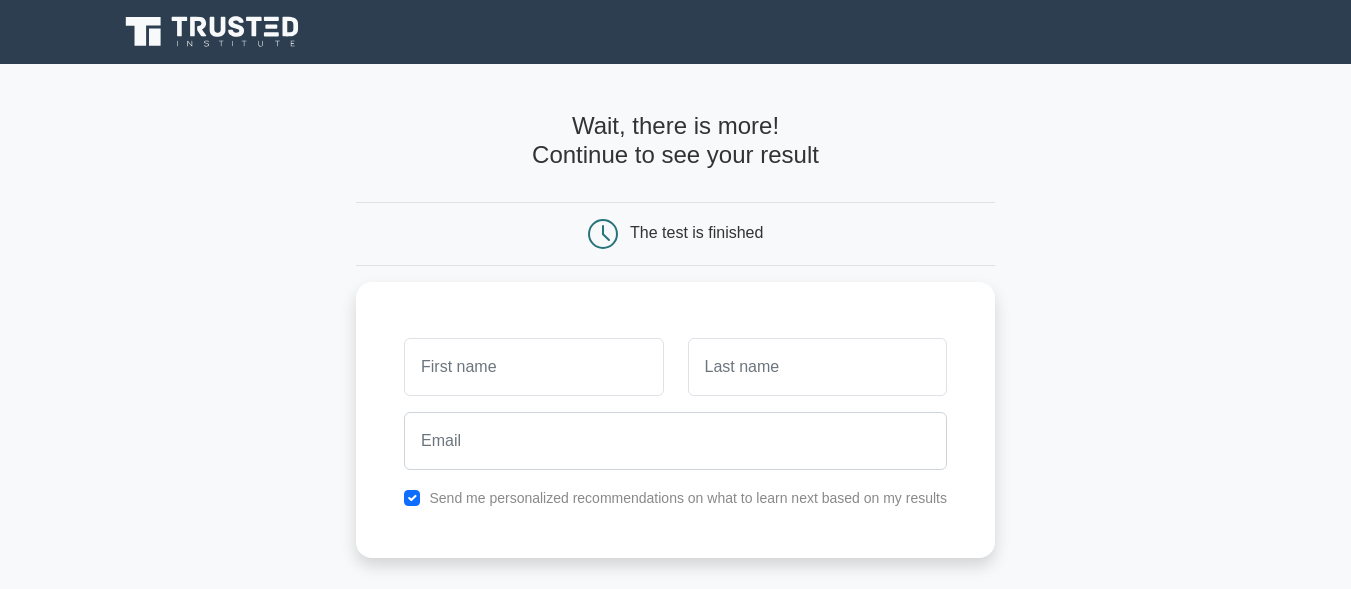 scroll, scrollTop: 0, scrollLeft: 0, axis: both 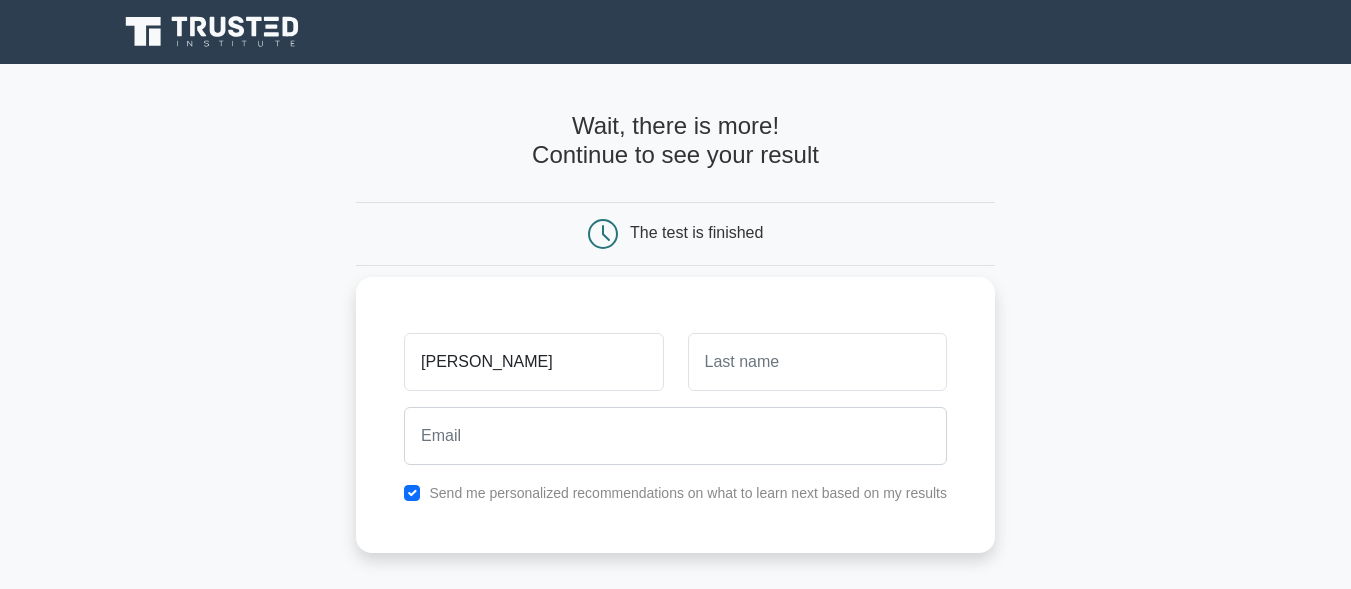 type on "[PERSON_NAME]" 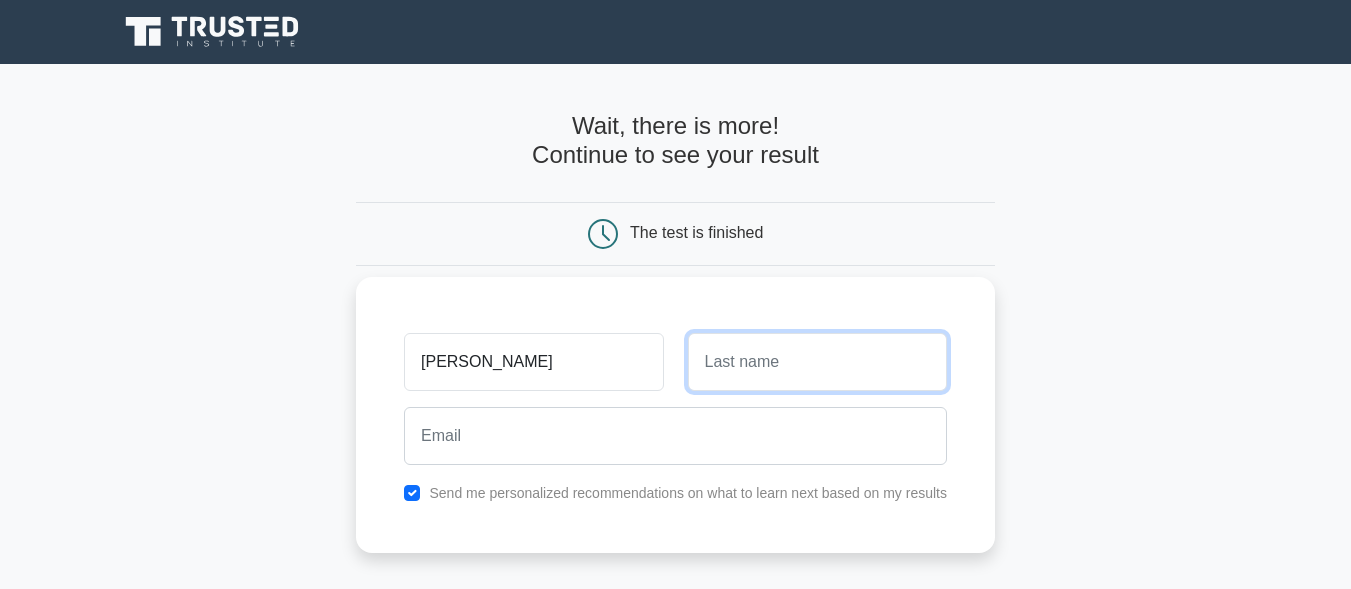 click at bounding box center (817, 362) 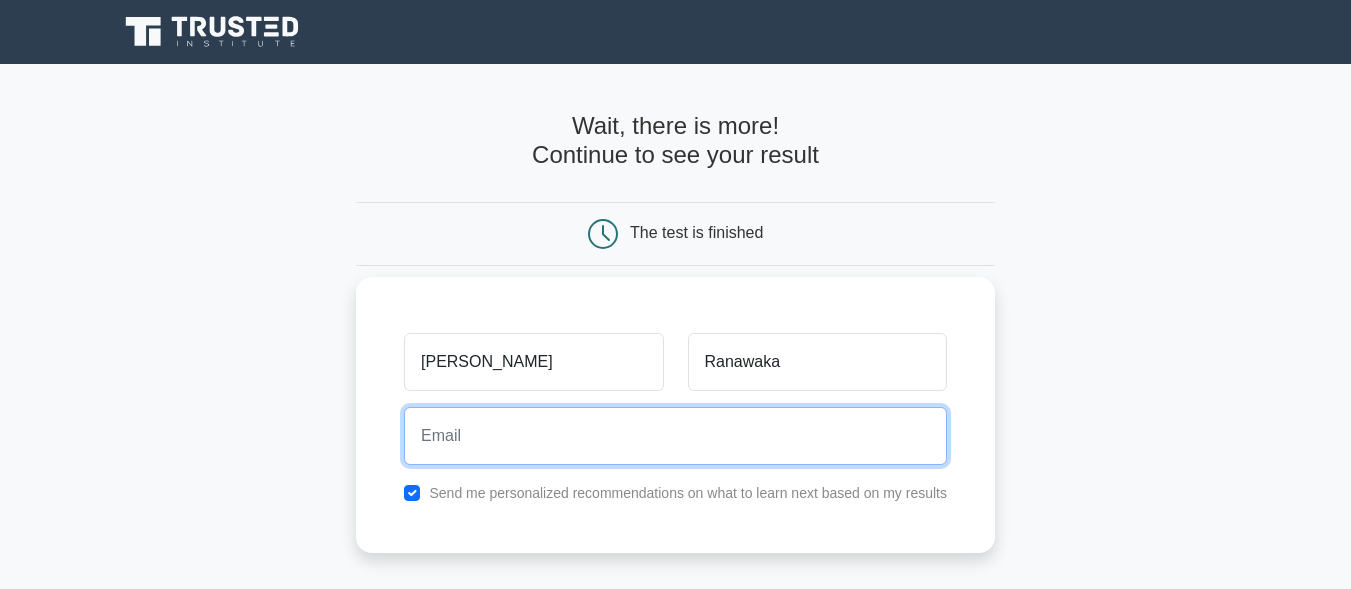 click at bounding box center (675, 436) 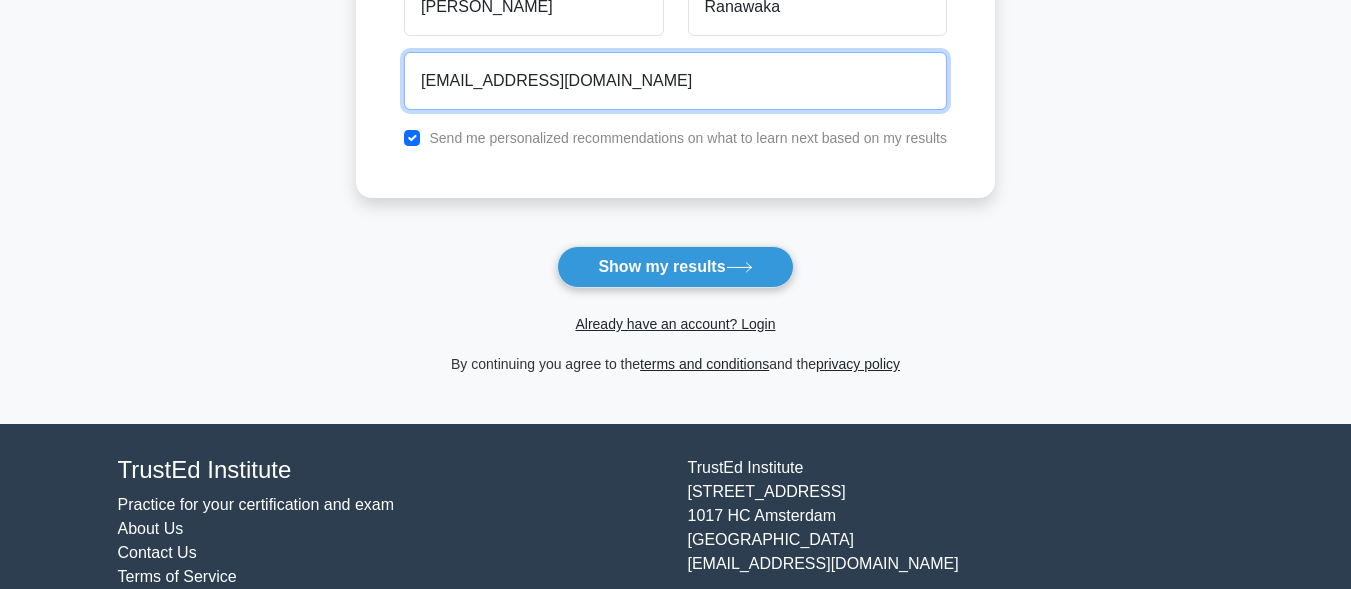 scroll, scrollTop: 417, scrollLeft: 0, axis: vertical 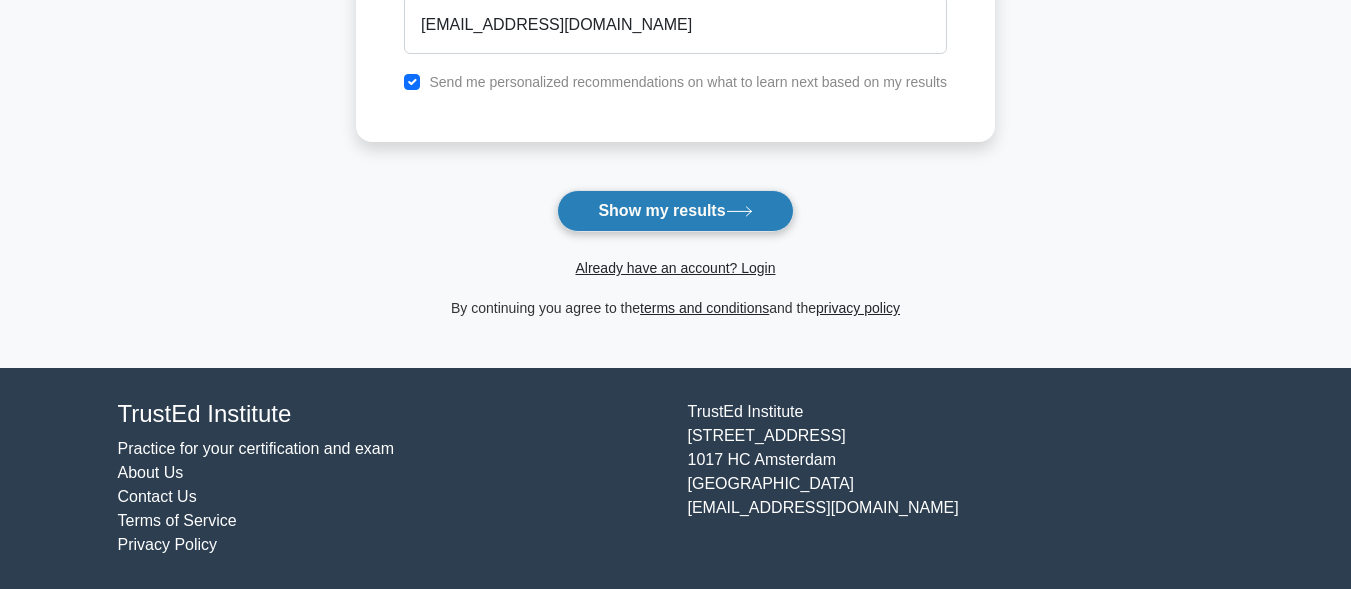 click on "Show my results" at bounding box center (675, 211) 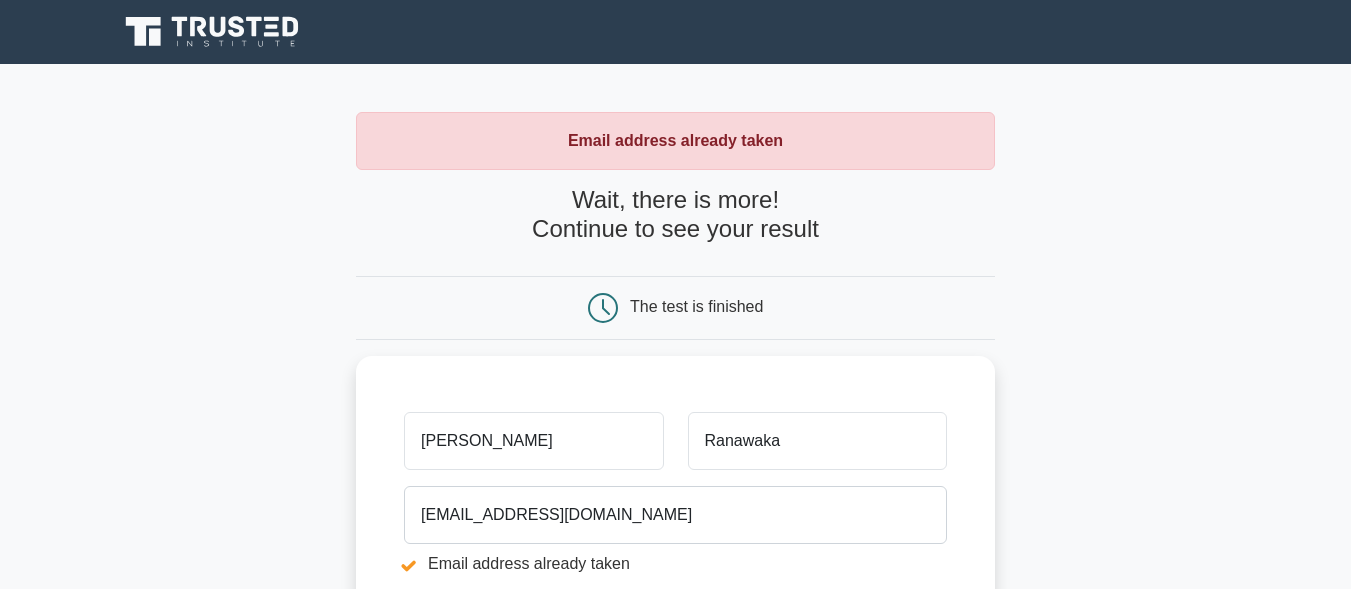 scroll, scrollTop: 0, scrollLeft: 0, axis: both 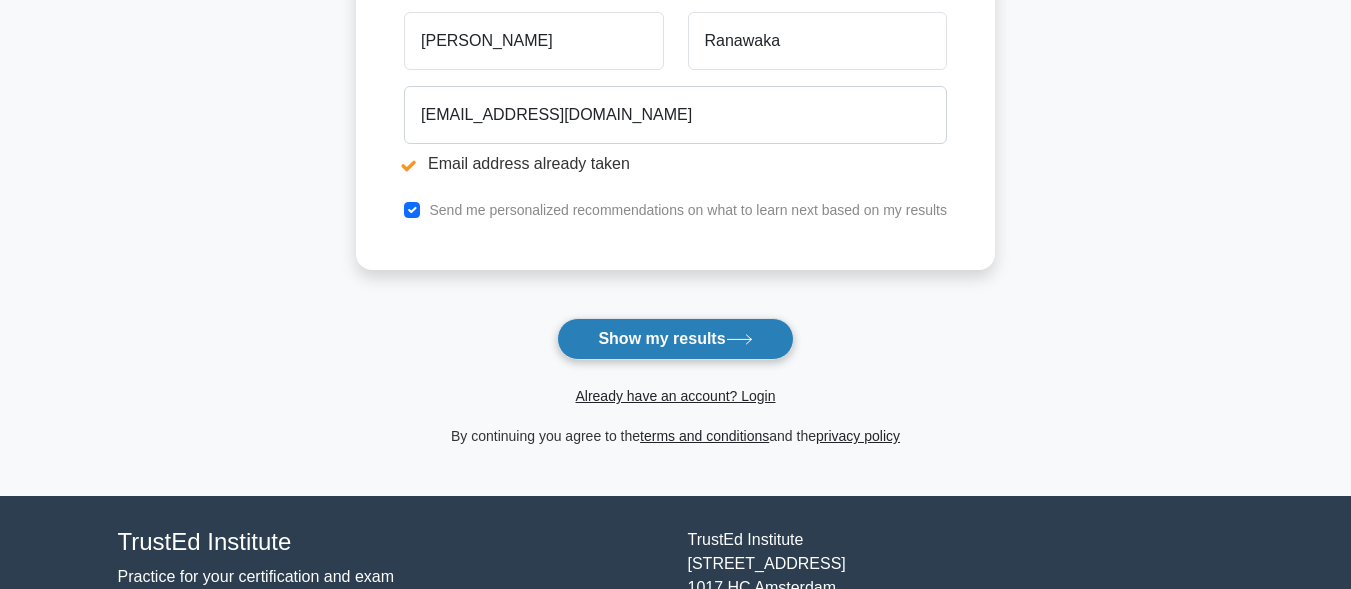 click on "Show my results" at bounding box center (675, 339) 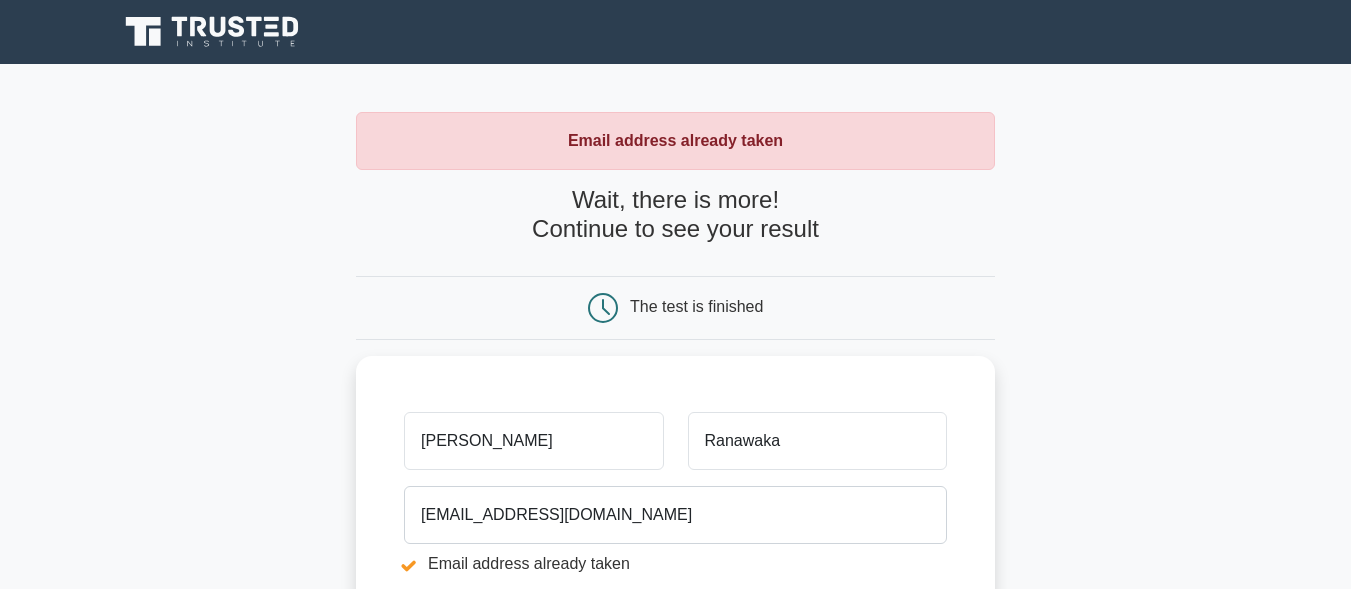 scroll, scrollTop: 0, scrollLeft: 0, axis: both 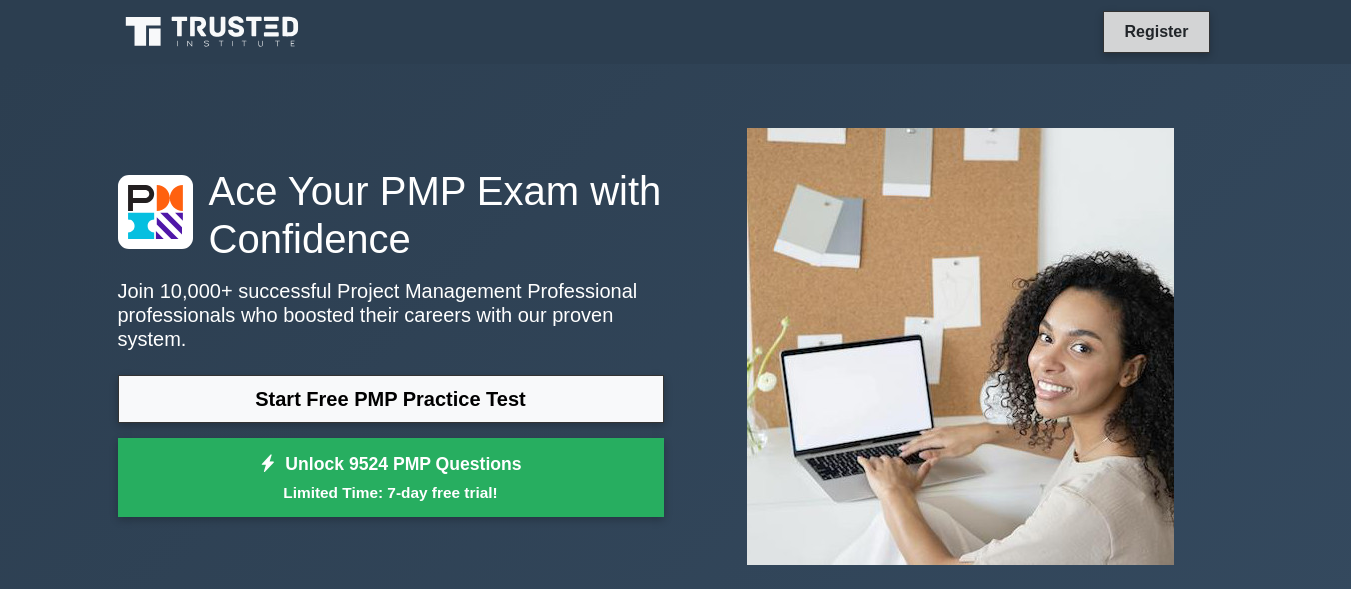 click on "Register" at bounding box center [1156, 31] 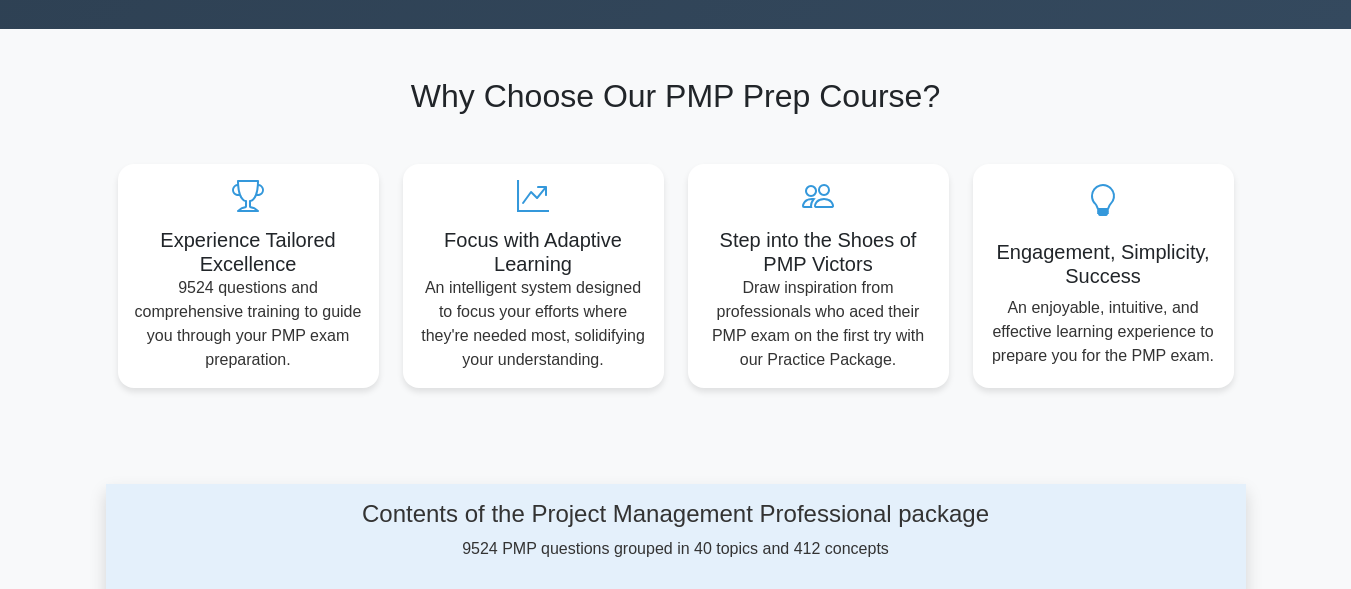 scroll, scrollTop: 0, scrollLeft: 0, axis: both 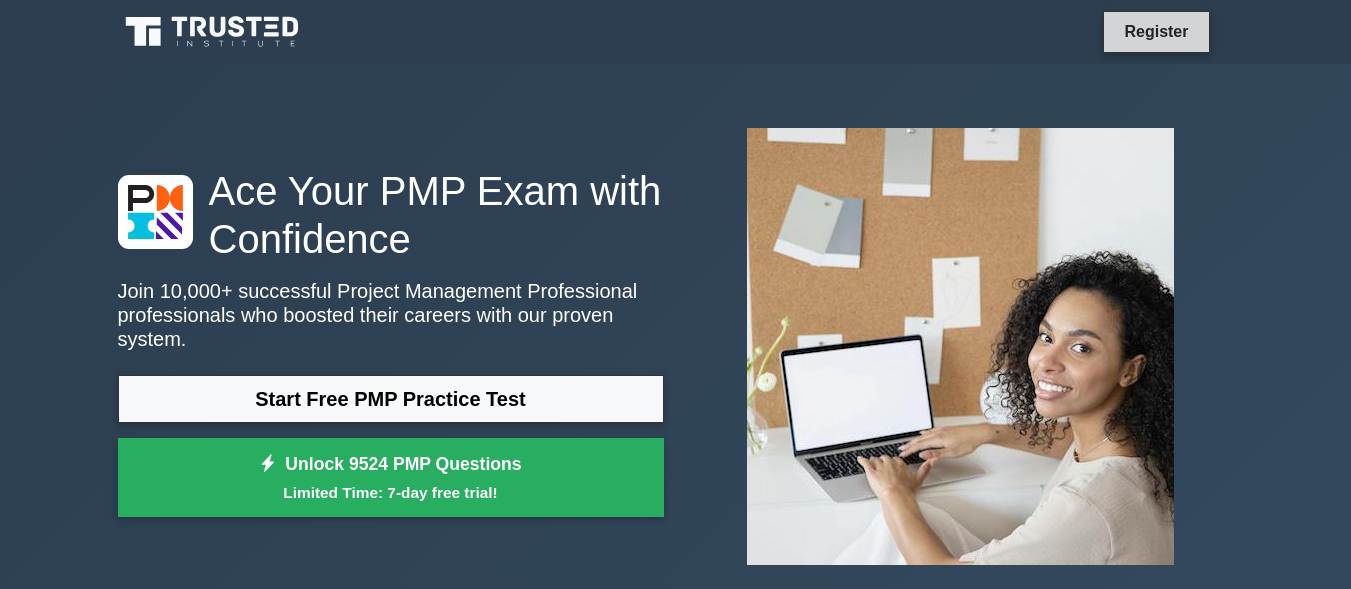 click on "Register" at bounding box center [1156, 31] 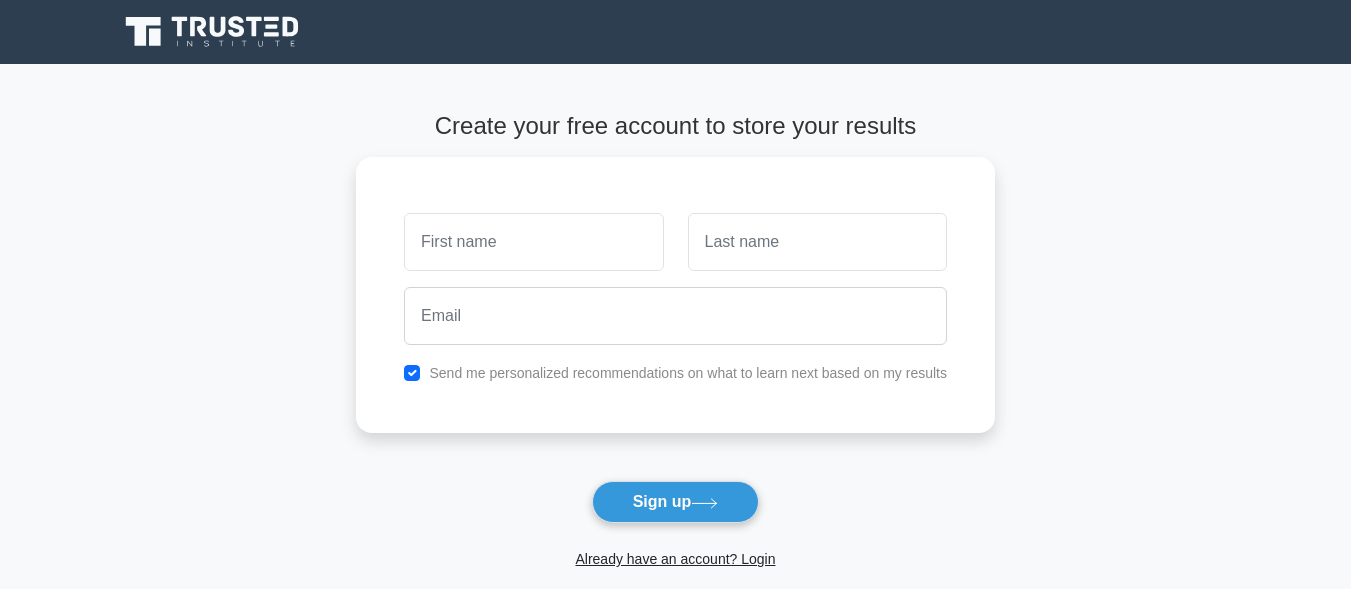 scroll, scrollTop: 0, scrollLeft: 0, axis: both 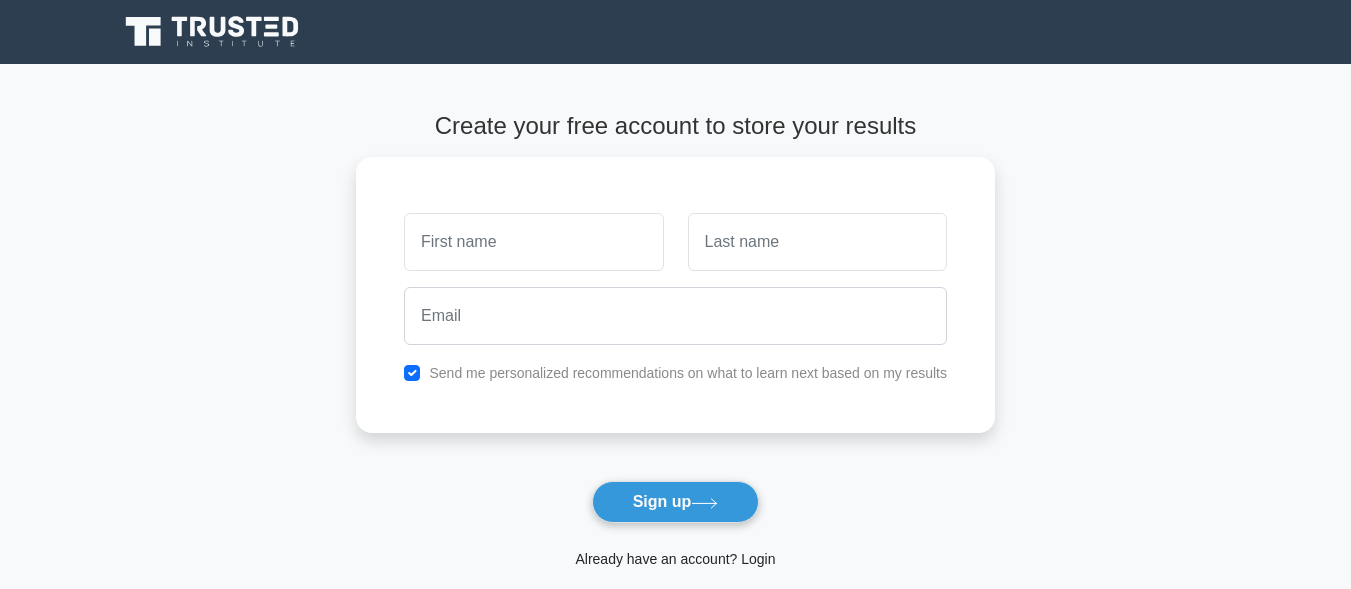click on "Already have an account? Login" at bounding box center [675, 559] 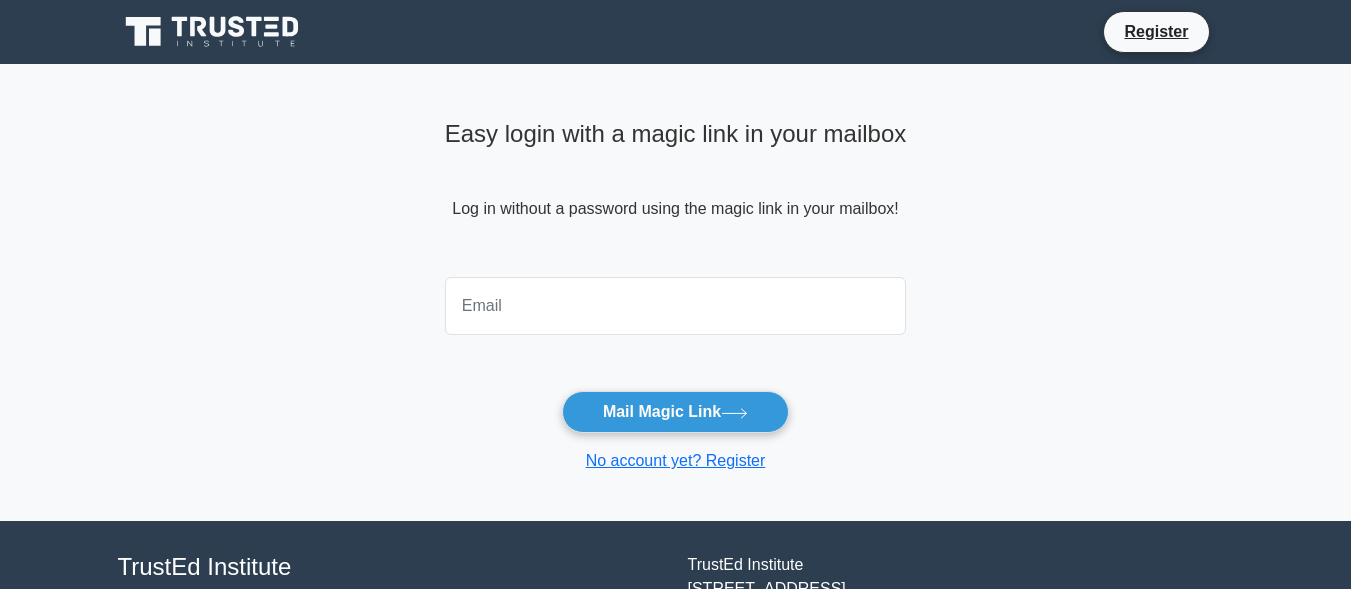 scroll, scrollTop: 0, scrollLeft: 0, axis: both 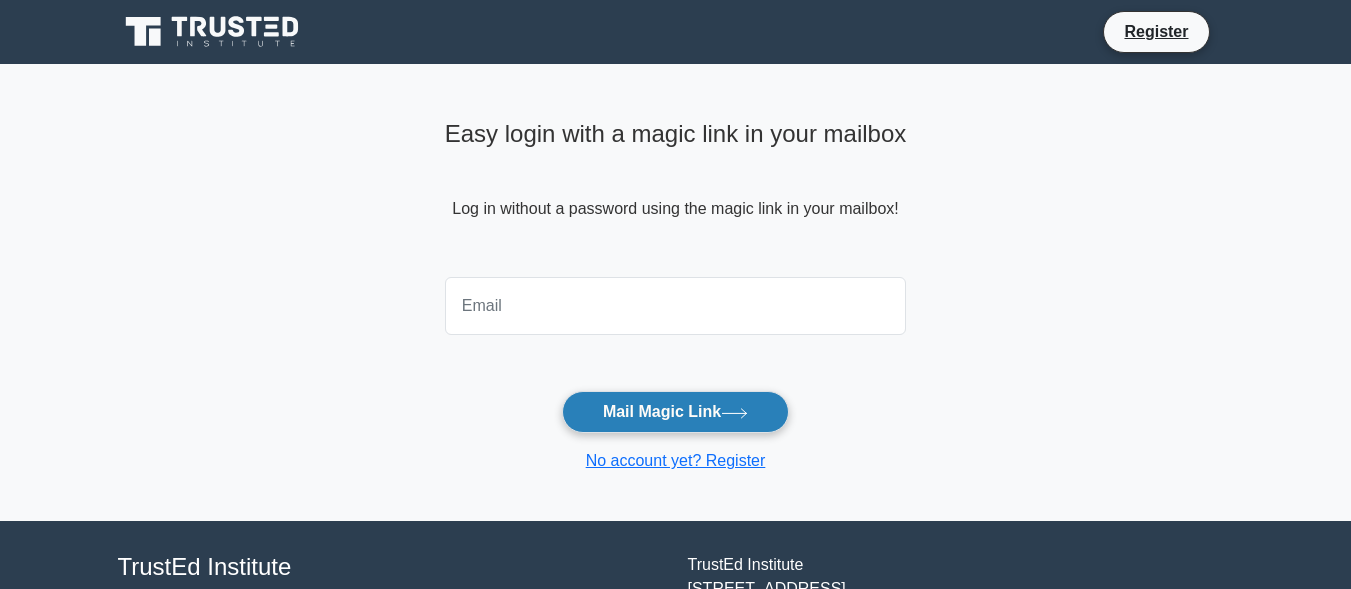 type on "[EMAIL_ADDRESS][DOMAIN_NAME]" 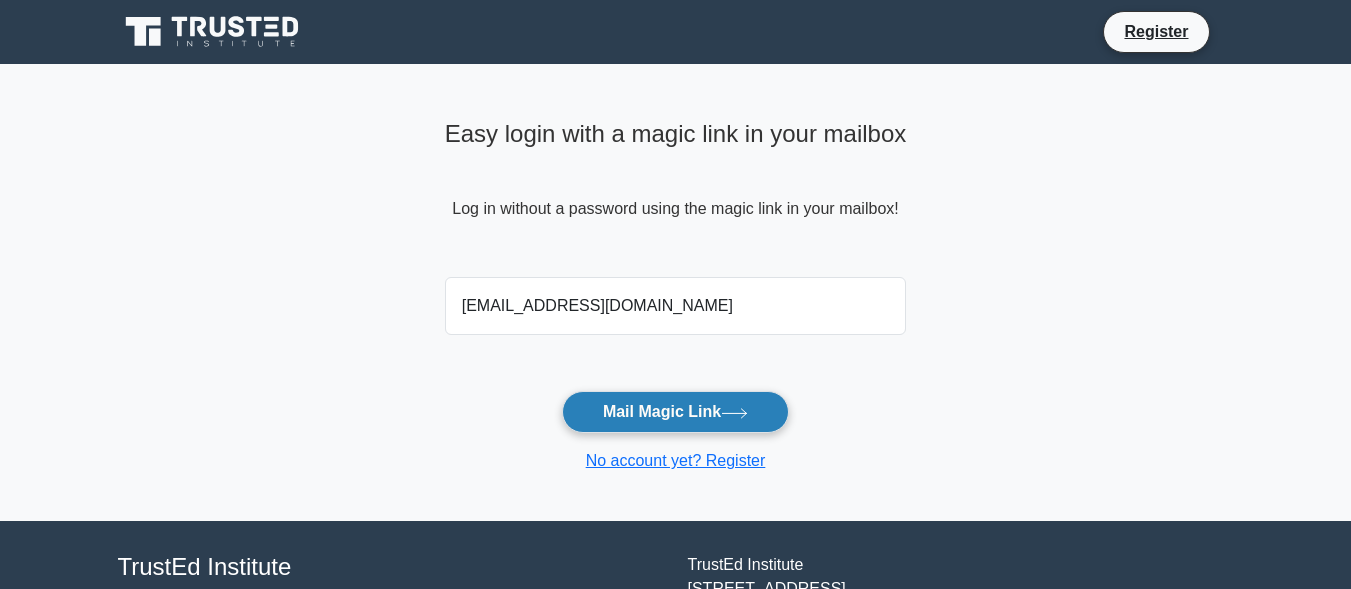 click on "Mail Magic Link" at bounding box center (675, 412) 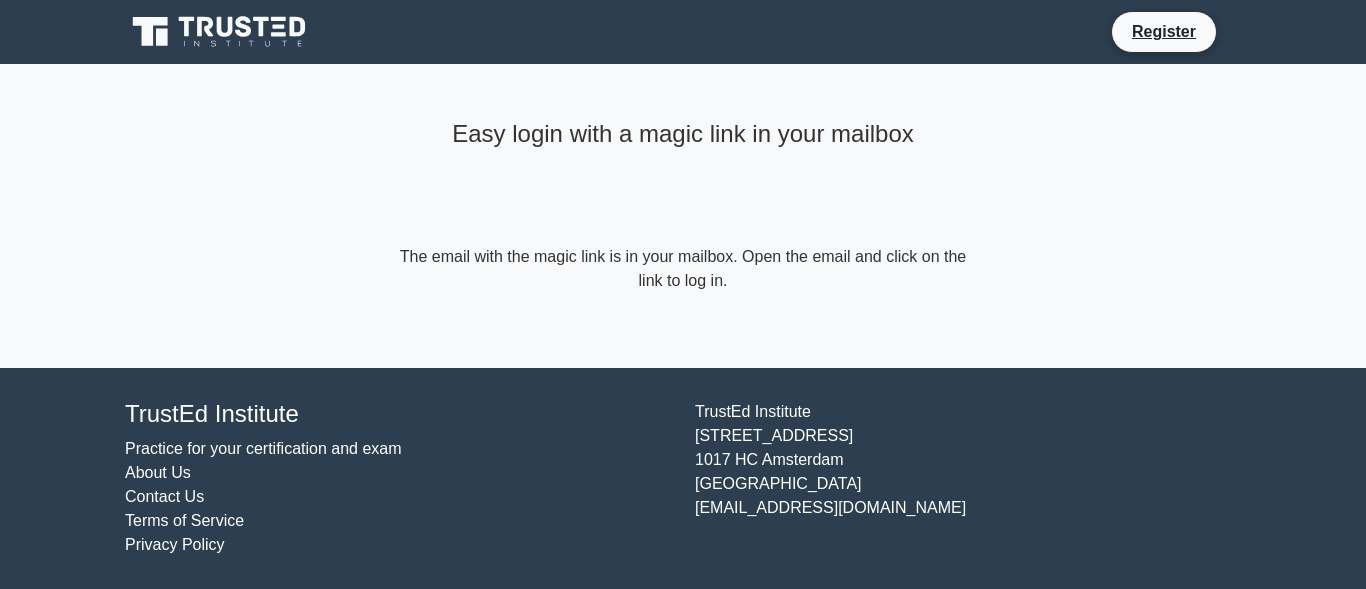 scroll, scrollTop: 0, scrollLeft: 0, axis: both 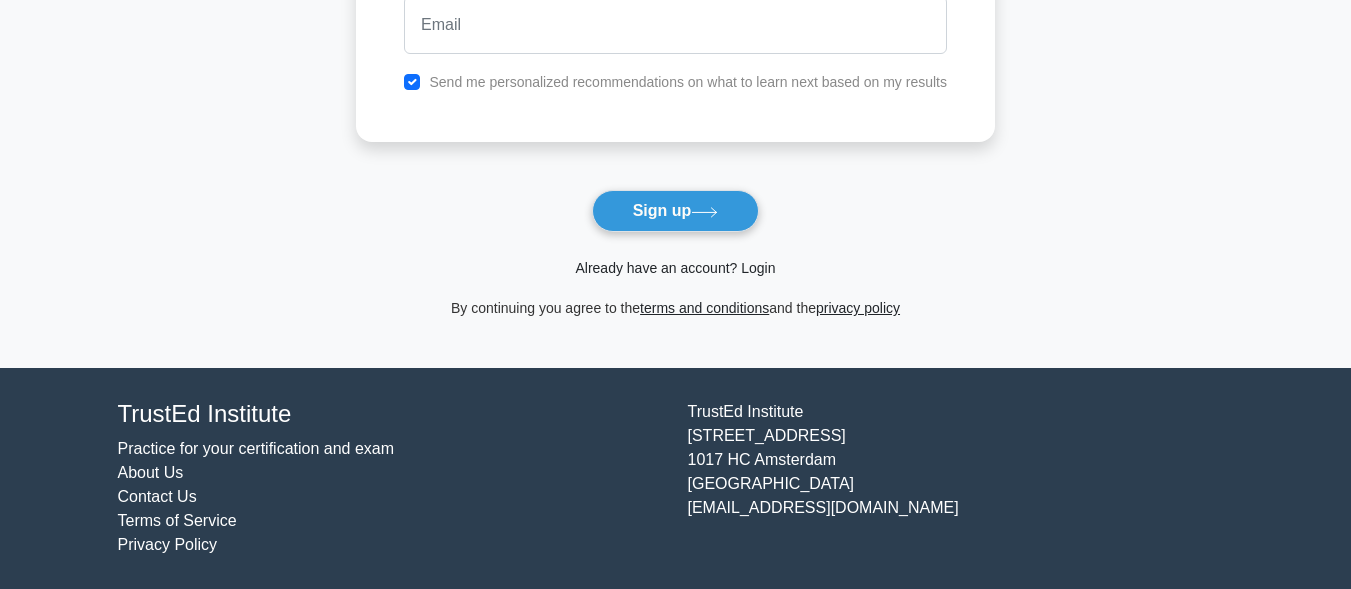 click on "Already have an account? Login" at bounding box center (675, 268) 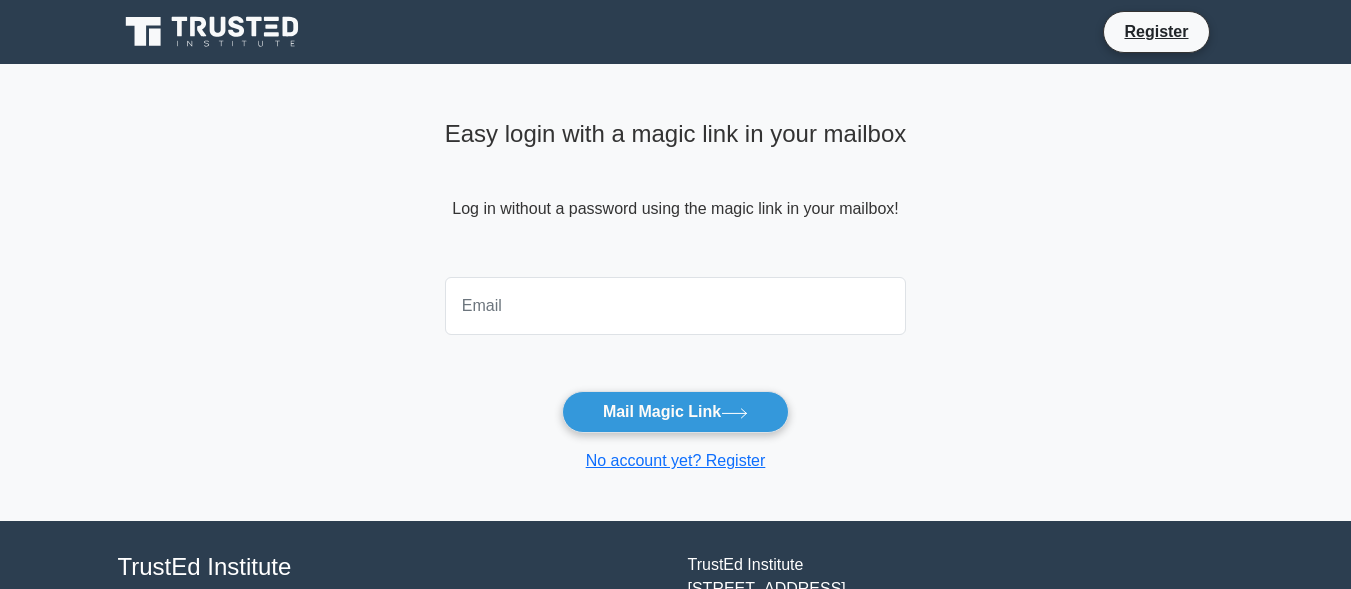 scroll, scrollTop: 0, scrollLeft: 0, axis: both 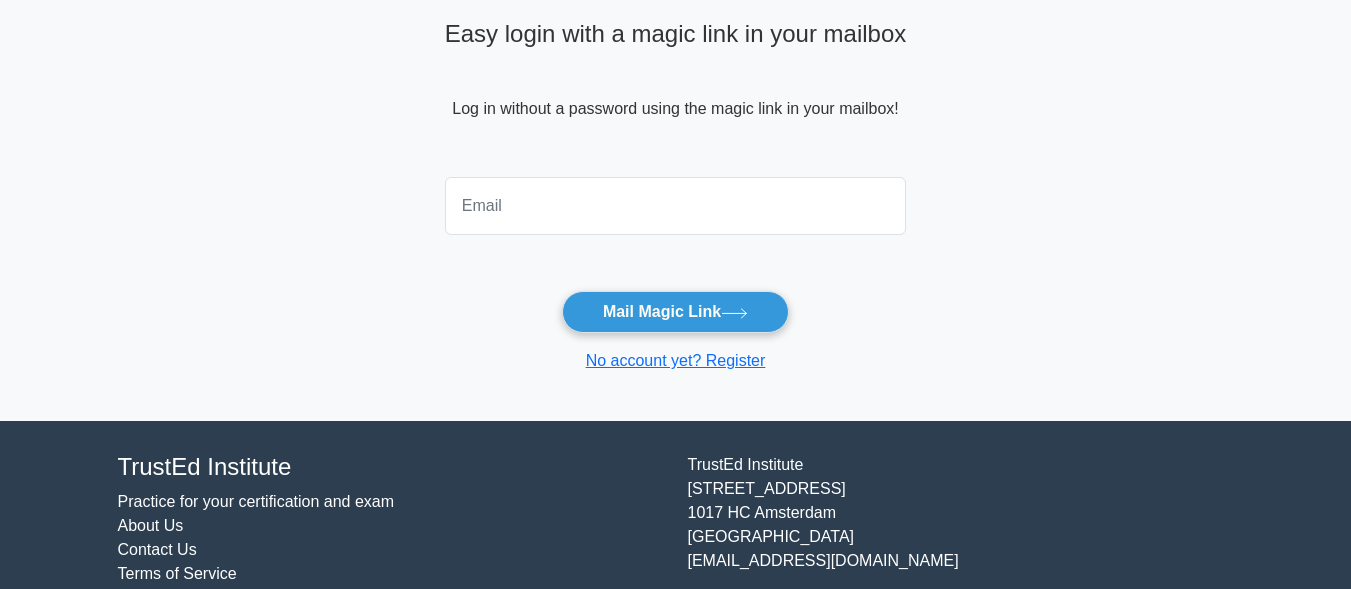 click at bounding box center (676, 206) 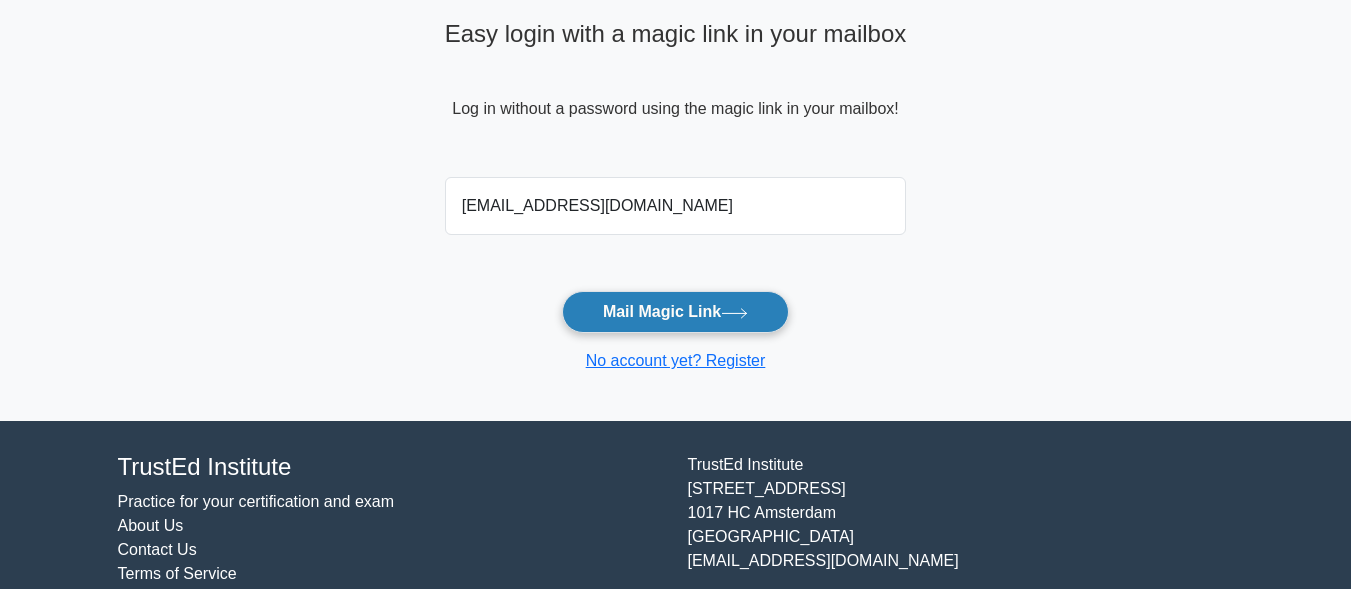 click on "Mail Magic Link" at bounding box center (675, 312) 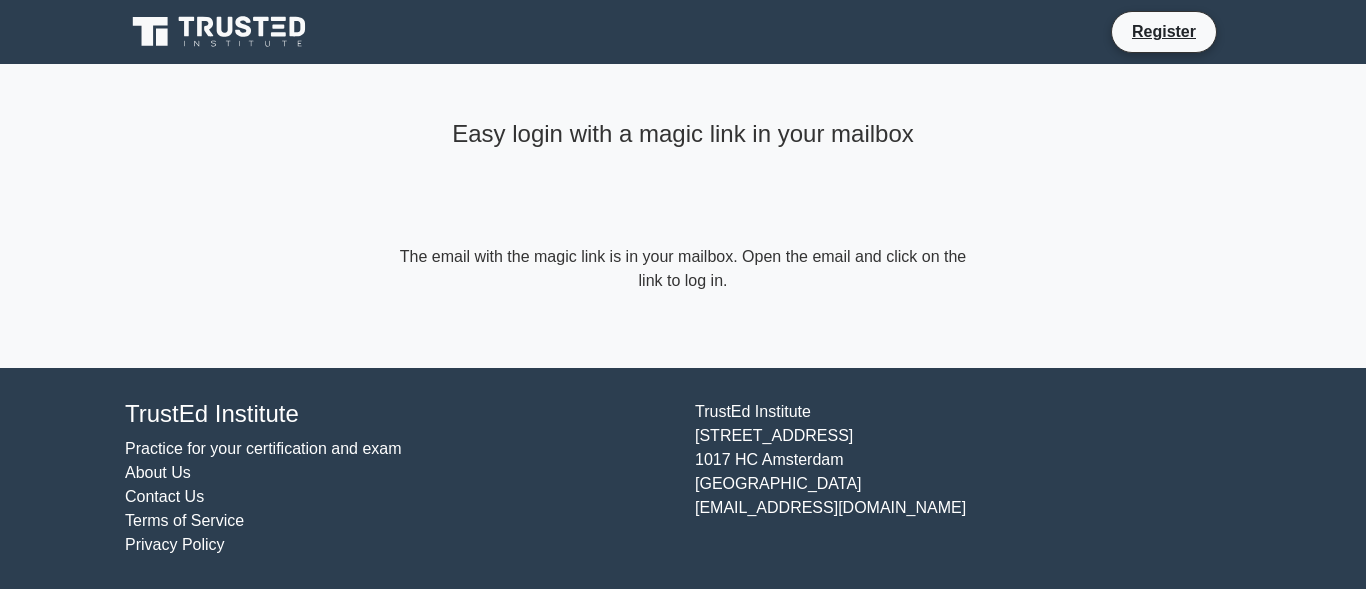 scroll, scrollTop: 0, scrollLeft: 0, axis: both 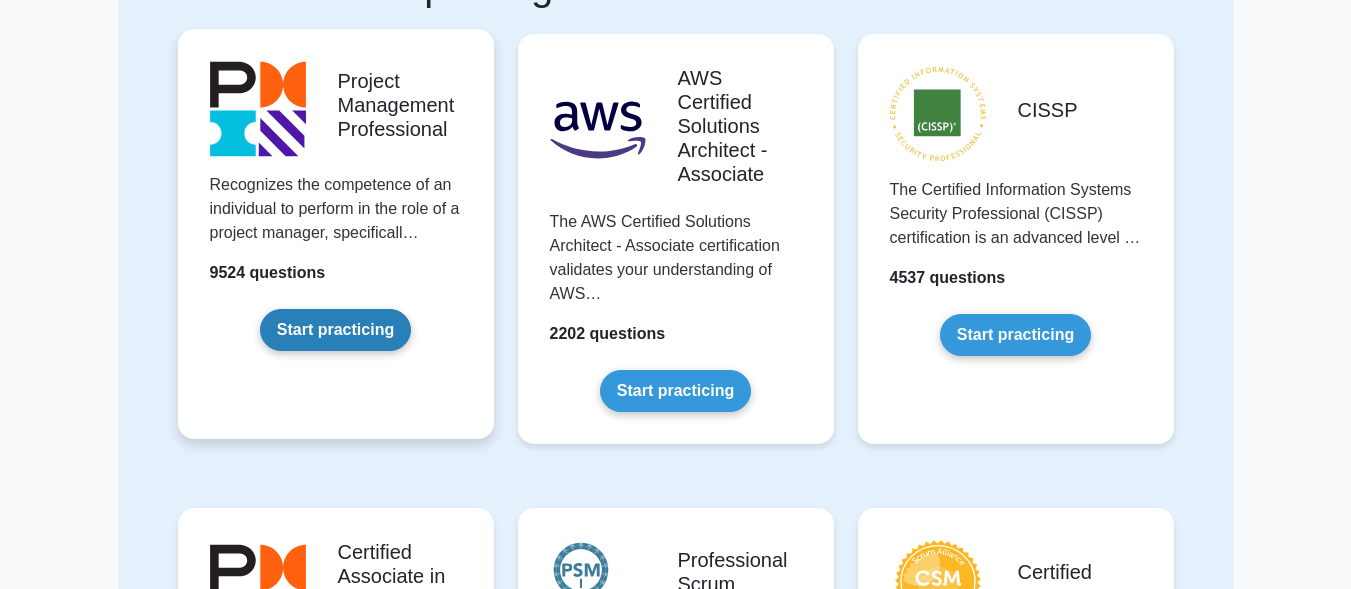 click on "Start practicing" at bounding box center (335, 330) 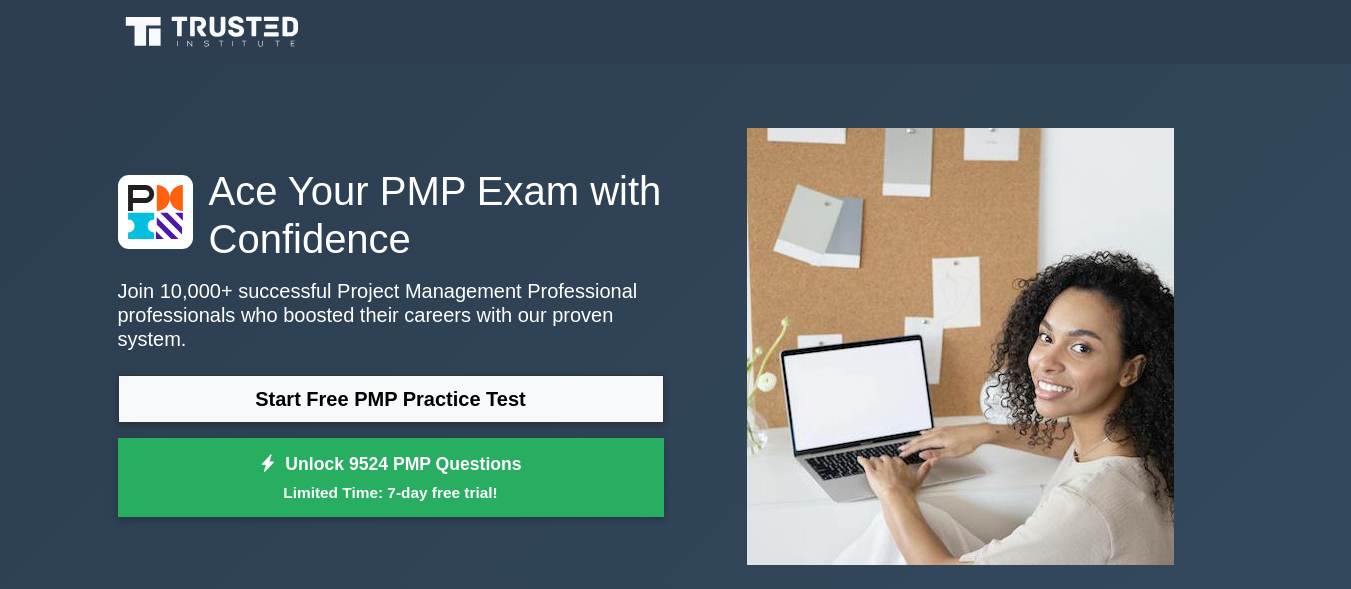 scroll, scrollTop: 0, scrollLeft: 0, axis: both 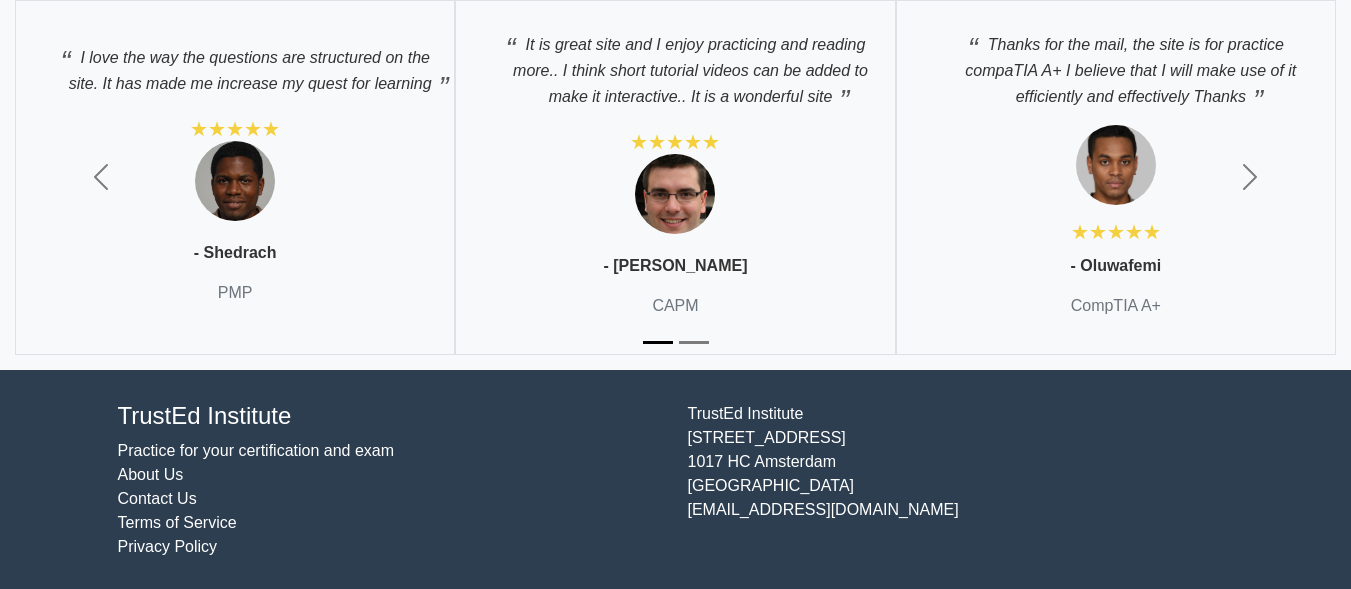 click on "Practice for your certification and exam" at bounding box center [256, 450] 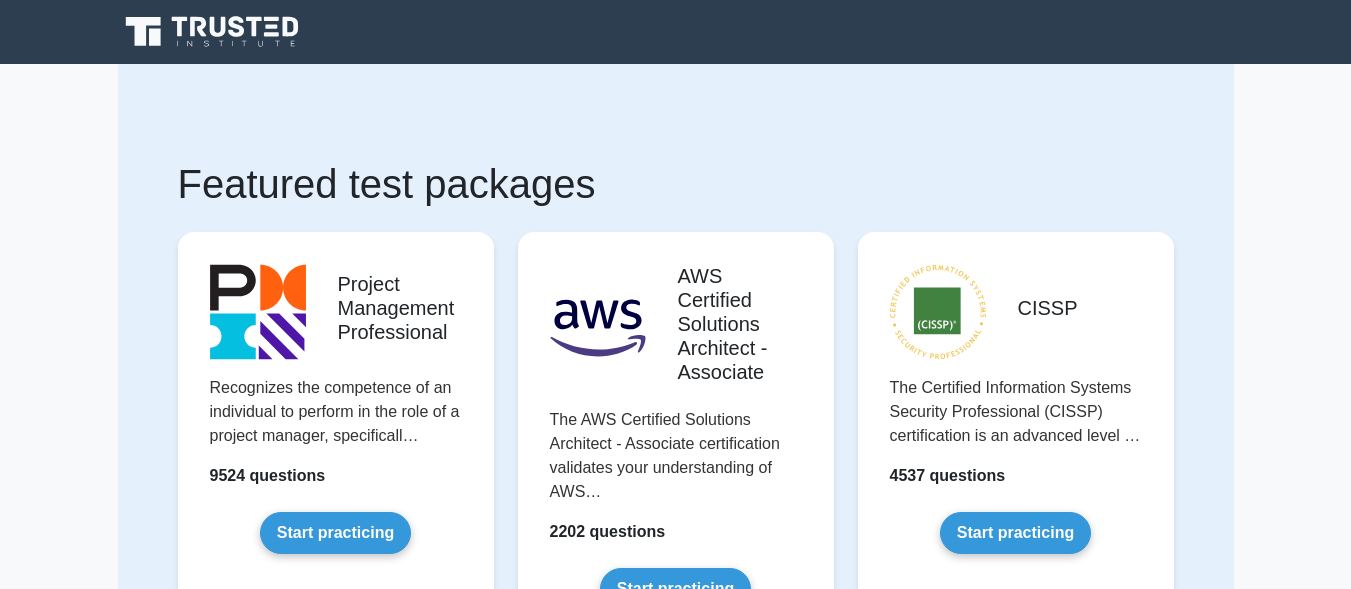 scroll, scrollTop: 0, scrollLeft: 0, axis: both 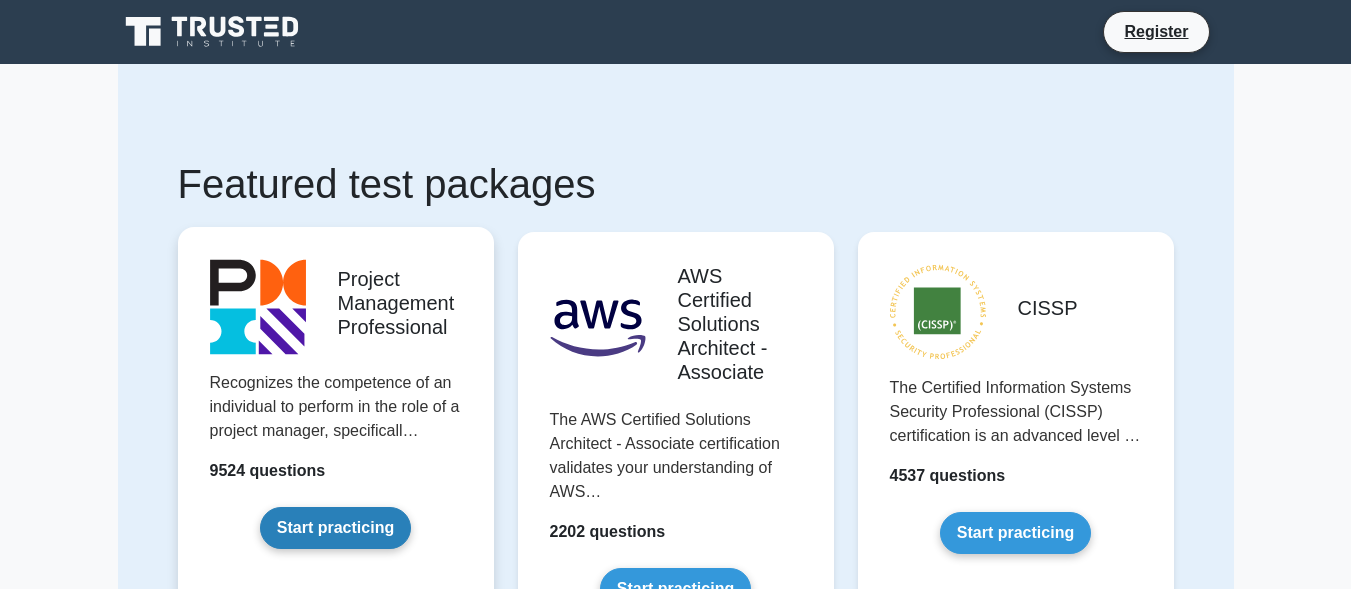 click on "Start practicing" at bounding box center [335, 528] 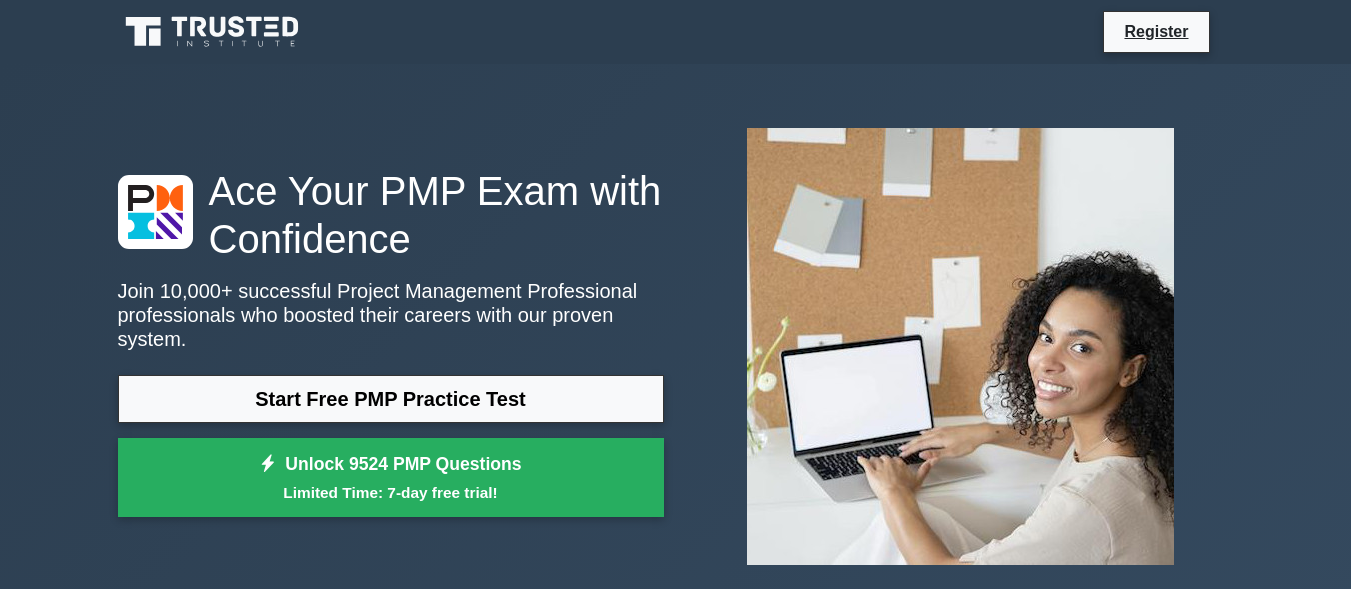 scroll, scrollTop: 0, scrollLeft: 0, axis: both 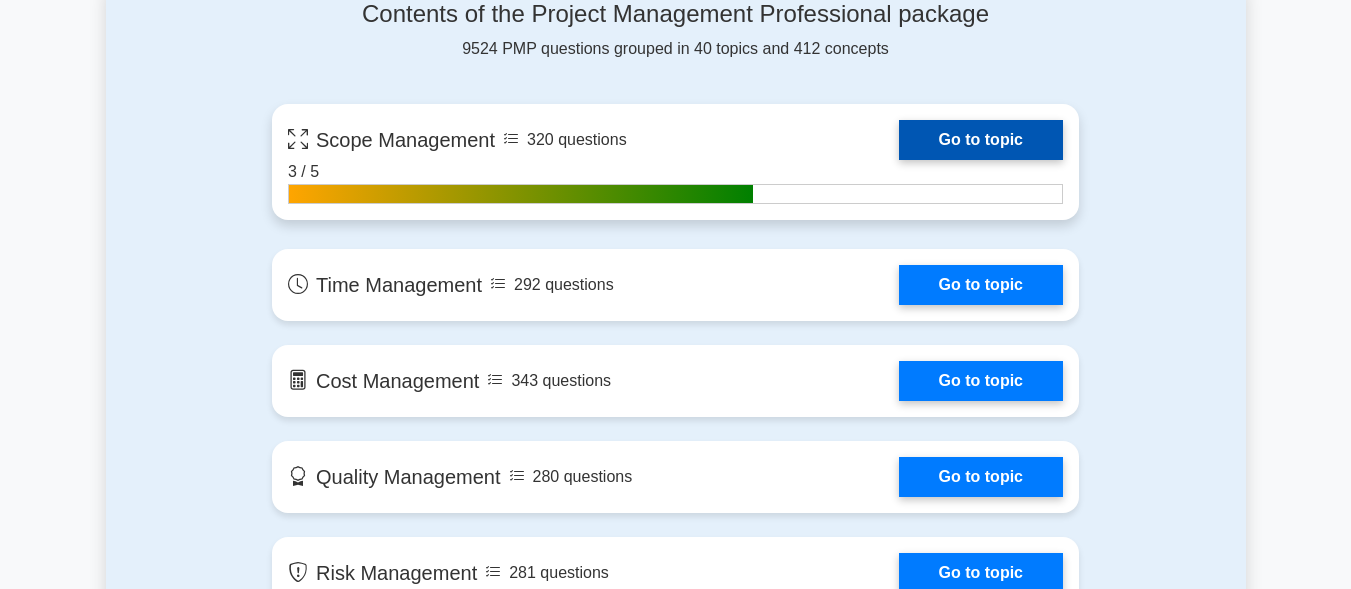click on "Go to topic" at bounding box center [981, 140] 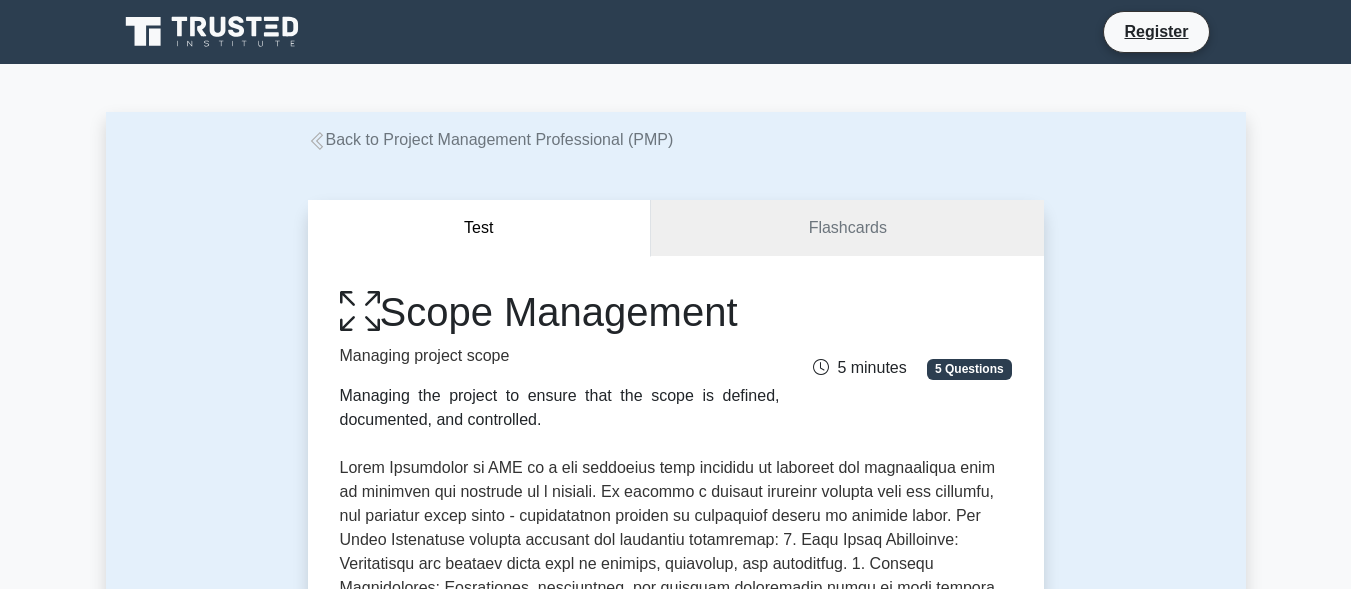 scroll, scrollTop: 0, scrollLeft: 0, axis: both 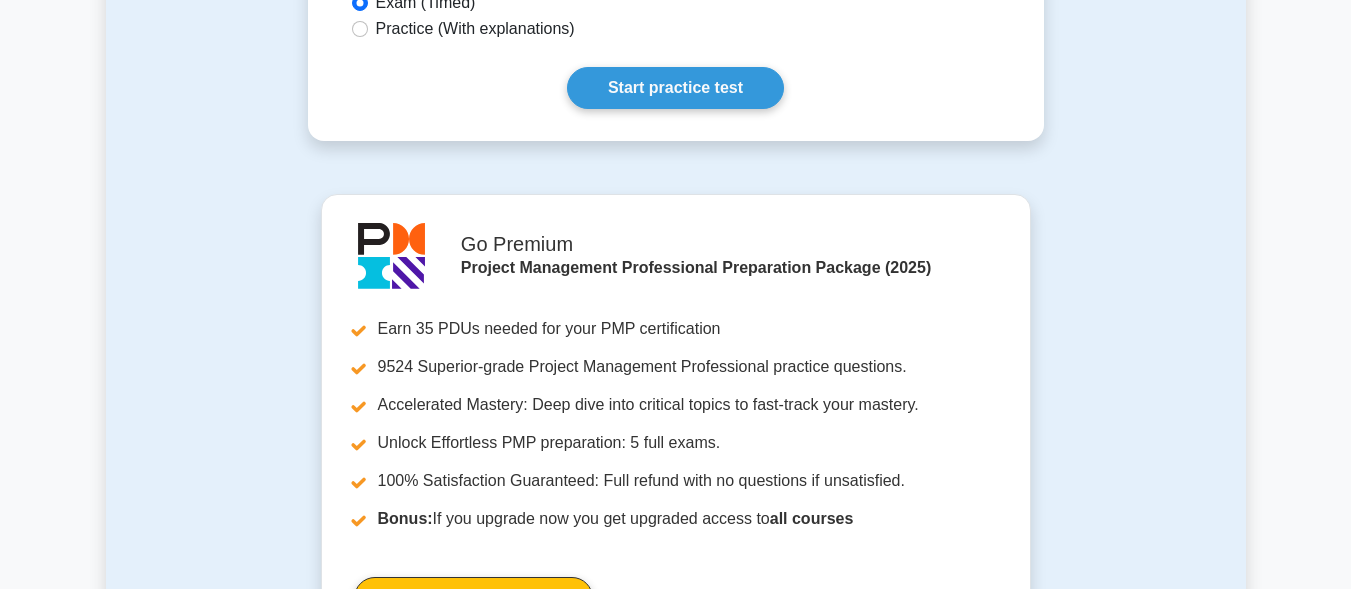 click on "Practice (With explanations)" at bounding box center (475, 29) 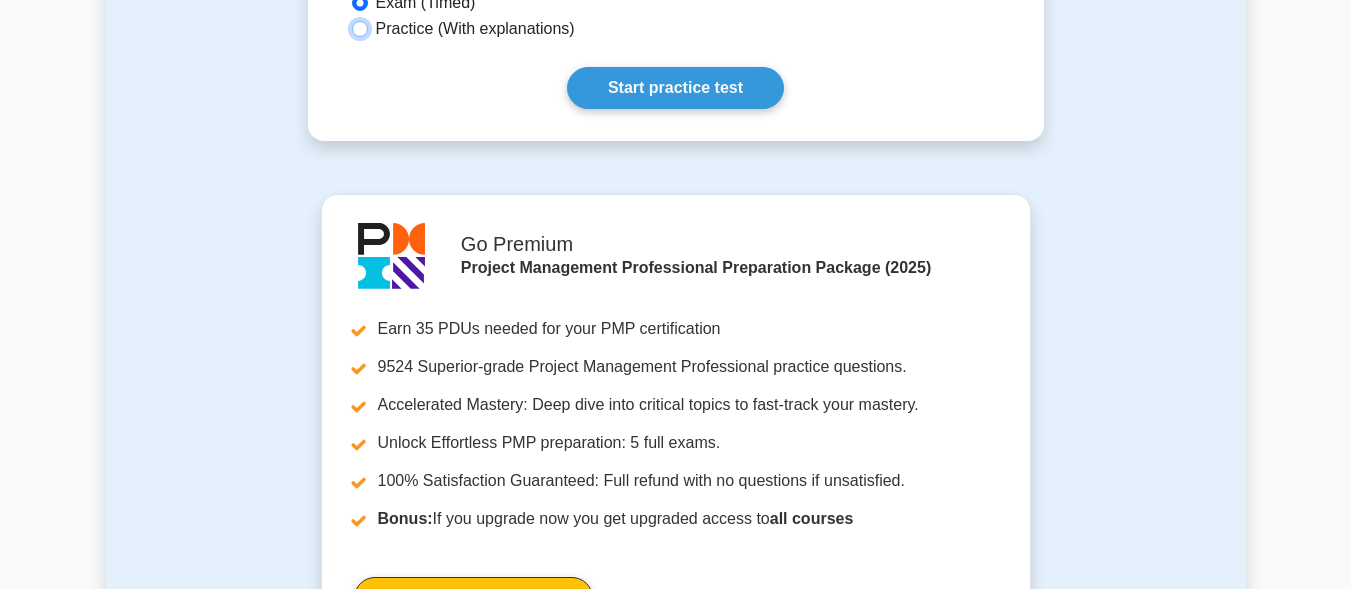 click on "Practice (With explanations)" at bounding box center (360, 29) 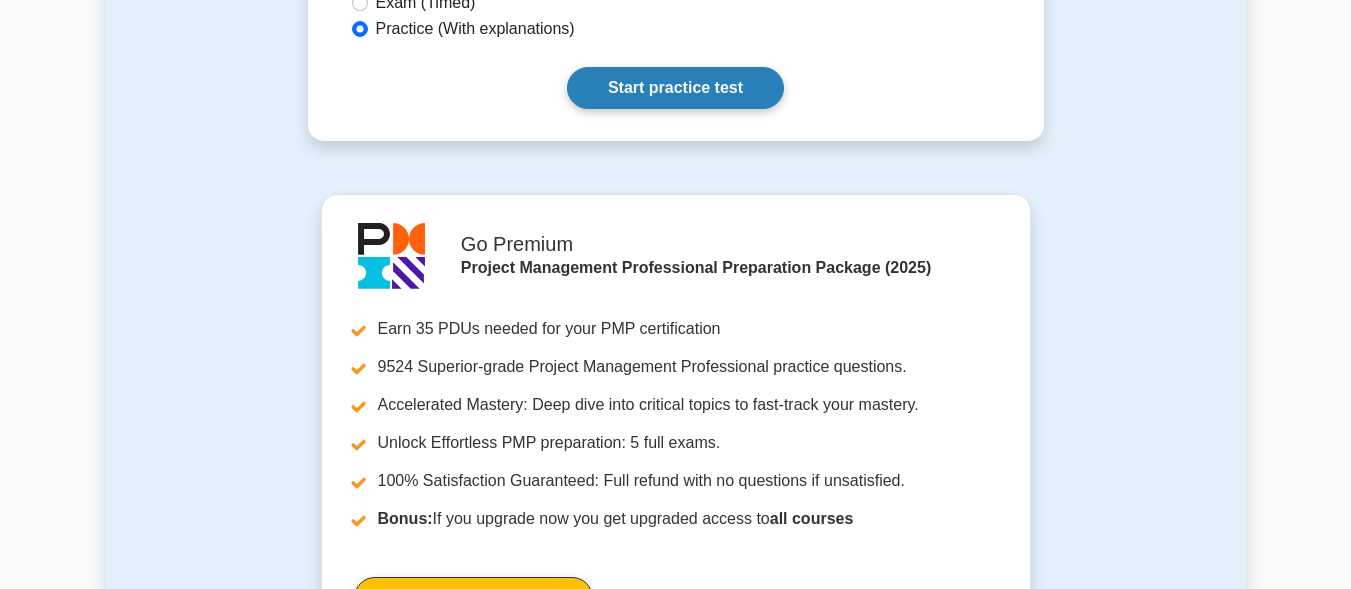 click on "Start practice test" at bounding box center (675, 88) 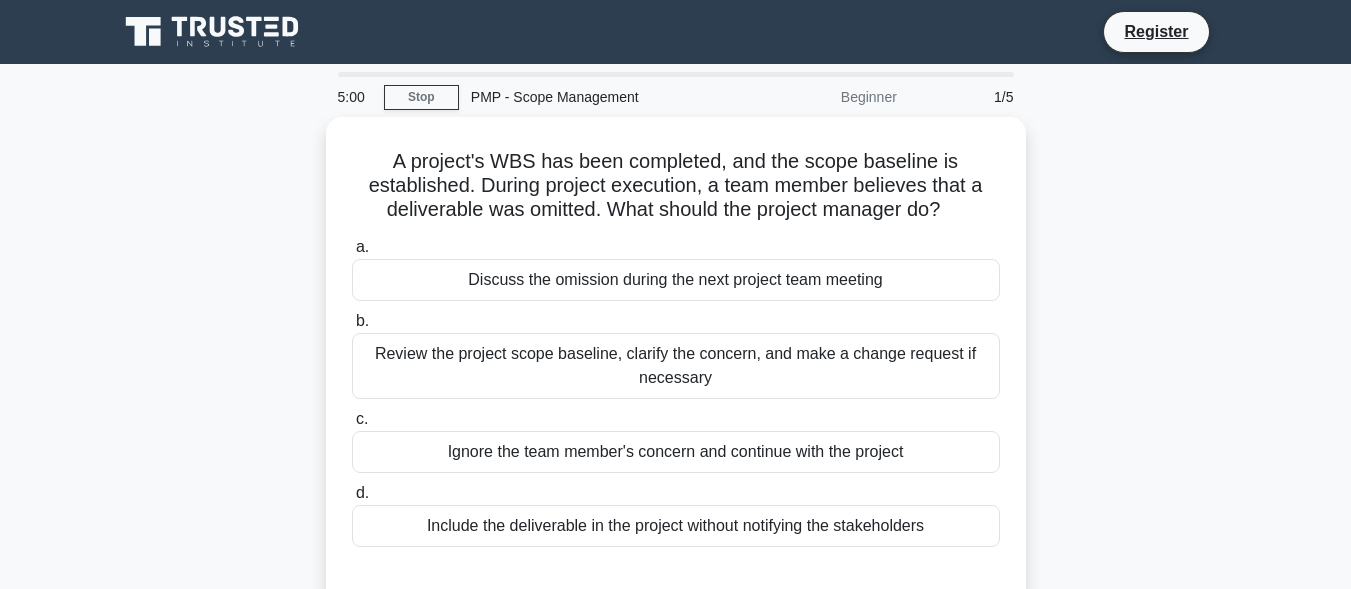 scroll, scrollTop: 0, scrollLeft: 0, axis: both 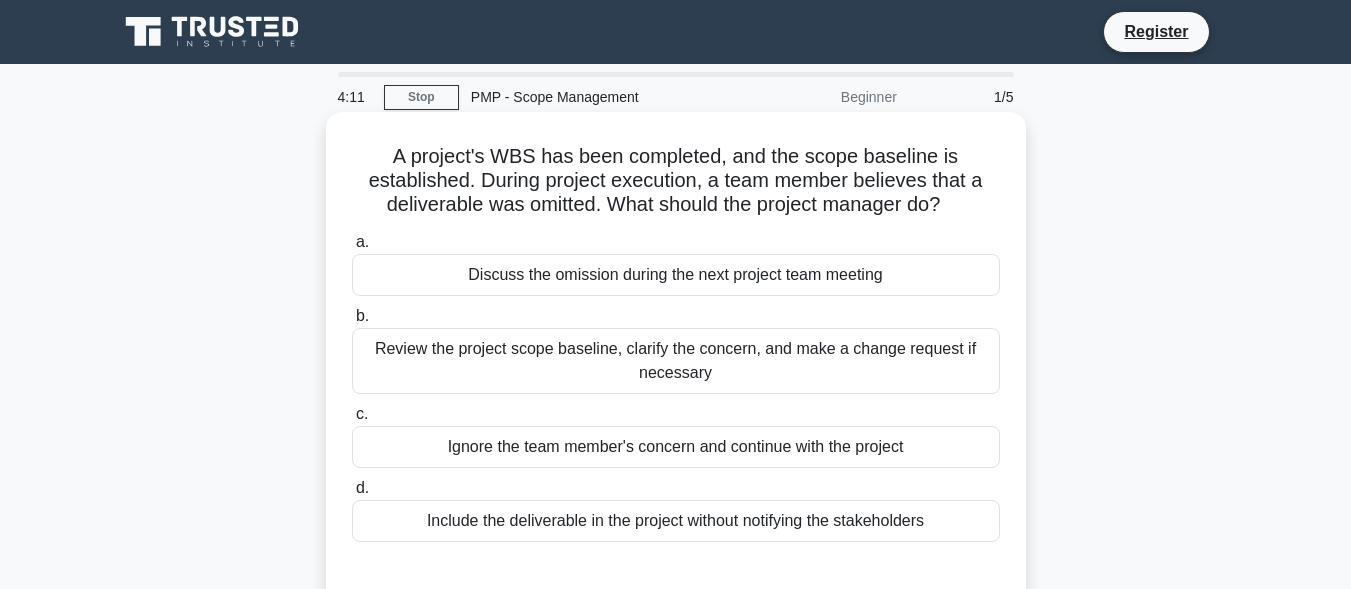 click on "Review the project scope baseline, clarify the concern, and make a change request if necessary" at bounding box center [676, 361] 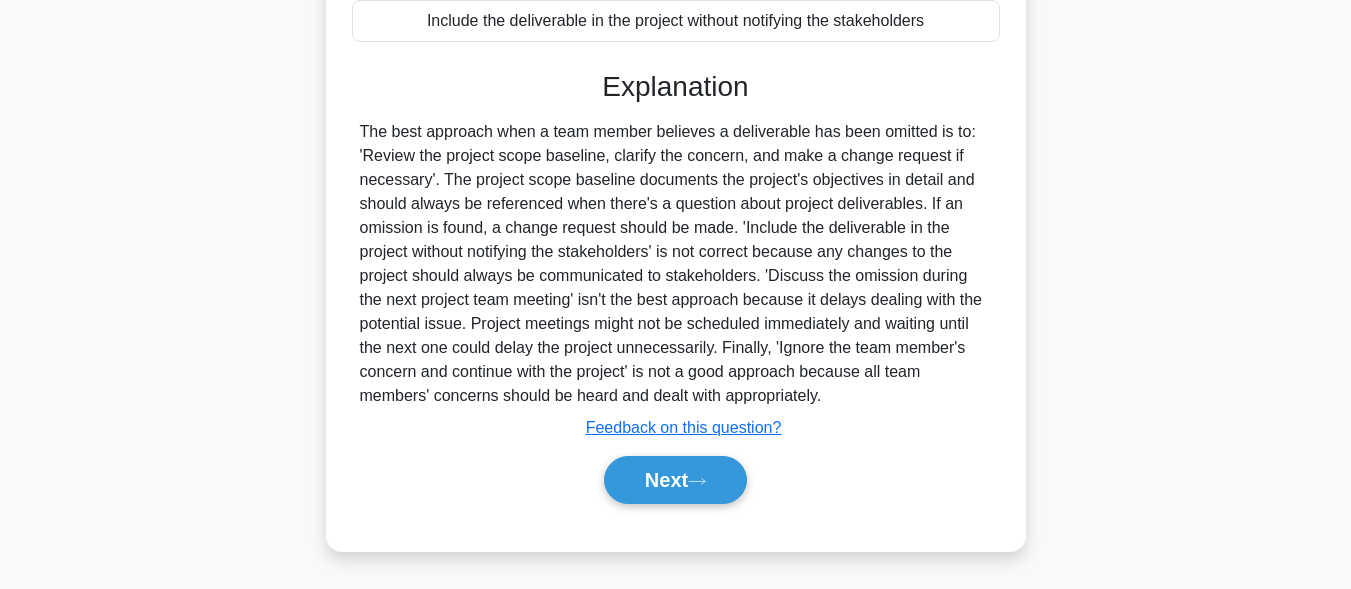 scroll, scrollTop: 501, scrollLeft: 0, axis: vertical 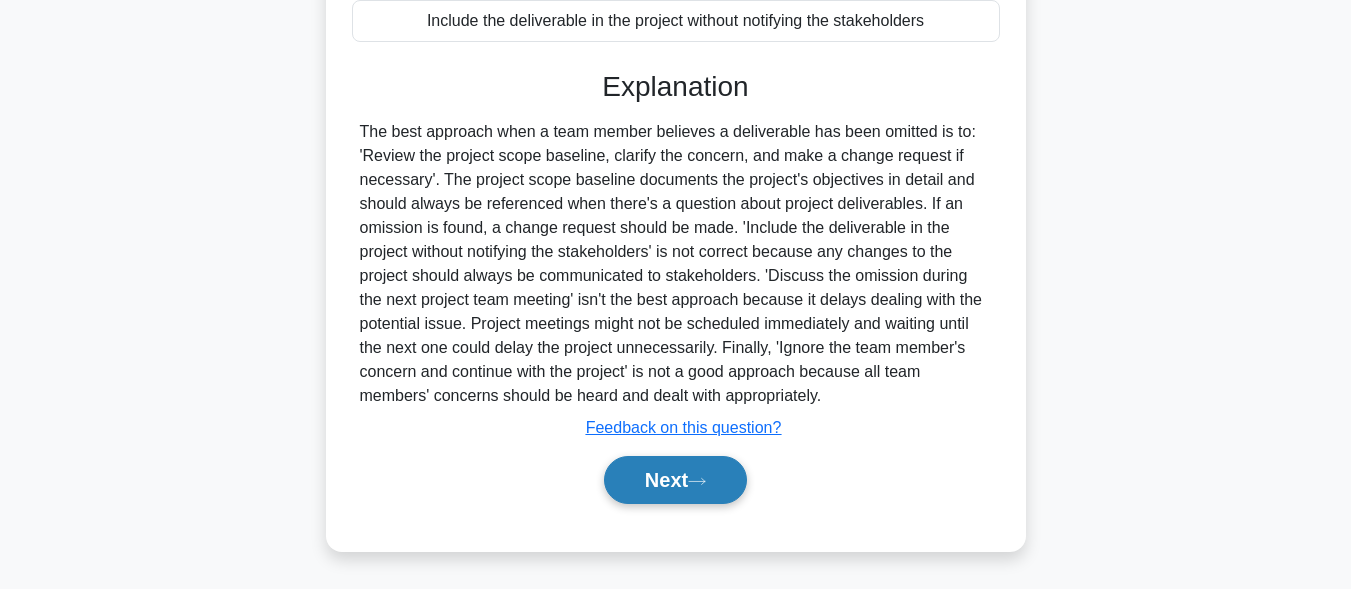 click on "Next" at bounding box center (675, 480) 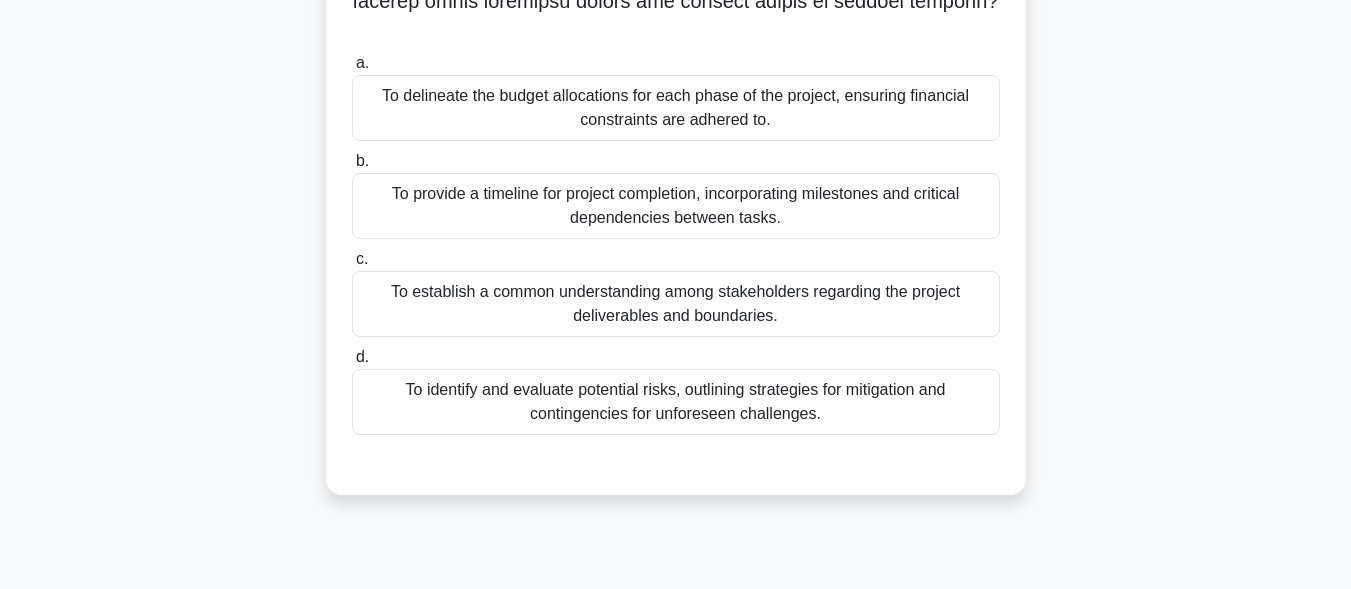 scroll, scrollTop: 491, scrollLeft: 0, axis: vertical 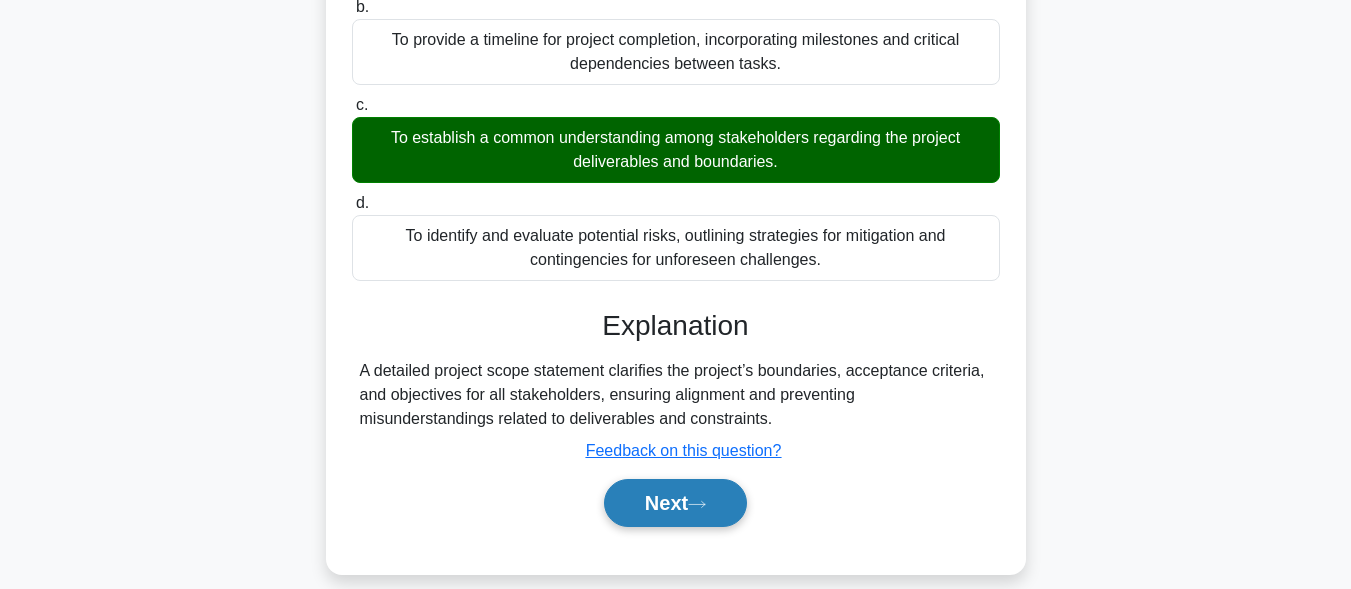 click on "Next" at bounding box center (675, 503) 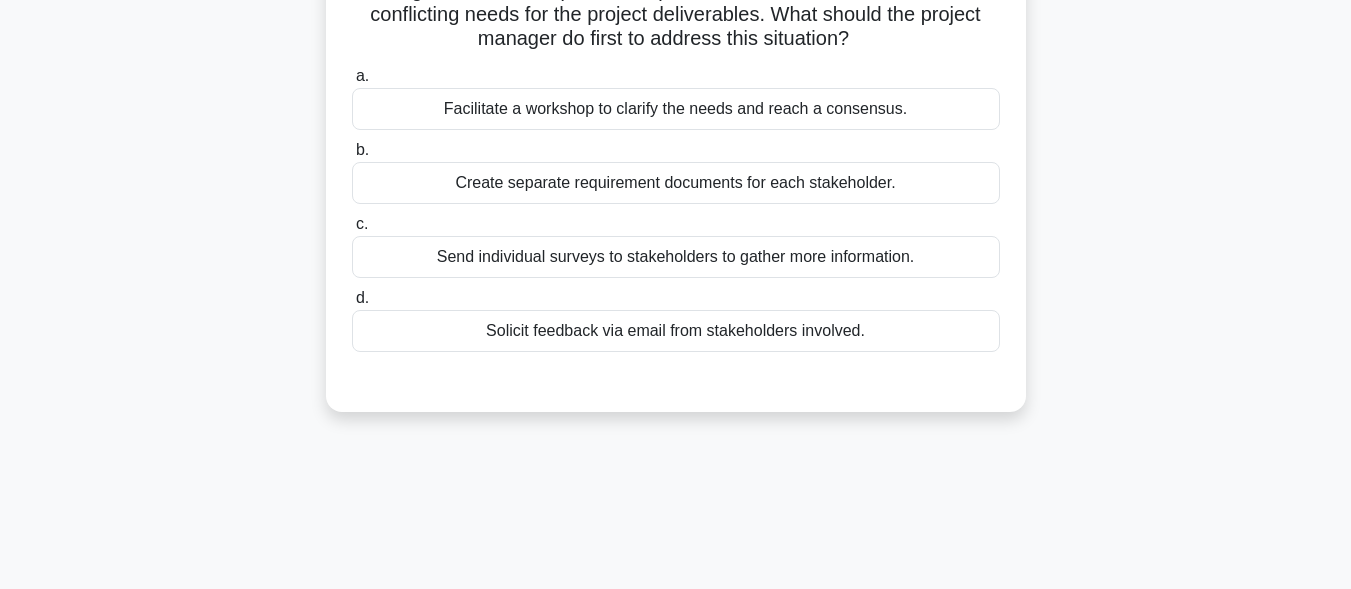 scroll, scrollTop: 0, scrollLeft: 0, axis: both 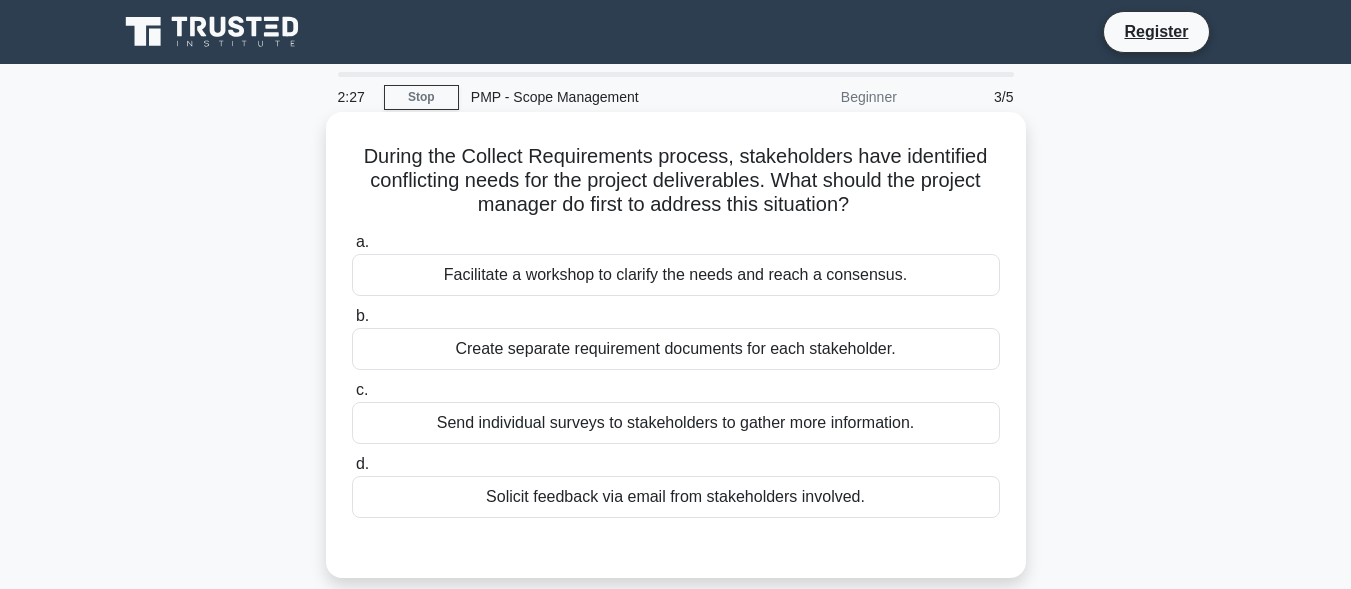 click on "Facilitate a workshop to clarify the needs and reach a consensus." at bounding box center [676, 275] 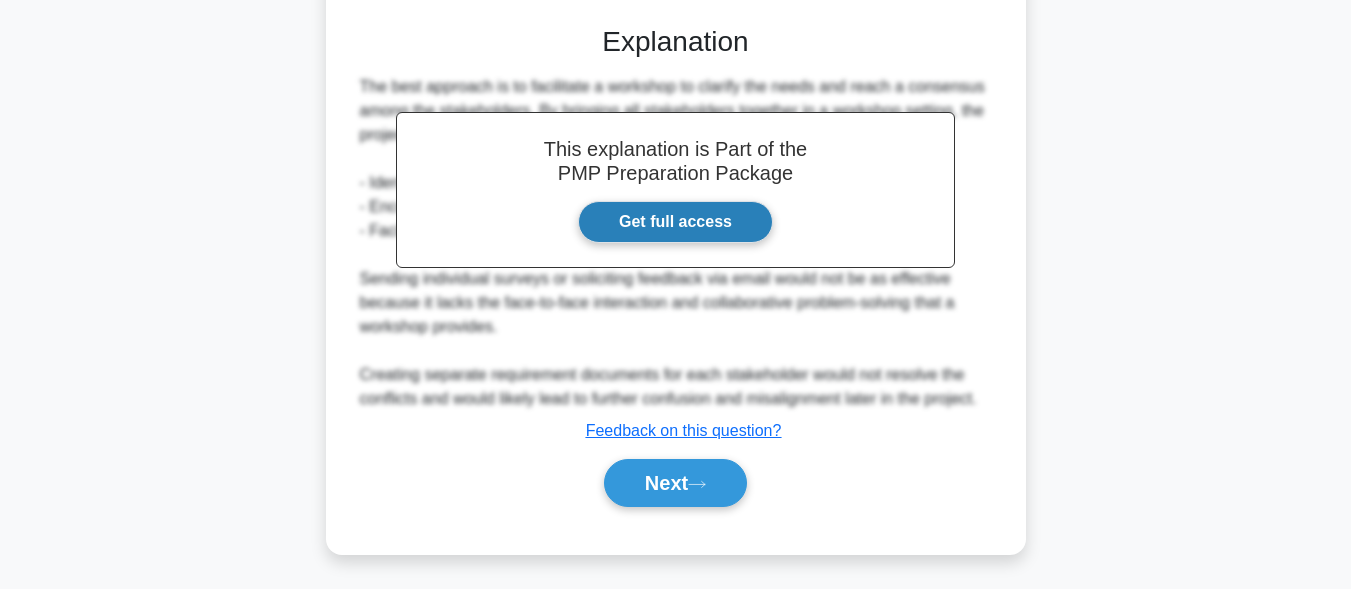 scroll, scrollTop: 525, scrollLeft: 0, axis: vertical 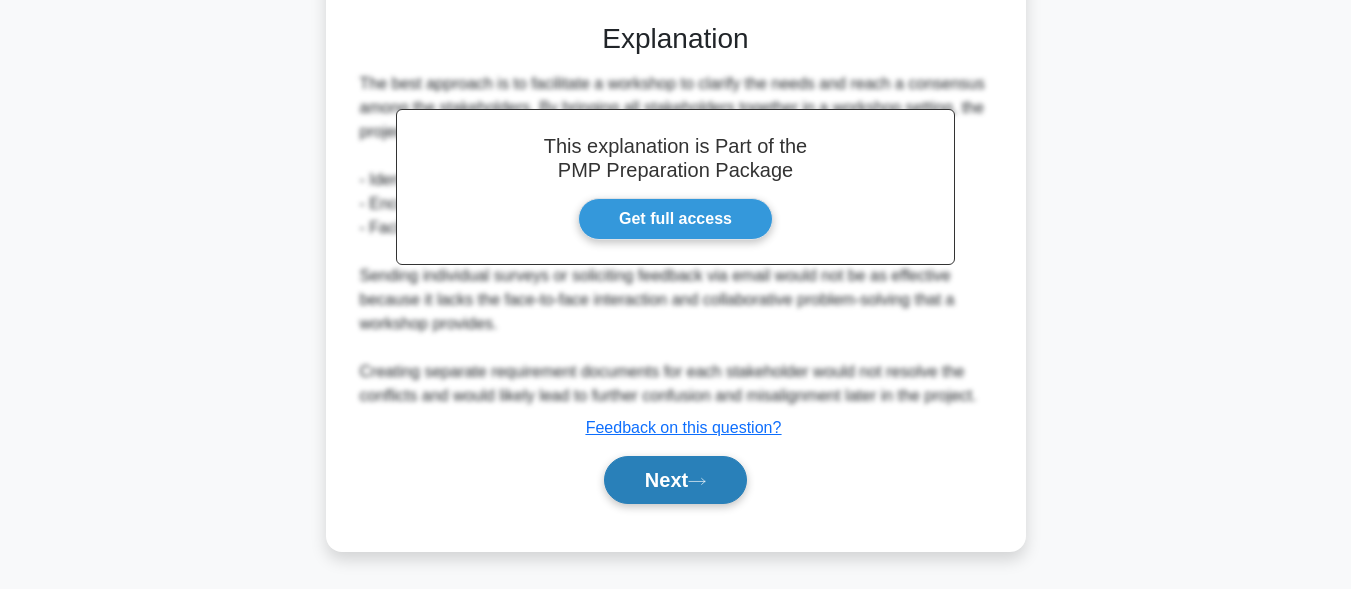 click on "Next" at bounding box center (675, 480) 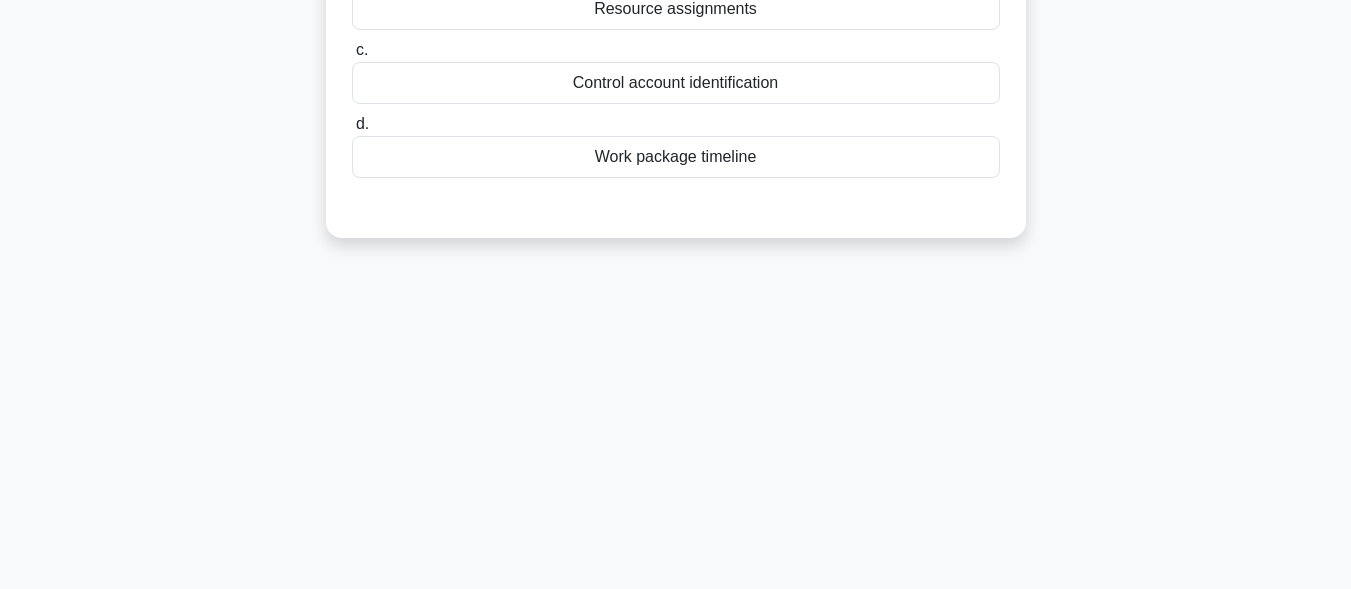 scroll, scrollTop: 0, scrollLeft: 0, axis: both 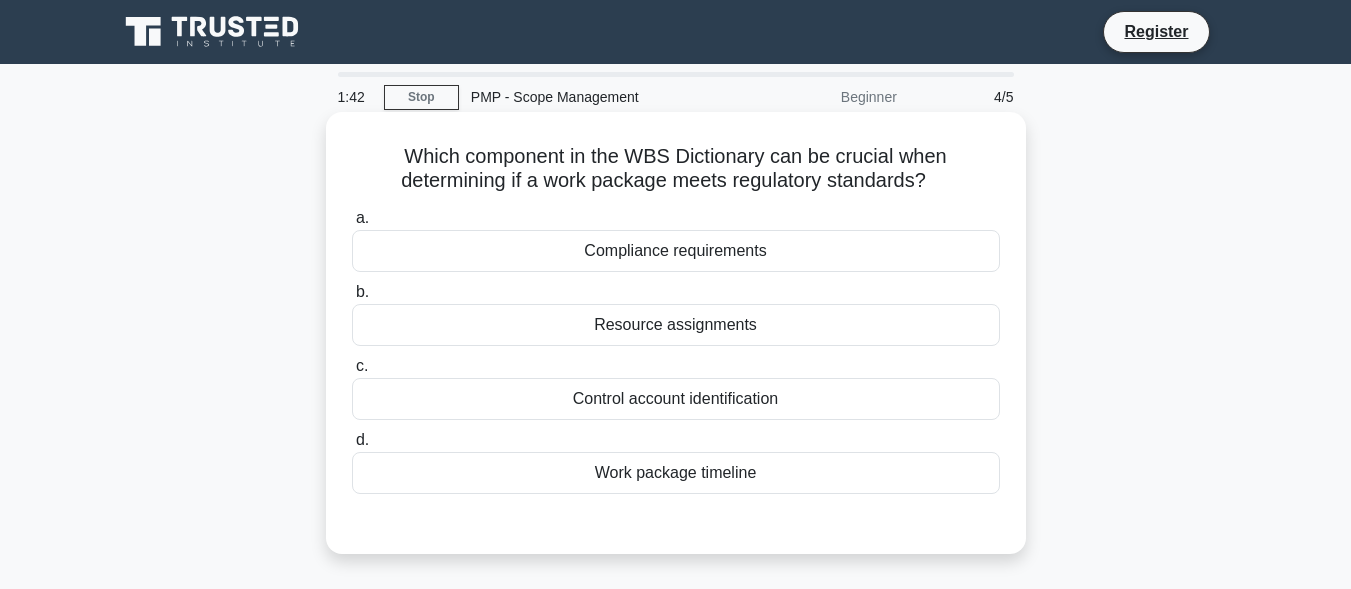 click on "Work package timeline" at bounding box center [676, 473] 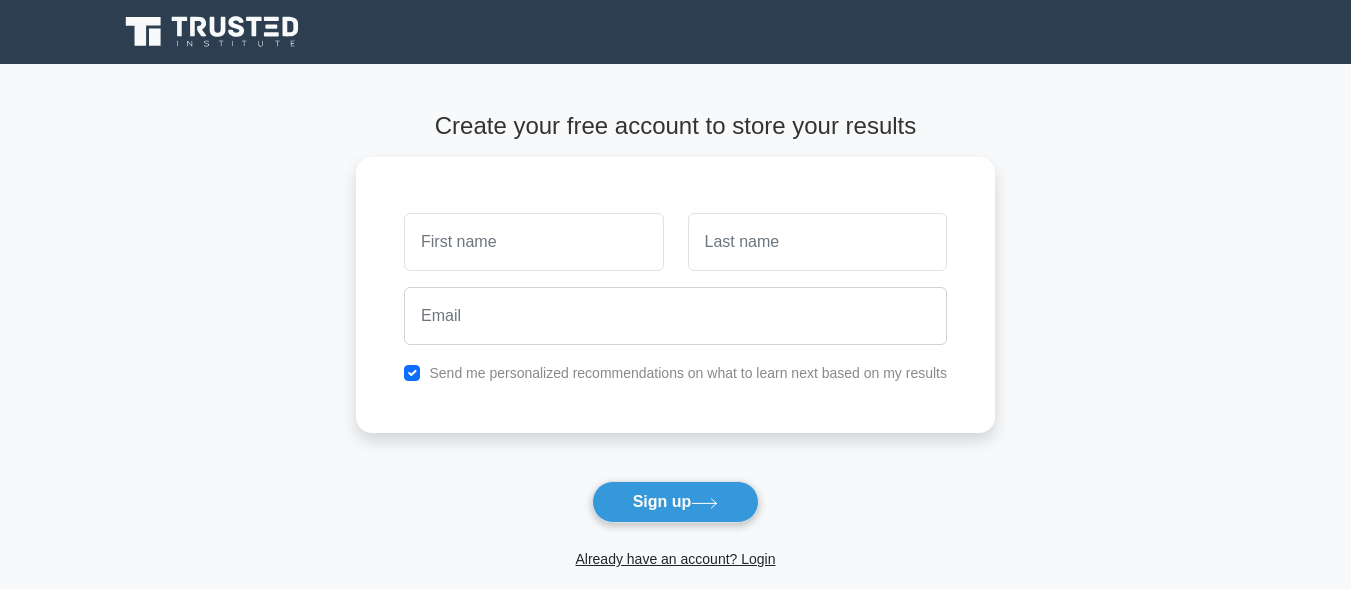 scroll, scrollTop: 0, scrollLeft: 0, axis: both 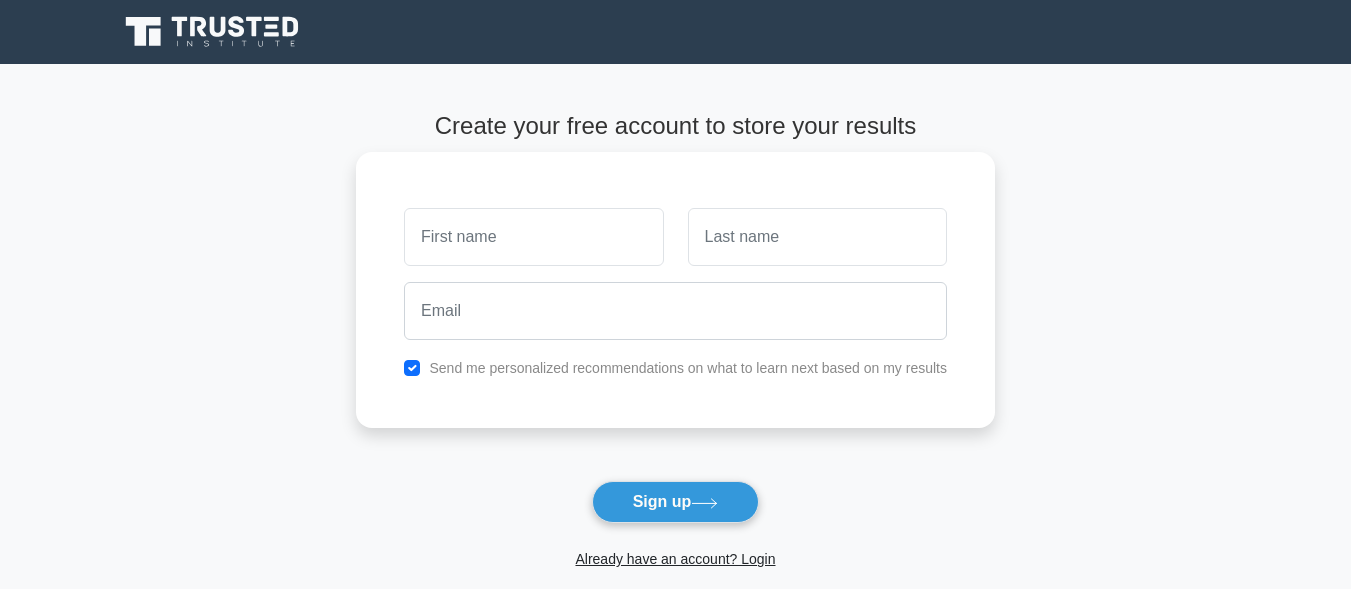 click at bounding box center (533, 237) 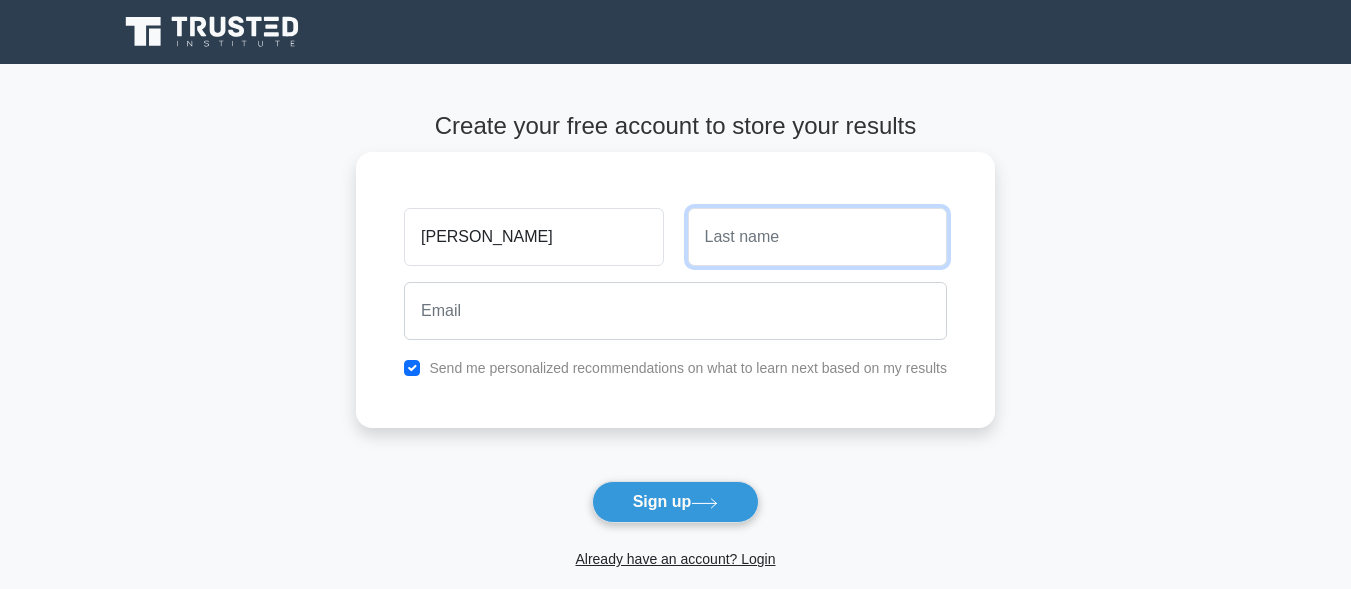 click at bounding box center [817, 237] 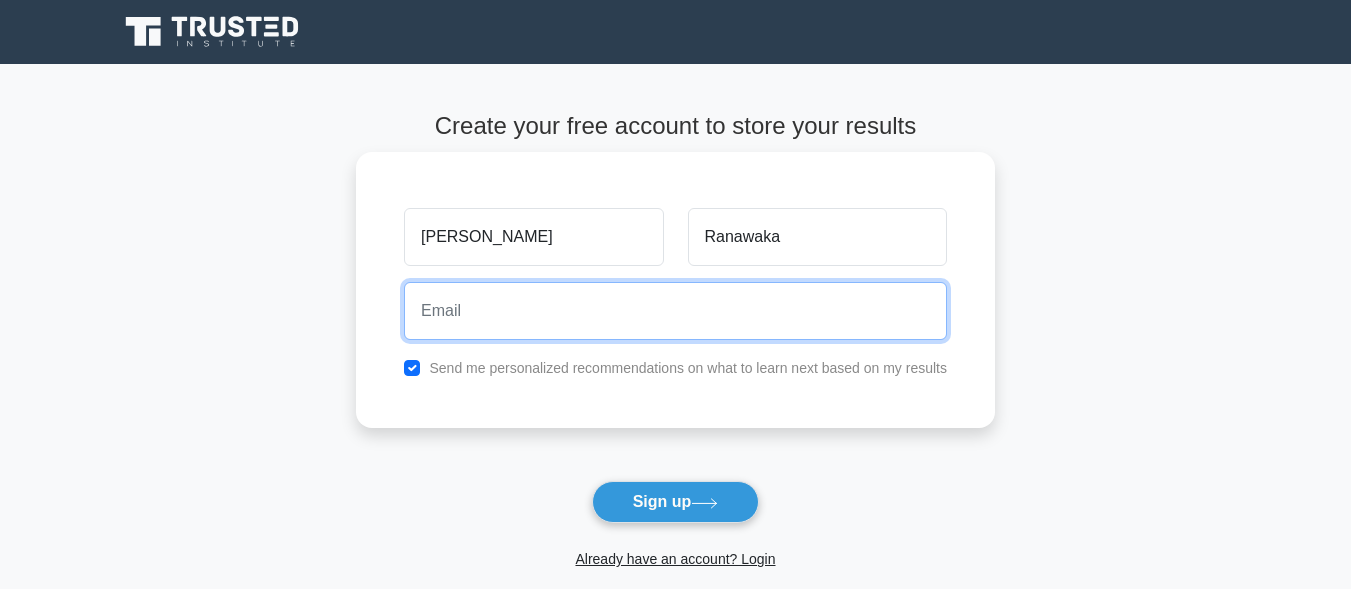 click at bounding box center (675, 311) 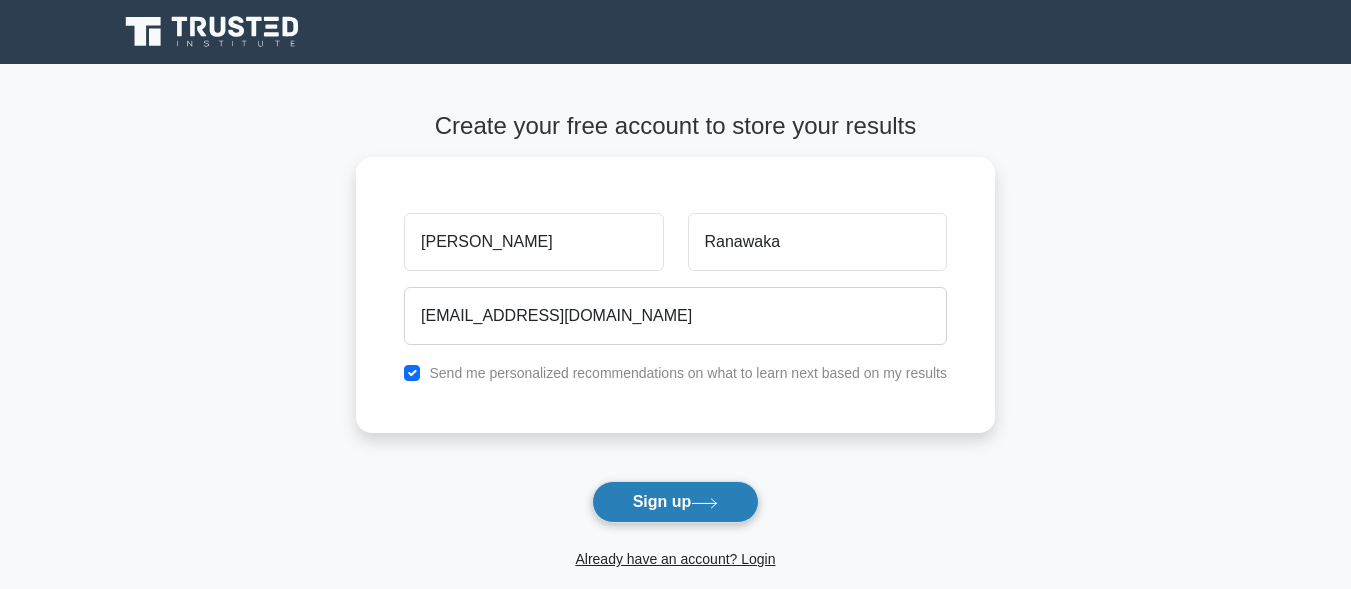 click on "Sign up" at bounding box center [676, 502] 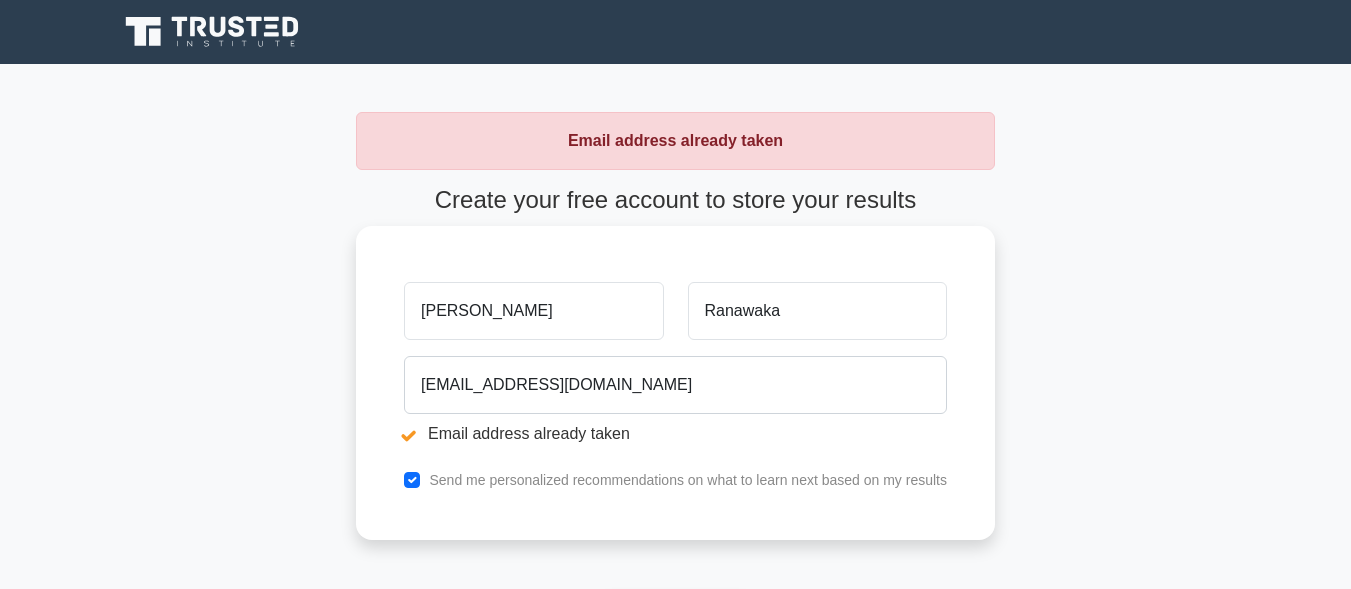 scroll, scrollTop: 0, scrollLeft: 0, axis: both 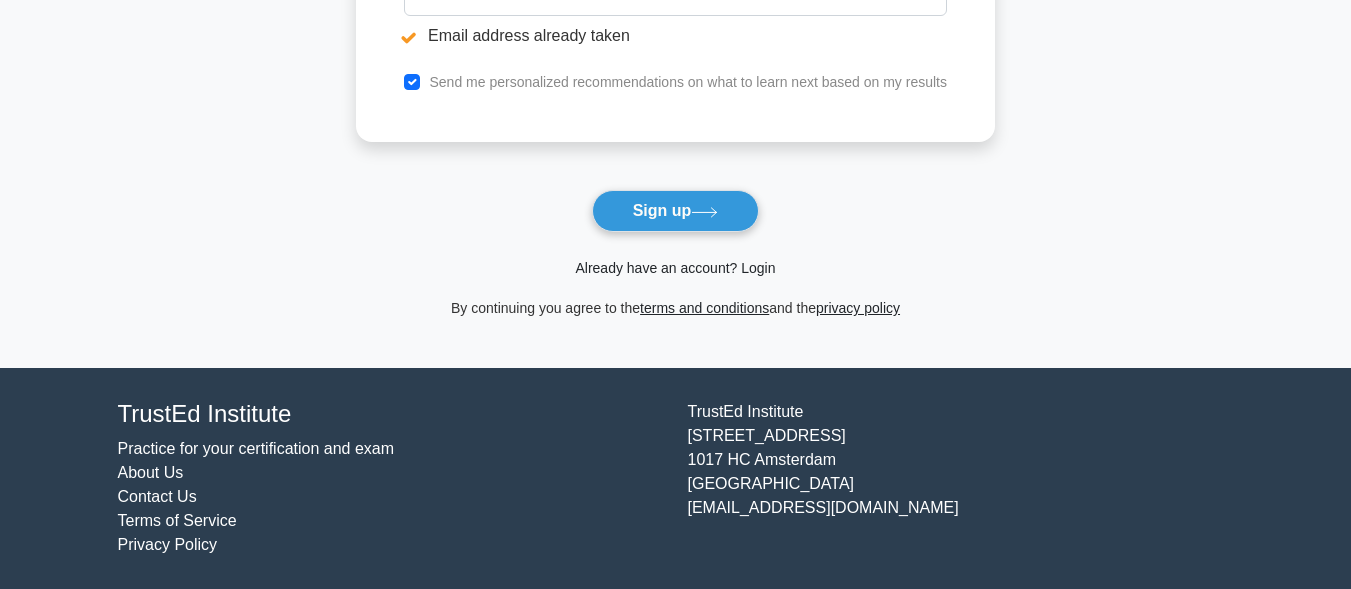 click on "Already have an account? Login" at bounding box center (675, 268) 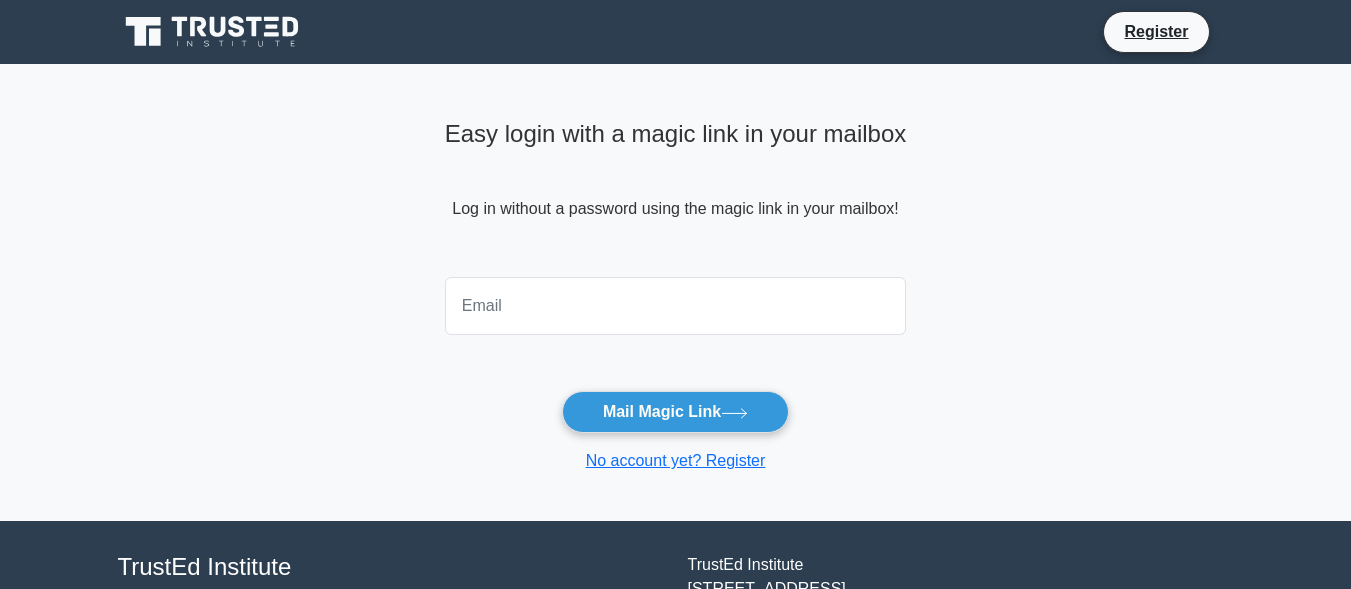 scroll, scrollTop: 0, scrollLeft: 0, axis: both 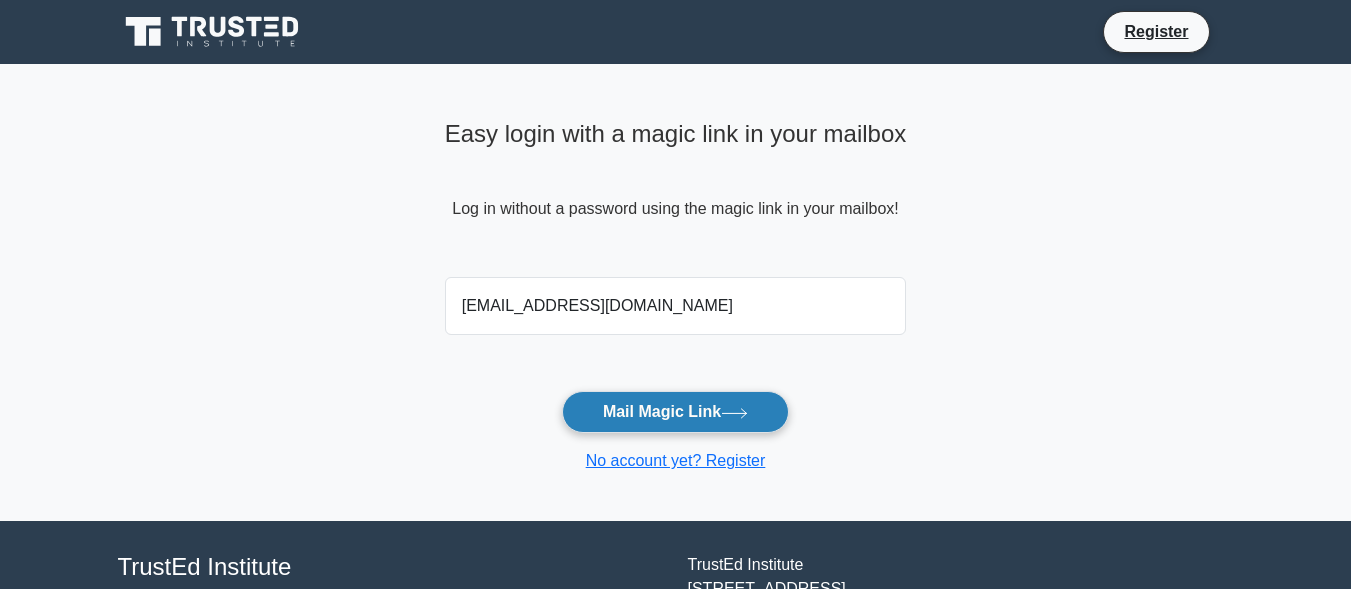 click on "Mail Magic Link" at bounding box center (675, 412) 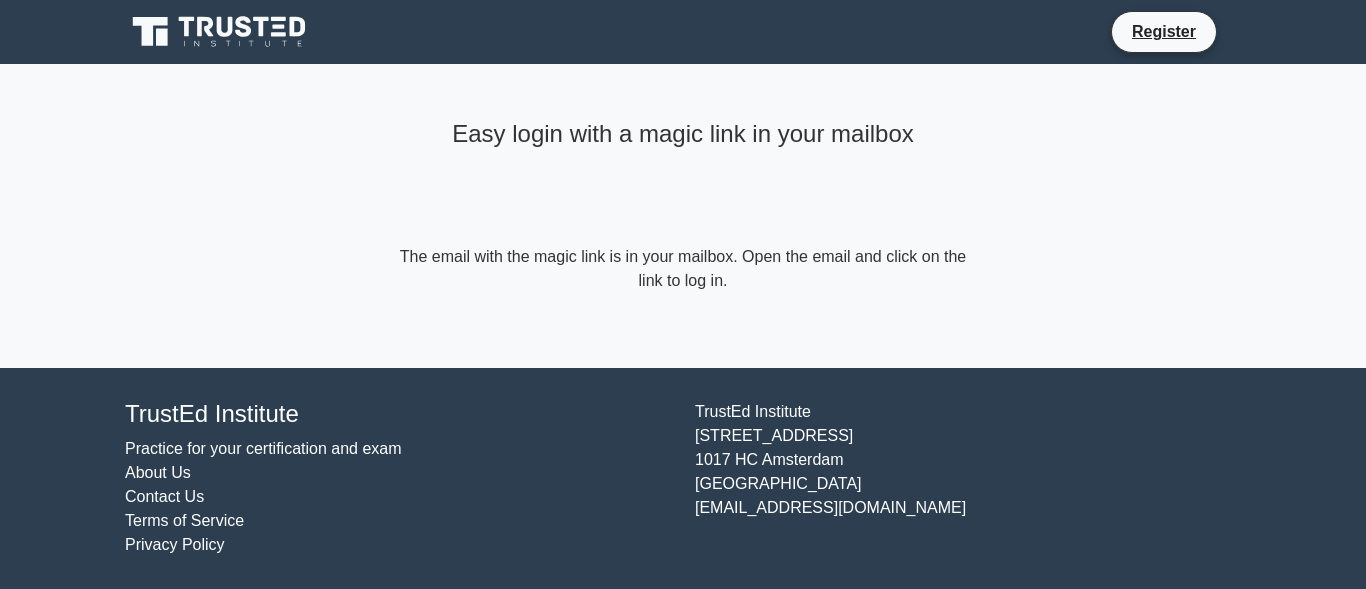 scroll, scrollTop: 0, scrollLeft: 0, axis: both 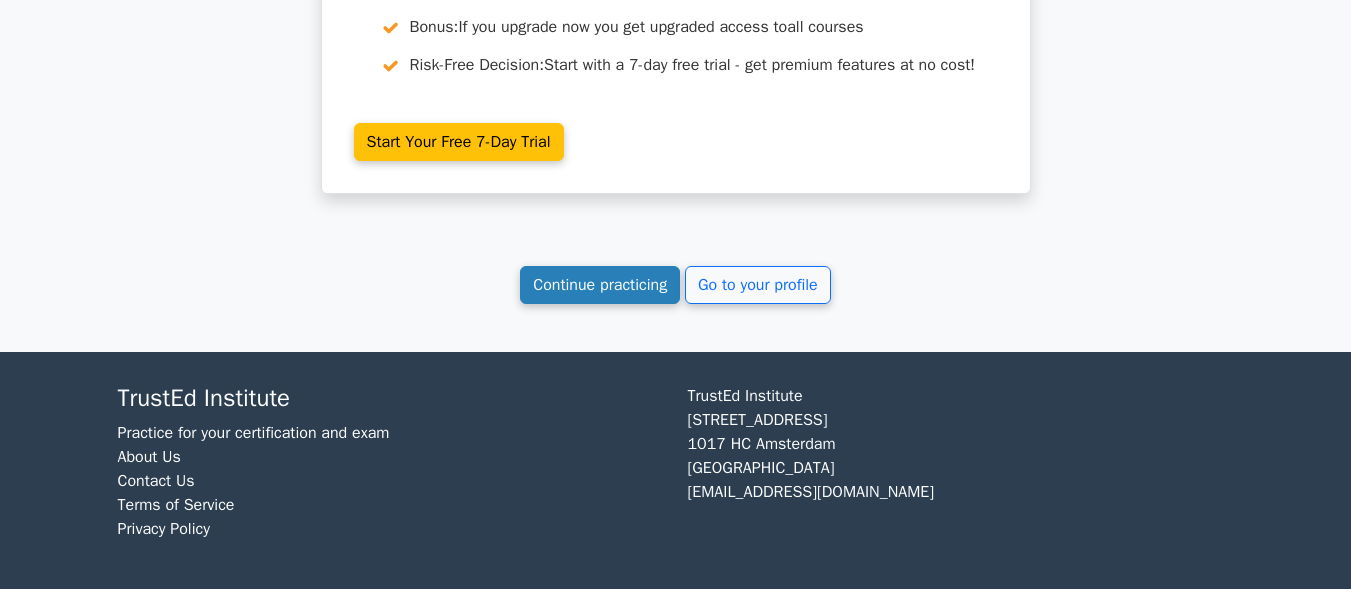 click on "Continue practicing" at bounding box center (600, 285) 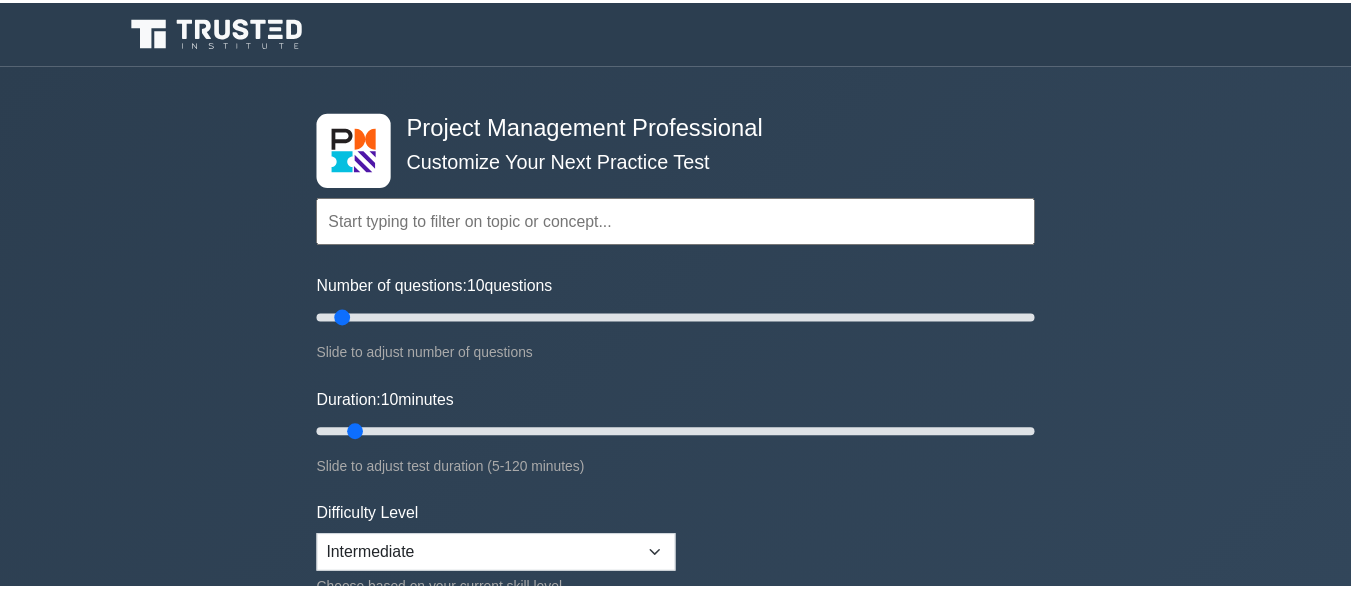 scroll, scrollTop: 0, scrollLeft: 0, axis: both 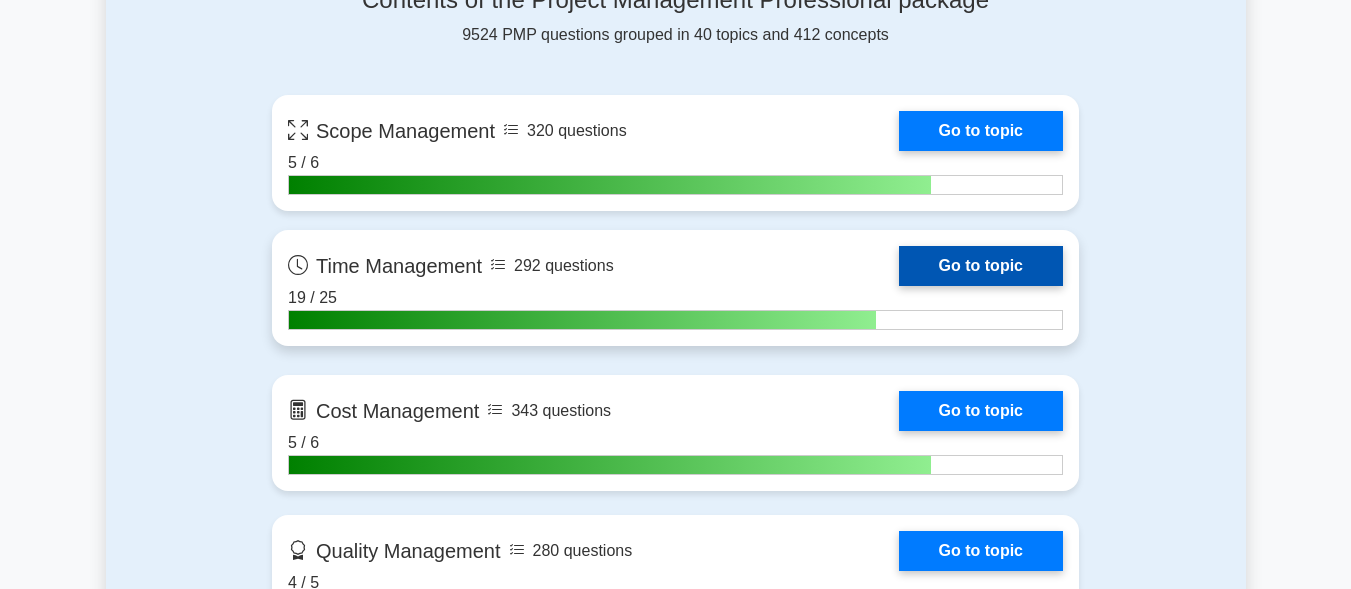 click on "Go to topic" at bounding box center (981, 266) 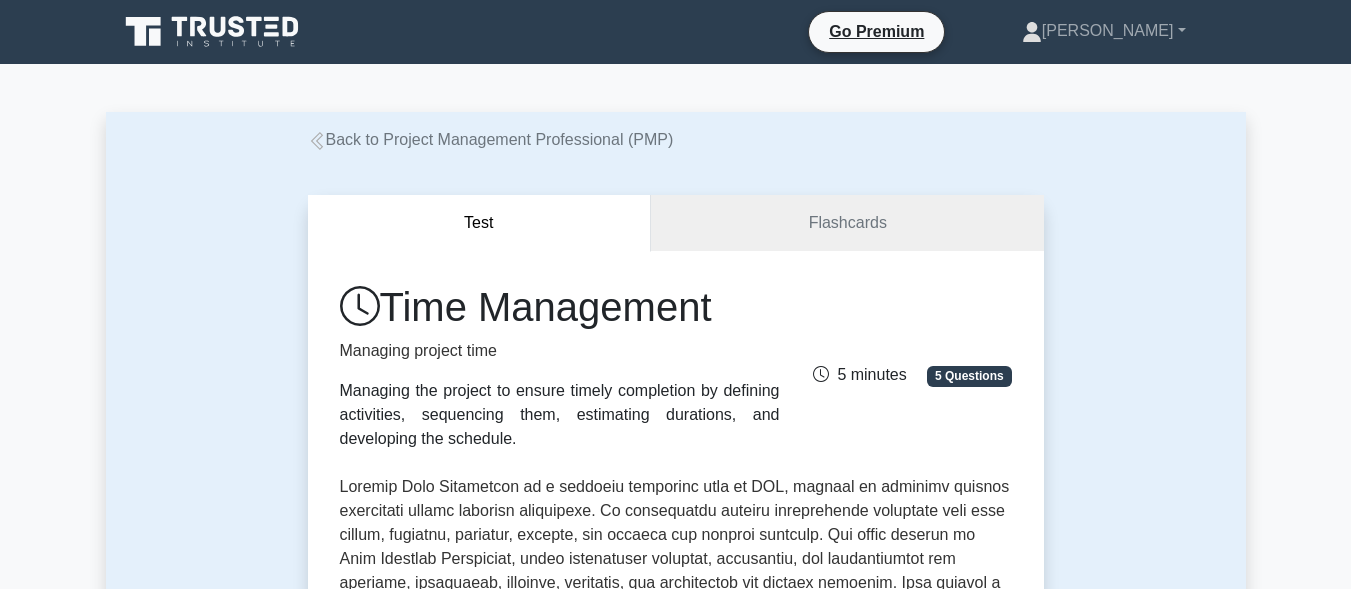 scroll, scrollTop: 0, scrollLeft: 0, axis: both 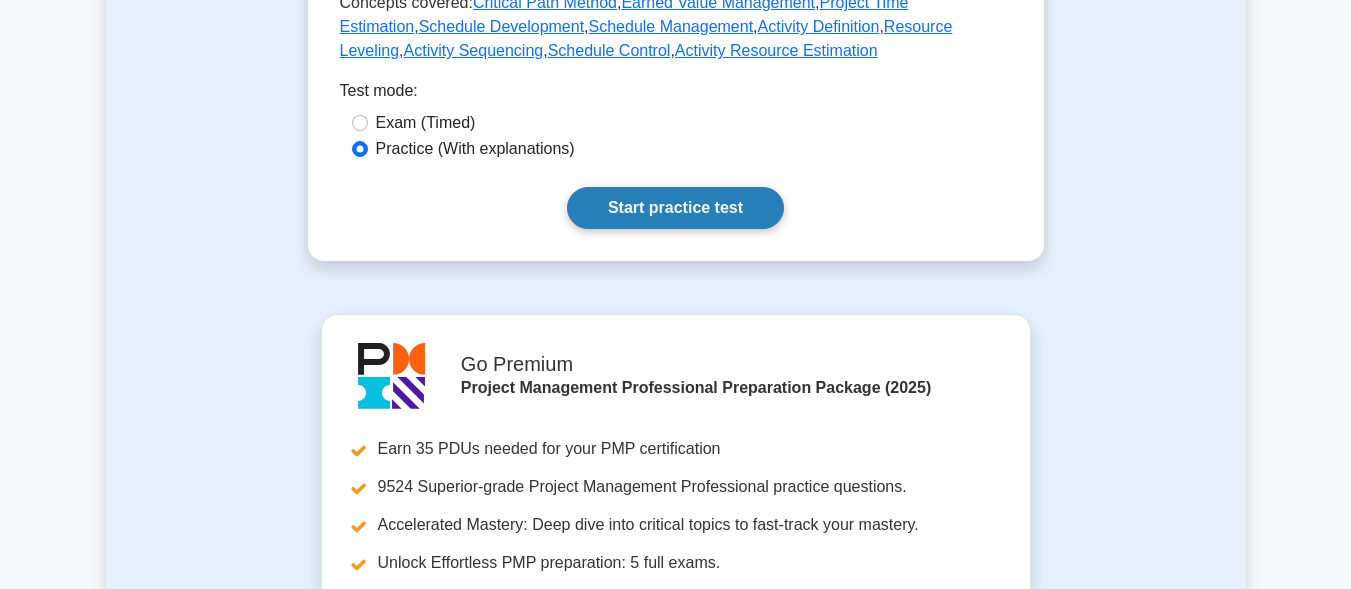 click on "Start practice test" at bounding box center (675, 208) 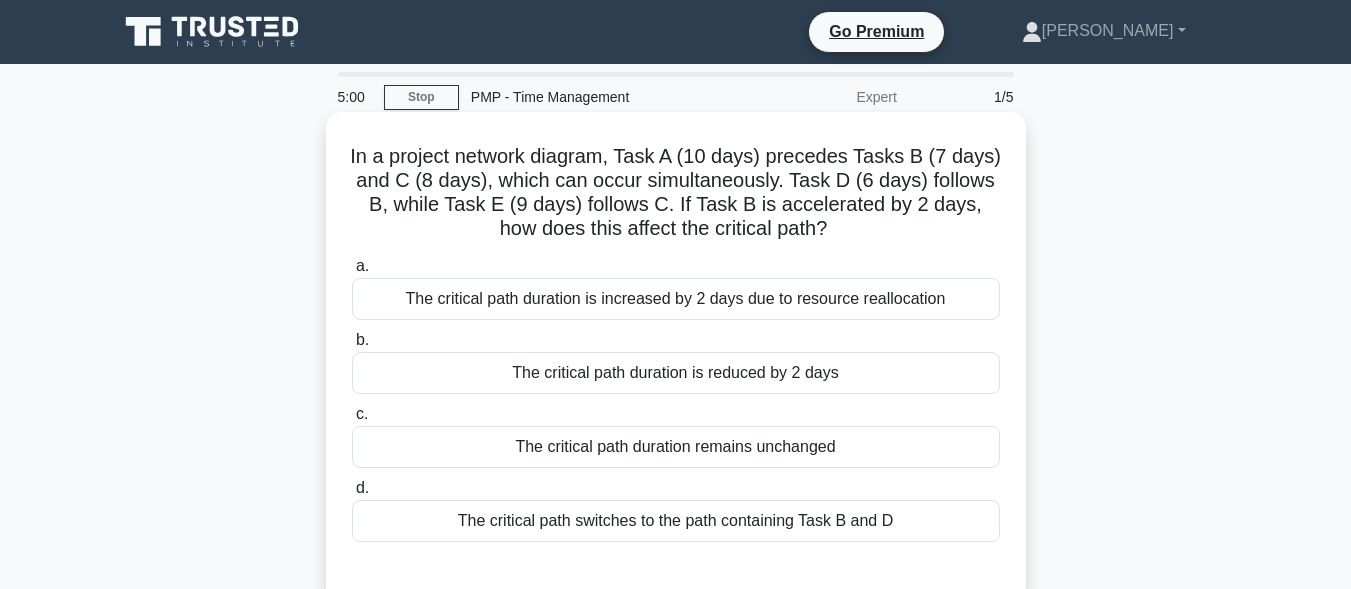 scroll, scrollTop: 0, scrollLeft: 0, axis: both 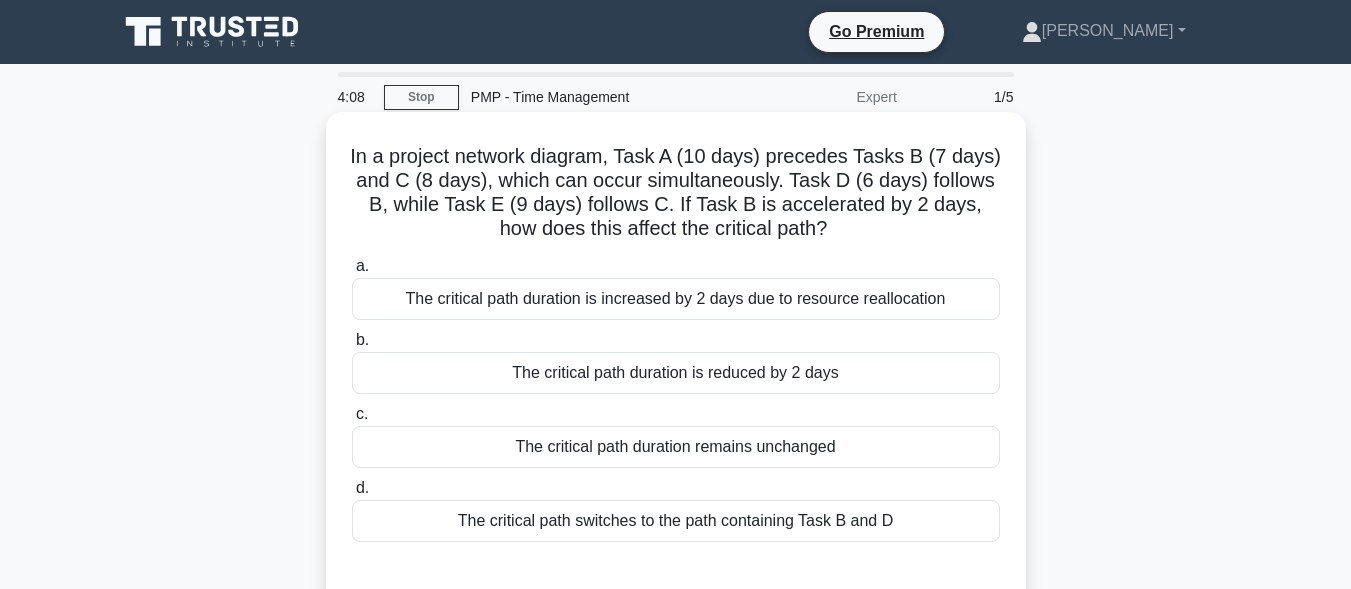click on "The critical path duration remains unchanged" at bounding box center (676, 447) 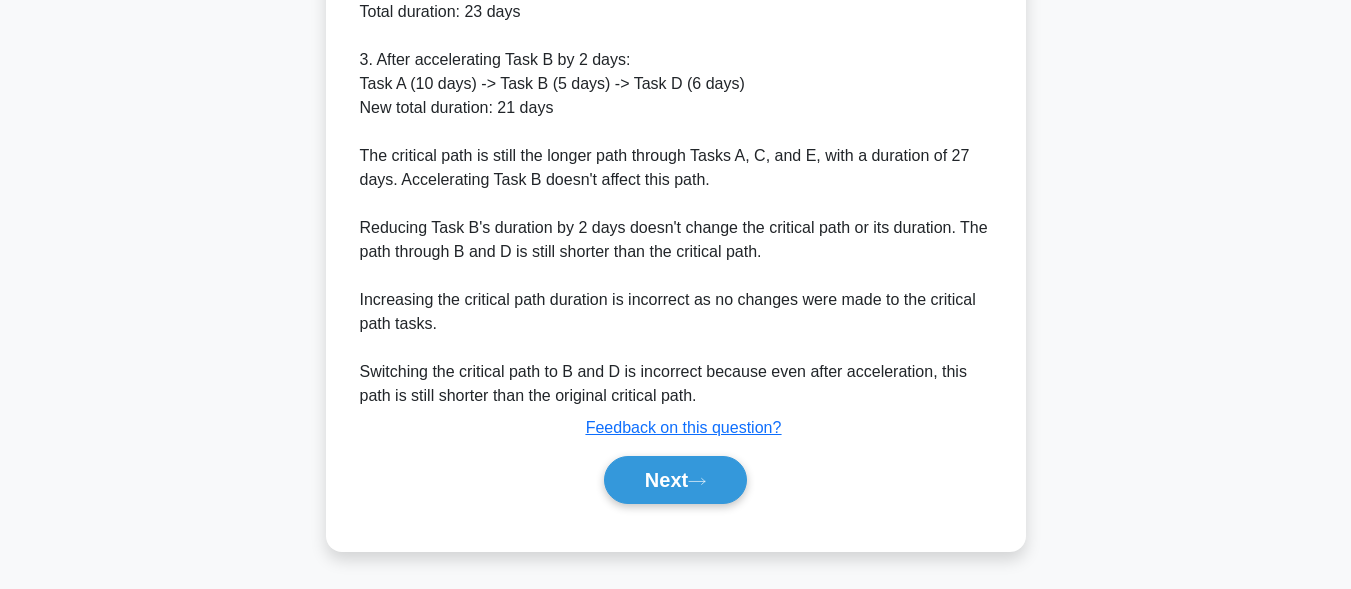 scroll, scrollTop: 813, scrollLeft: 0, axis: vertical 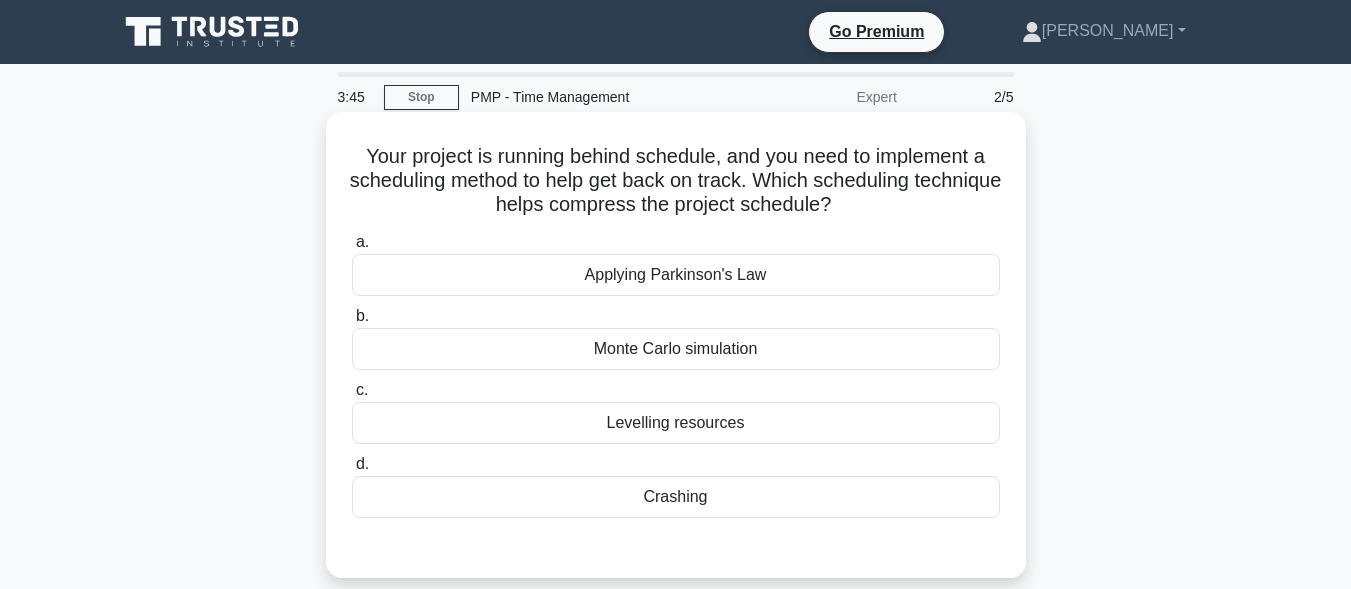 click on "Monte Carlo simulation" at bounding box center (676, 349) 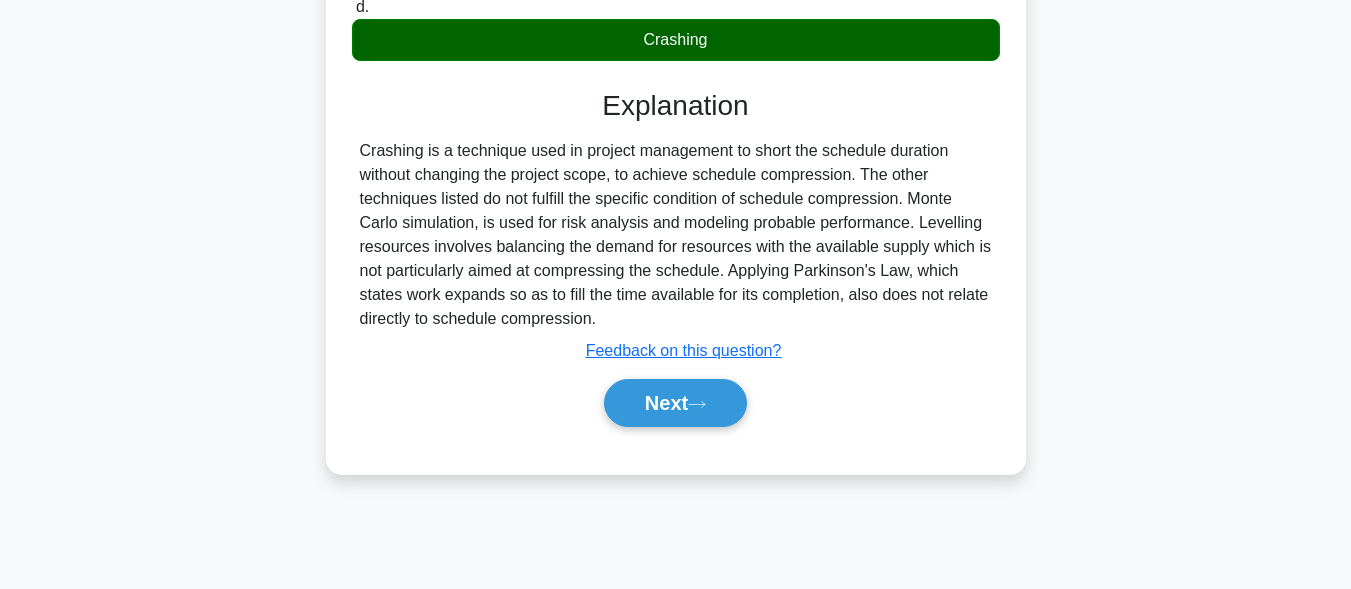 scroll, scrollTop: 491, scrollLeft: 0, axis: vertical 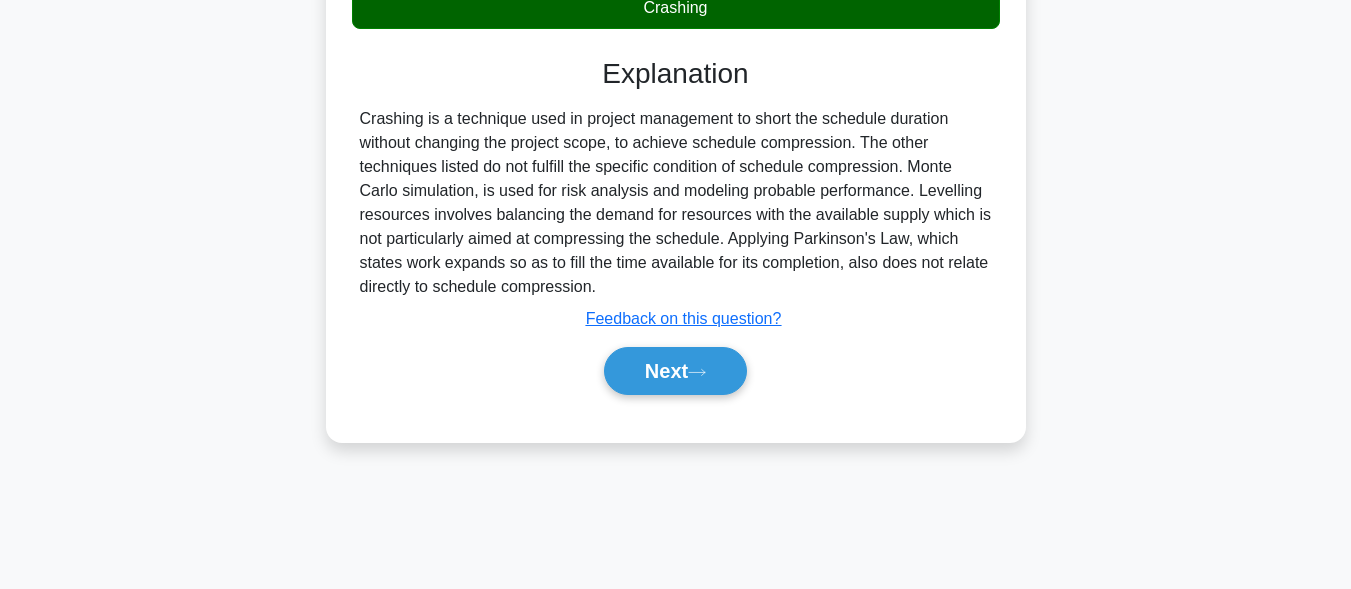 drag, startPoint x: 590, startPoint y: 357, endPoint x: 584, endPoint y: 379, distance: 22.803509 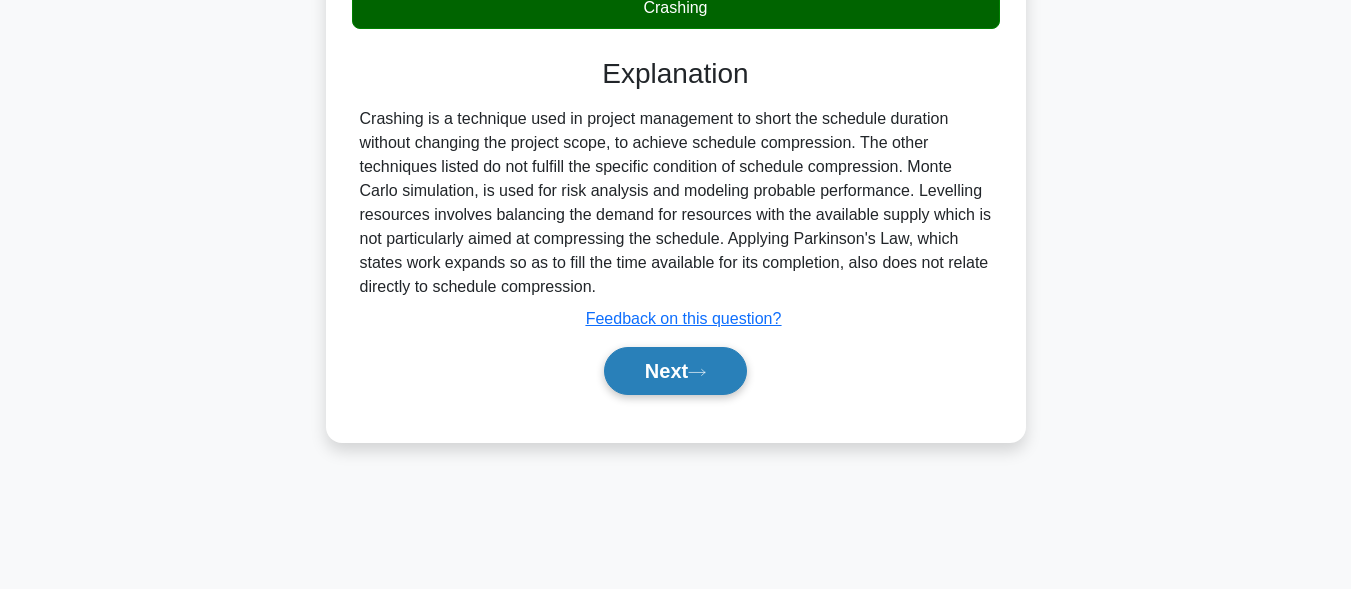 click on "Next" at bounding box center [675, 371] 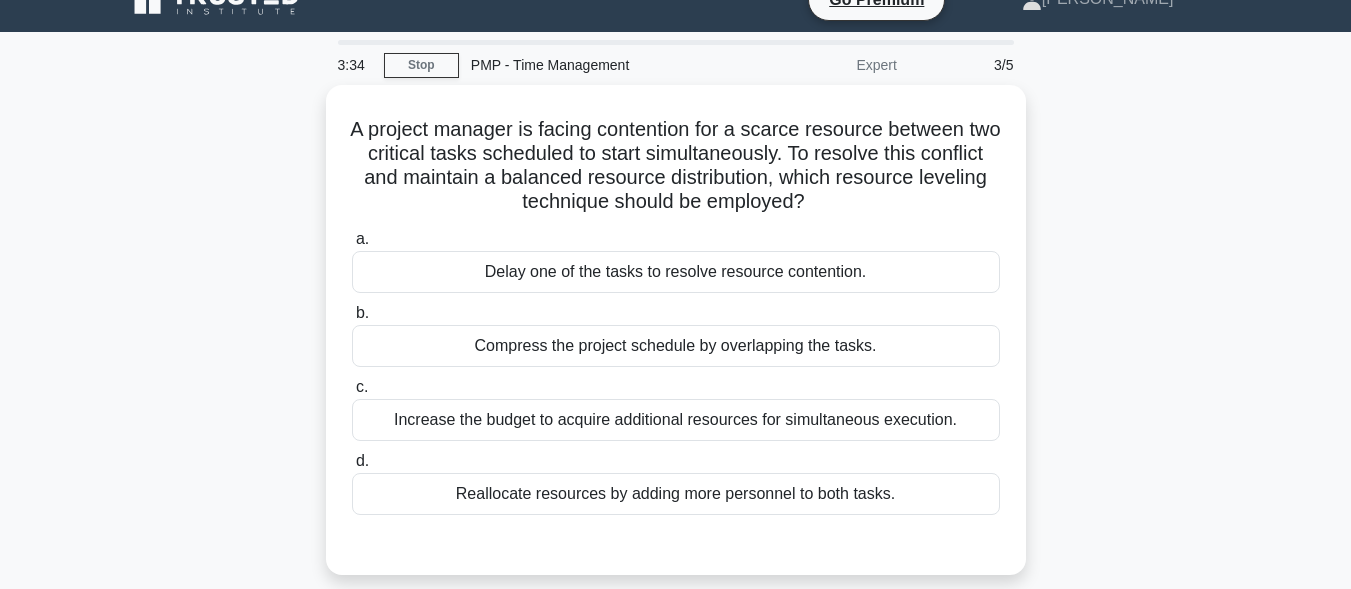 scroll, scrollTop: 0, scrollLeft: 0, axis: both 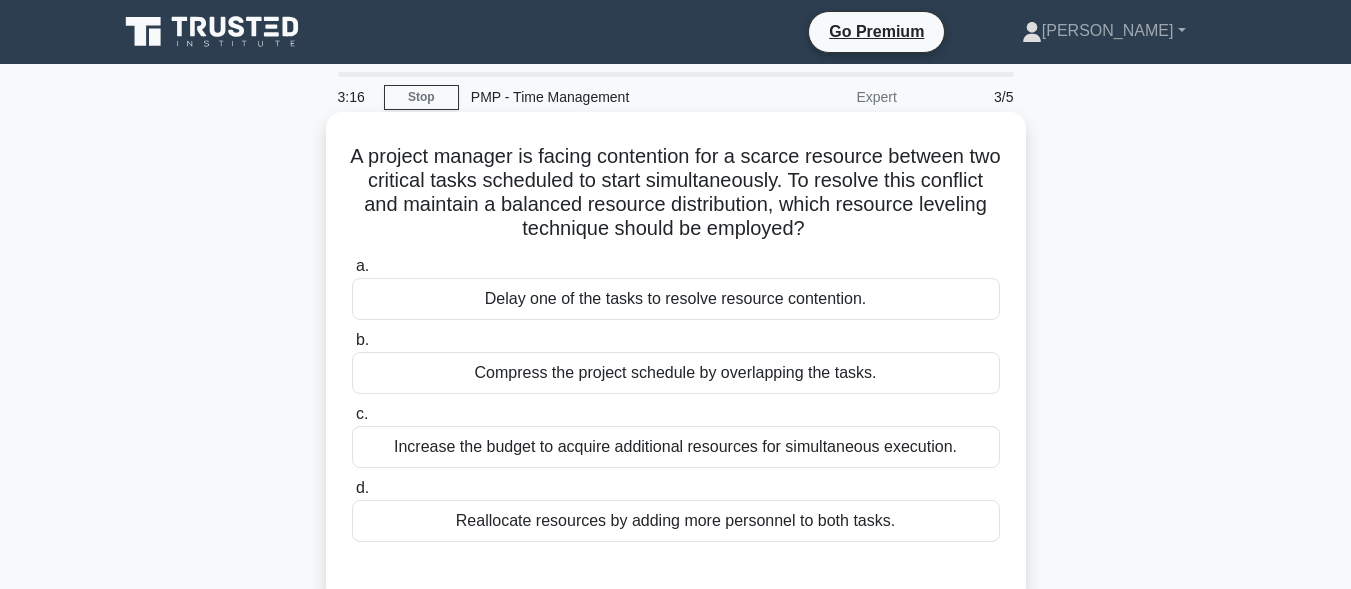 drag, startPoint x: 552, startPoint y: 452, endPoint x: 534, endPoint y: 467, distance: 23.43075 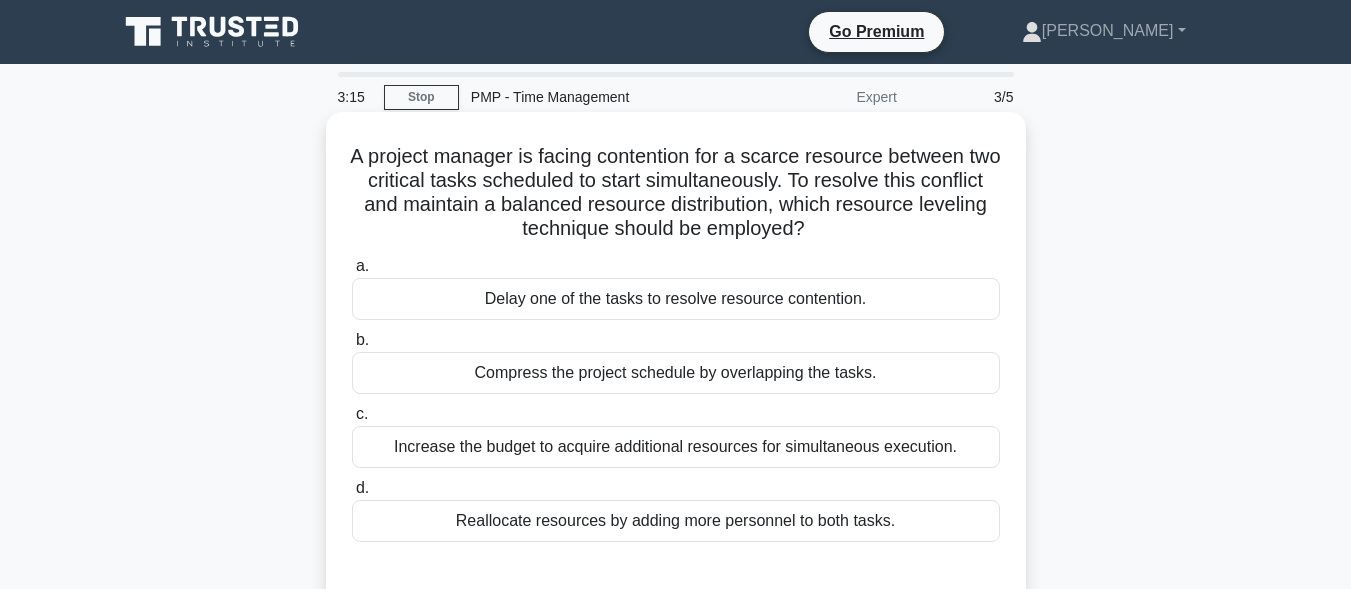 click on "Increase the budget to acquire additional resources for simultaneous execution." at bounding box center [676, 447] 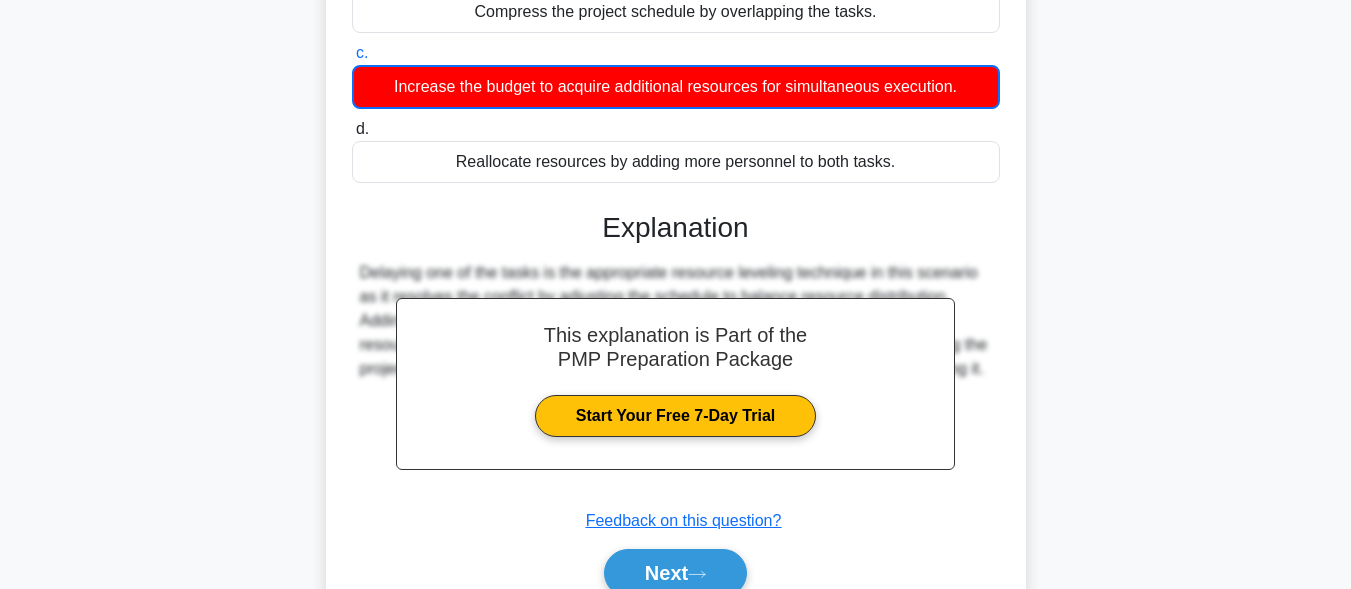 scroll, scrollTop: 0, scrollLeft: 0, axis: both 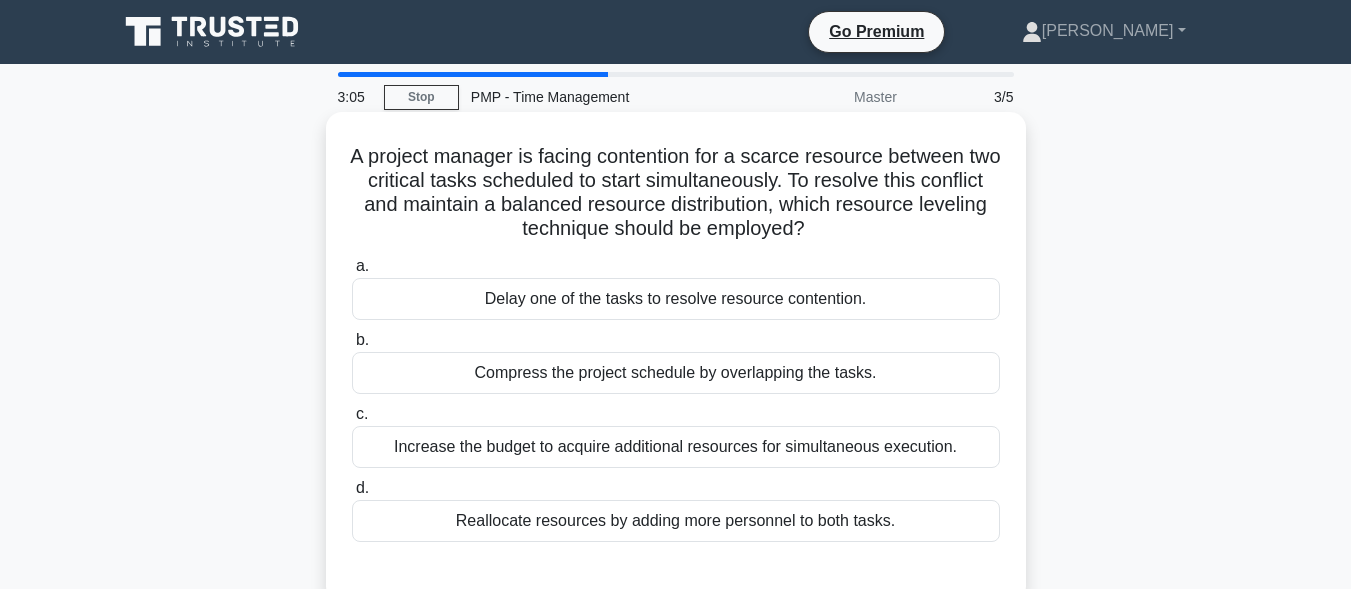 click on "Delay one of the tasks to resolve resource contention." at bounding box center [676, 299] 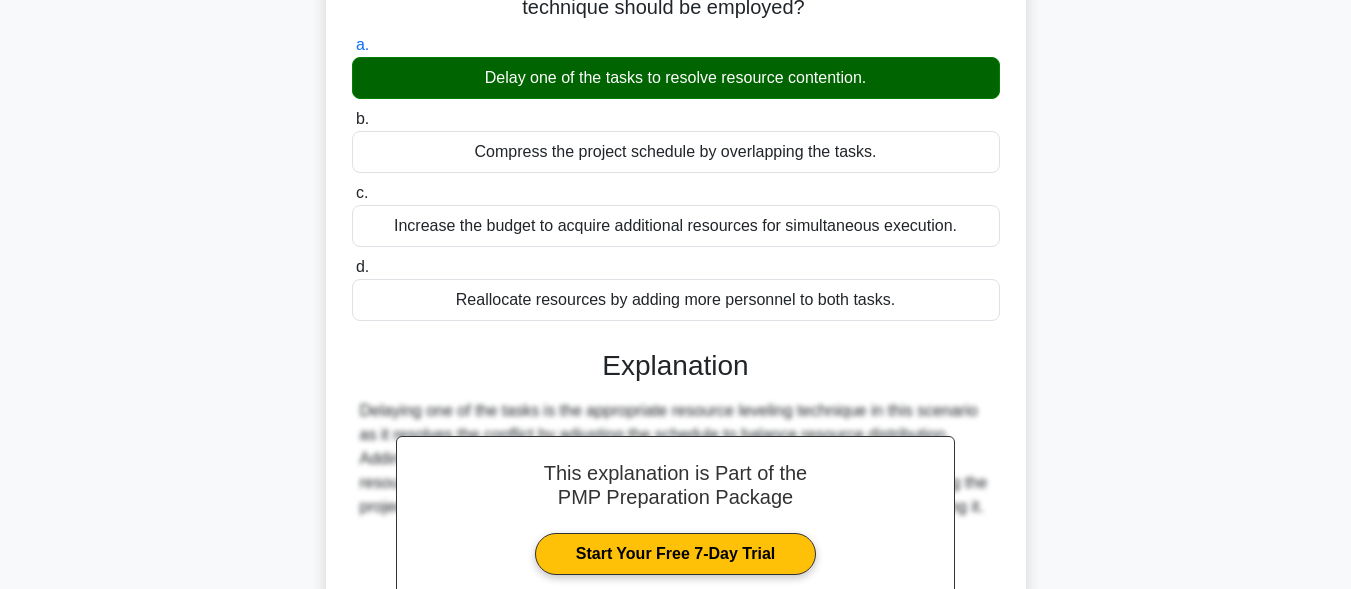 scroll, scrollTop: 491, scrollLeft: 0, axis: vertical 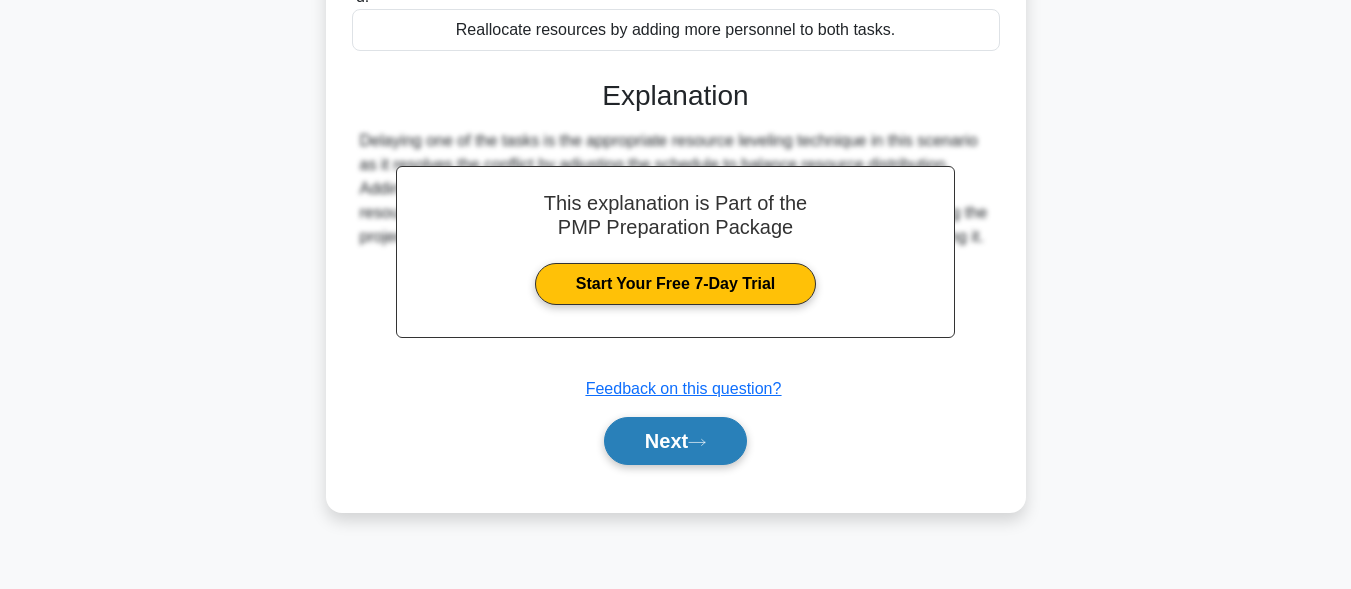 click on "Next" at bounding box center [675, 441] 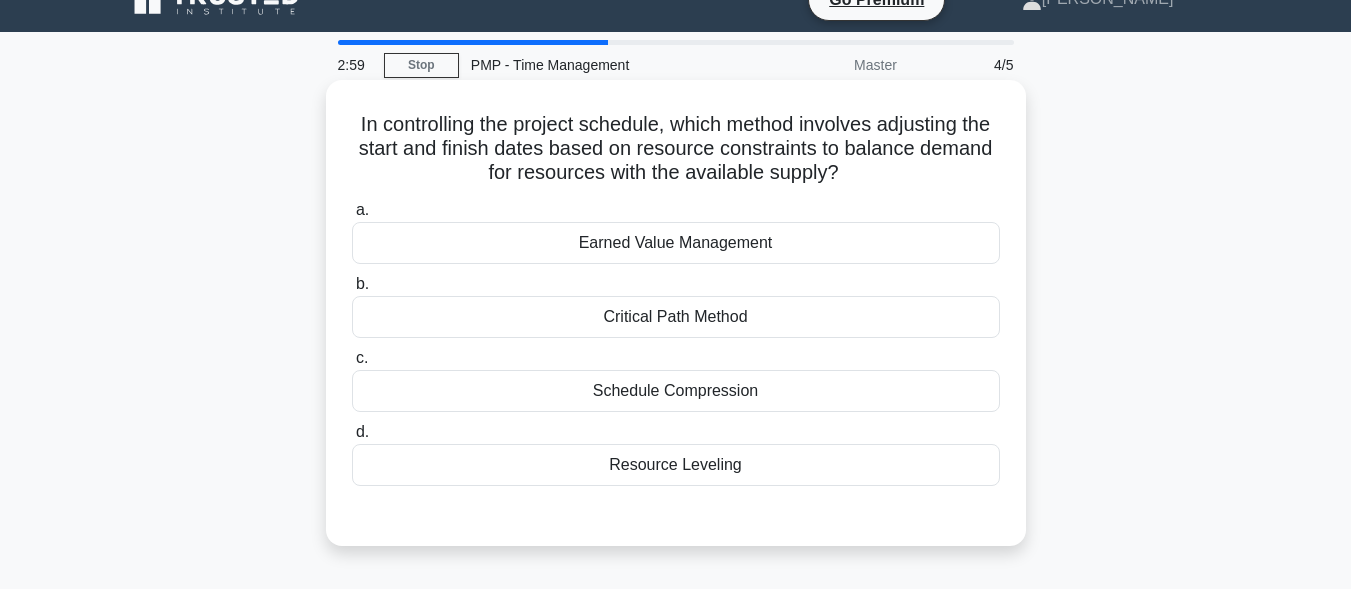 scroll, scrollTop: 0, scrollLeft: 0, axis: both 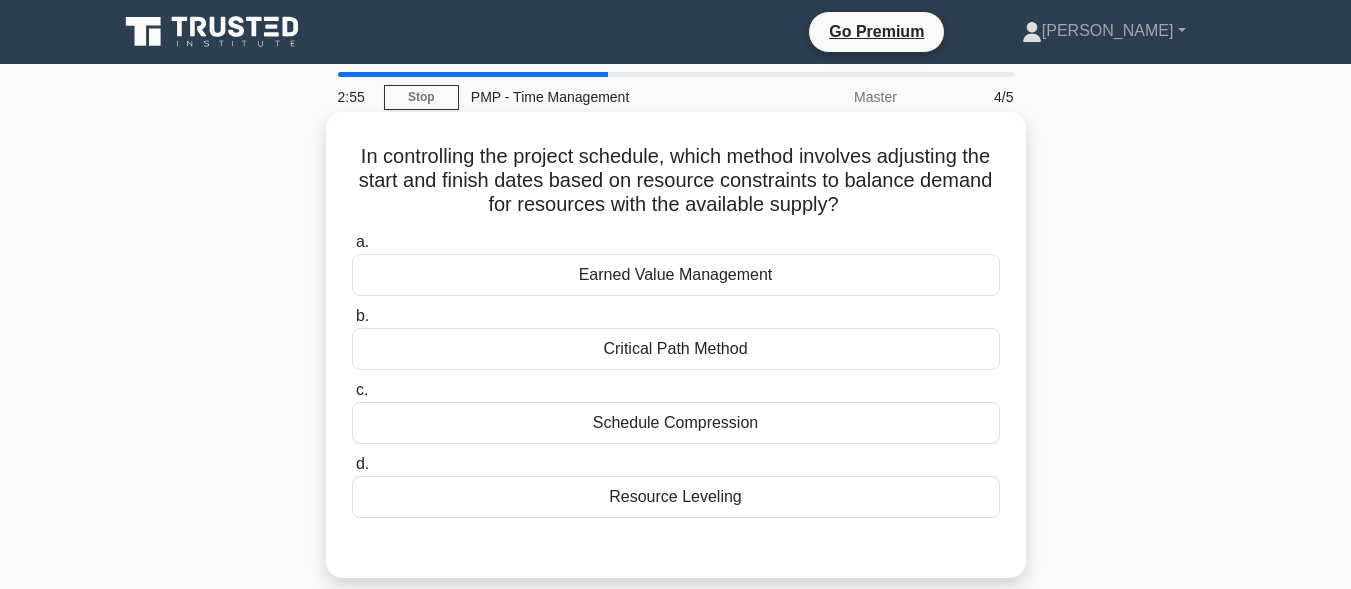 click on "Critical Path Method" at bounding box center [676, 349] 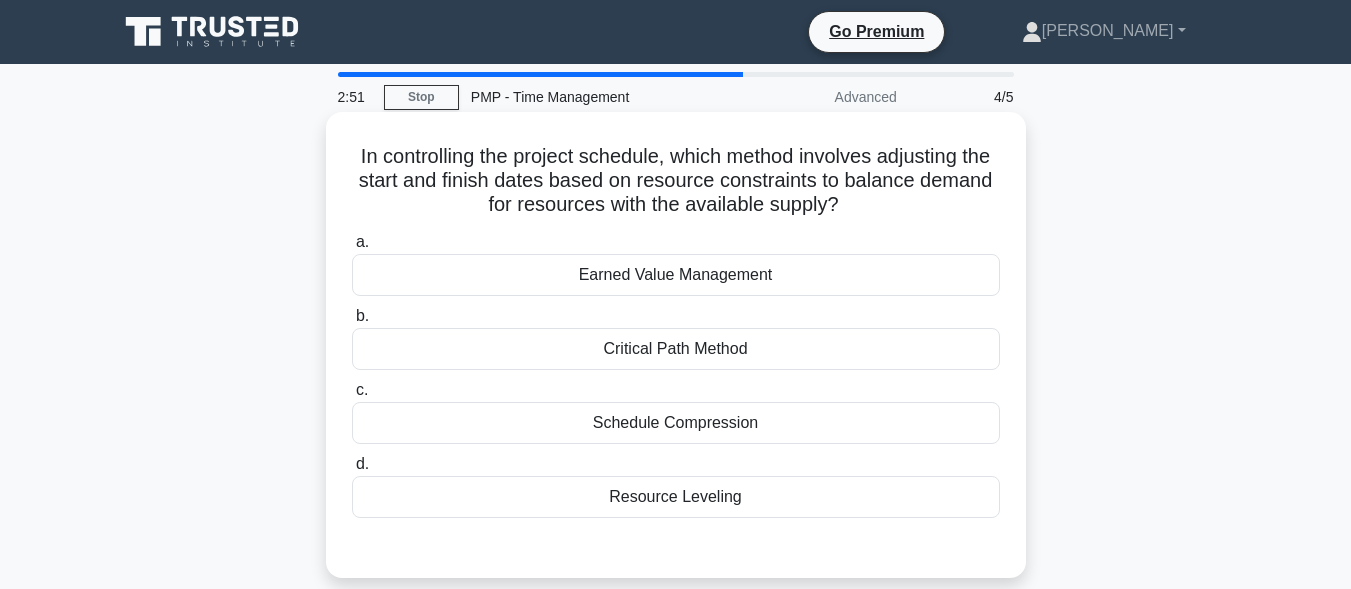 scroll, scrollTop: 0, scrollLeft: 0, axis: both 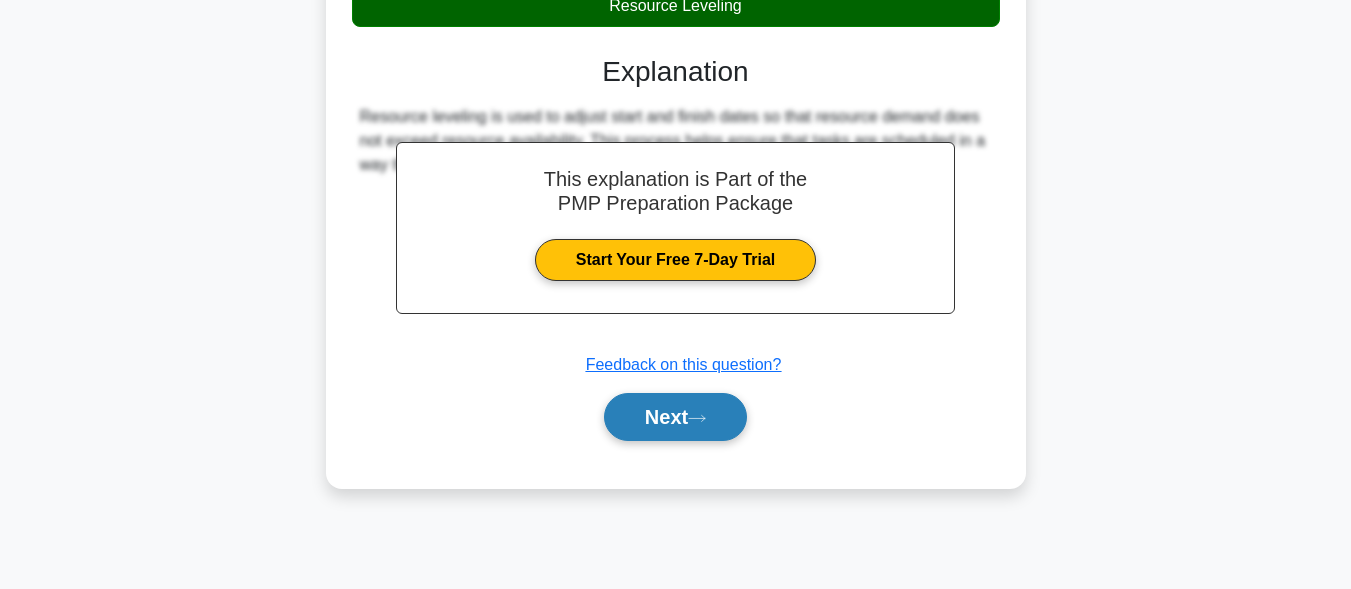 click on "Next" at bounding box center (675, 417) 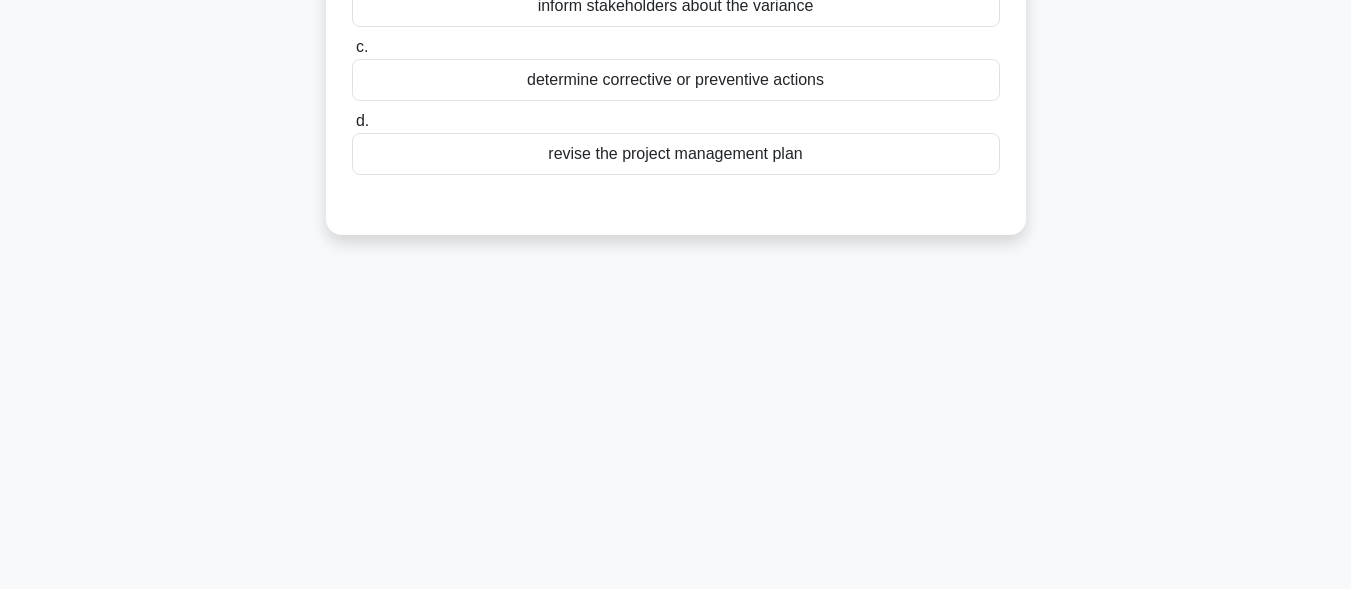 scroll, scrollTop: 0, scrollLeft: 0, axis: both 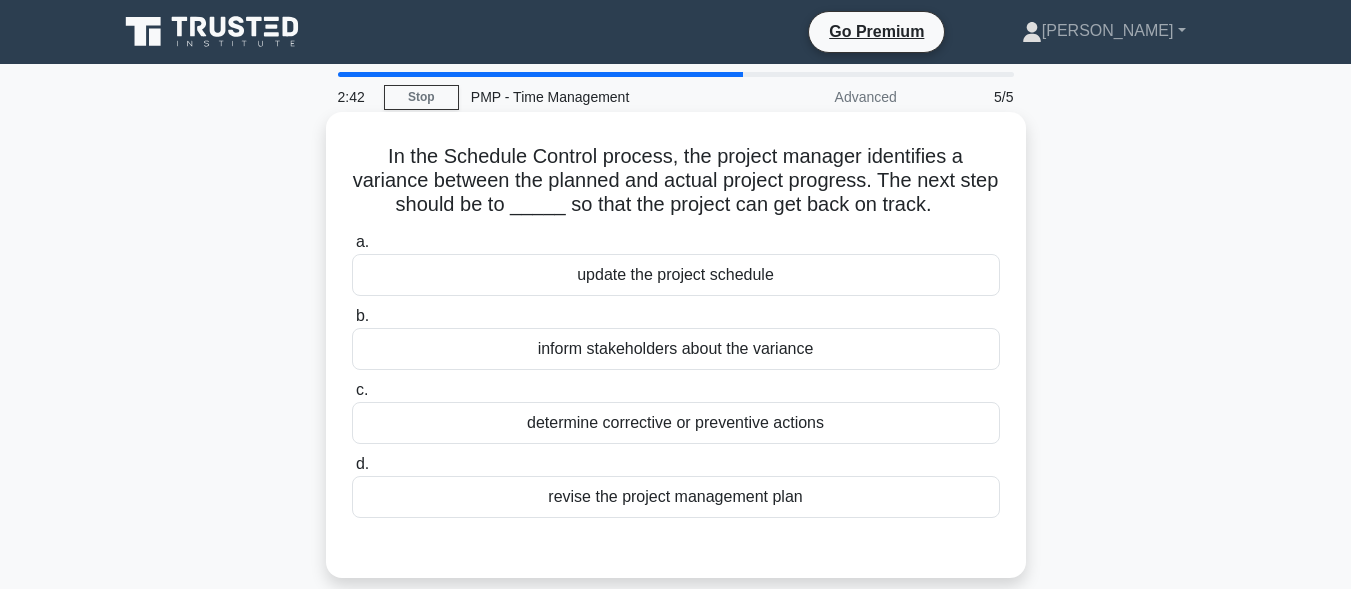 click on "update the project schedule" at bounding box center [676, 275] 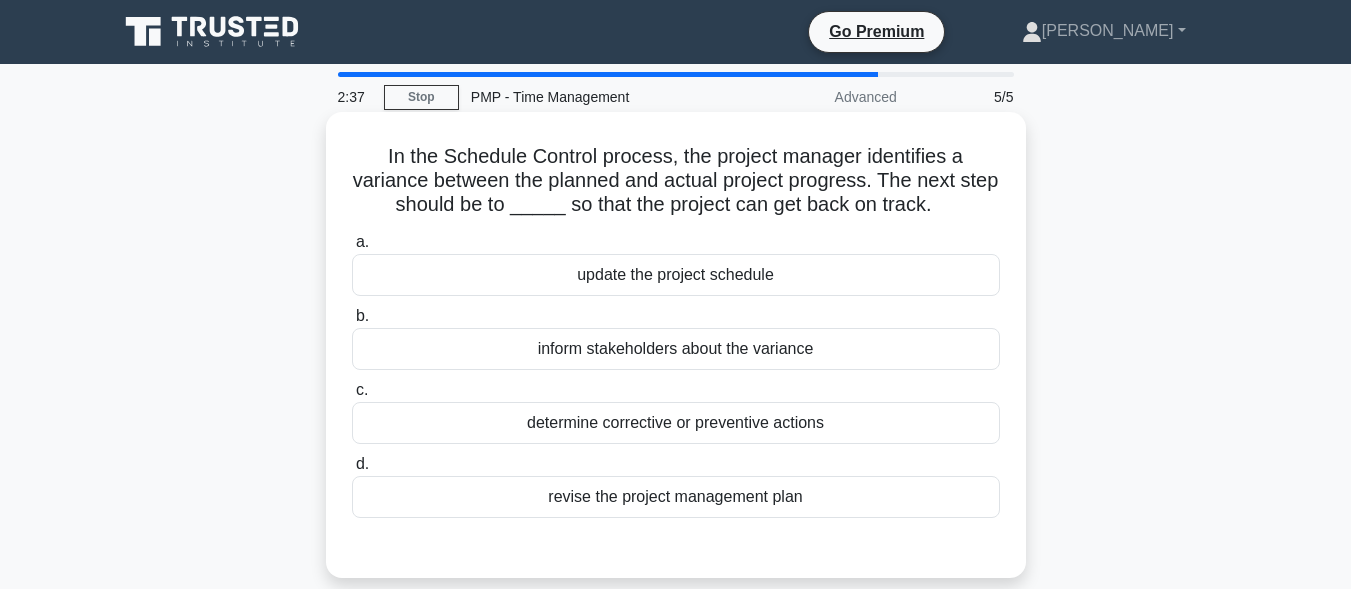 scroll, scrollTop: 0, scrollLeft: 0, axis: both 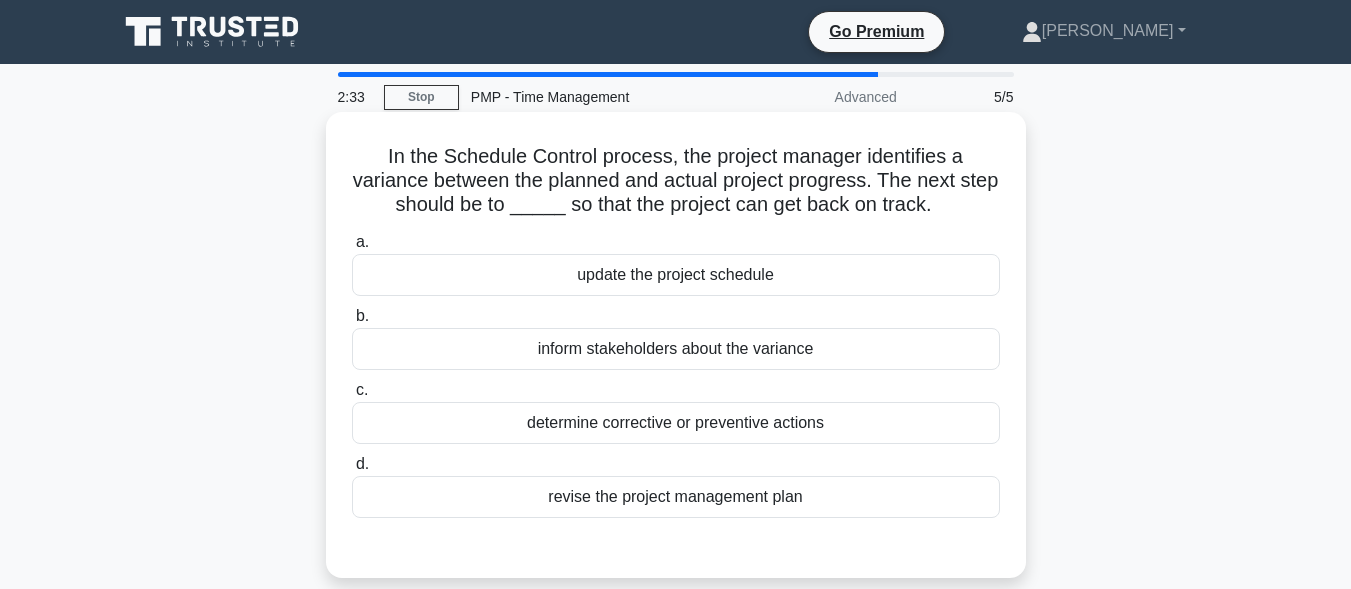 click on "determine corrective or preventive actions" at bounding box center (676, 423) 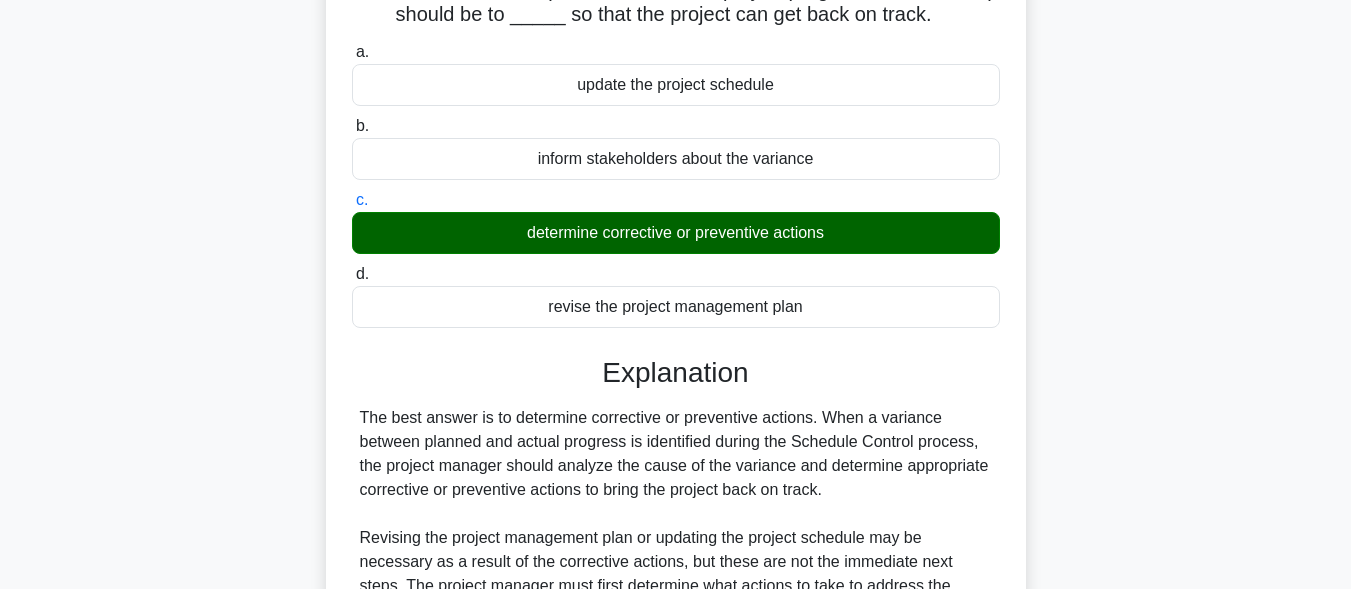 scroll, scrollTop: 491, scrollLeft: 0, axis: vertical 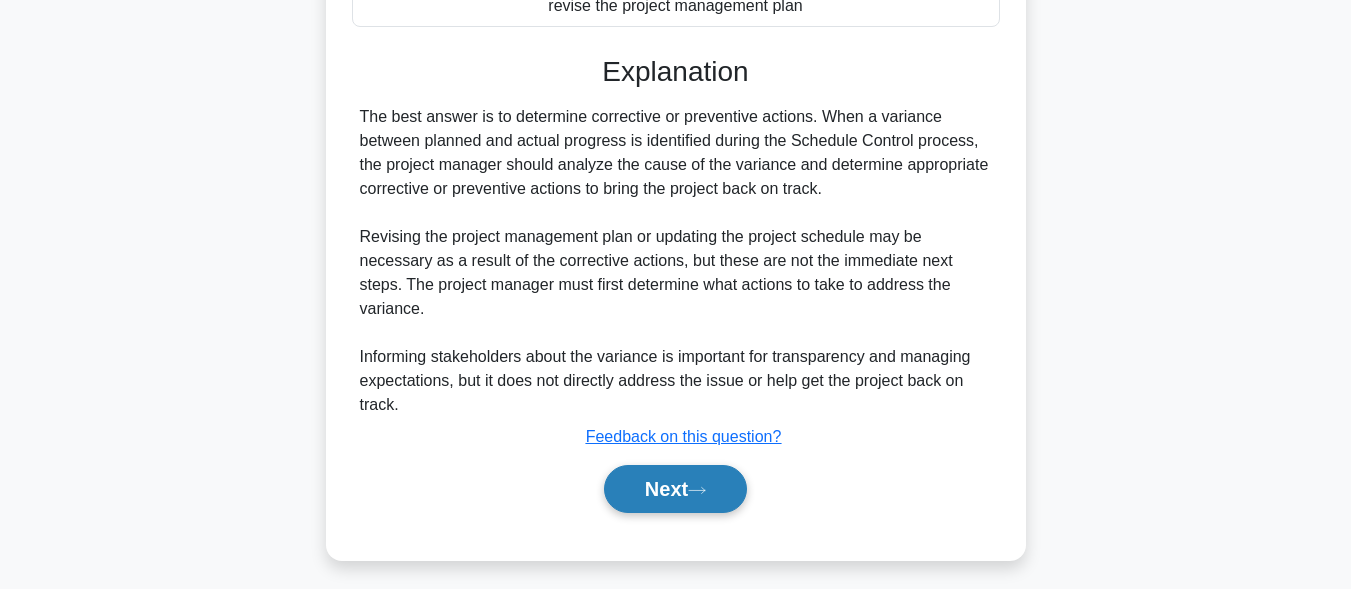 click on "Next" at bounding box center [675, 489] 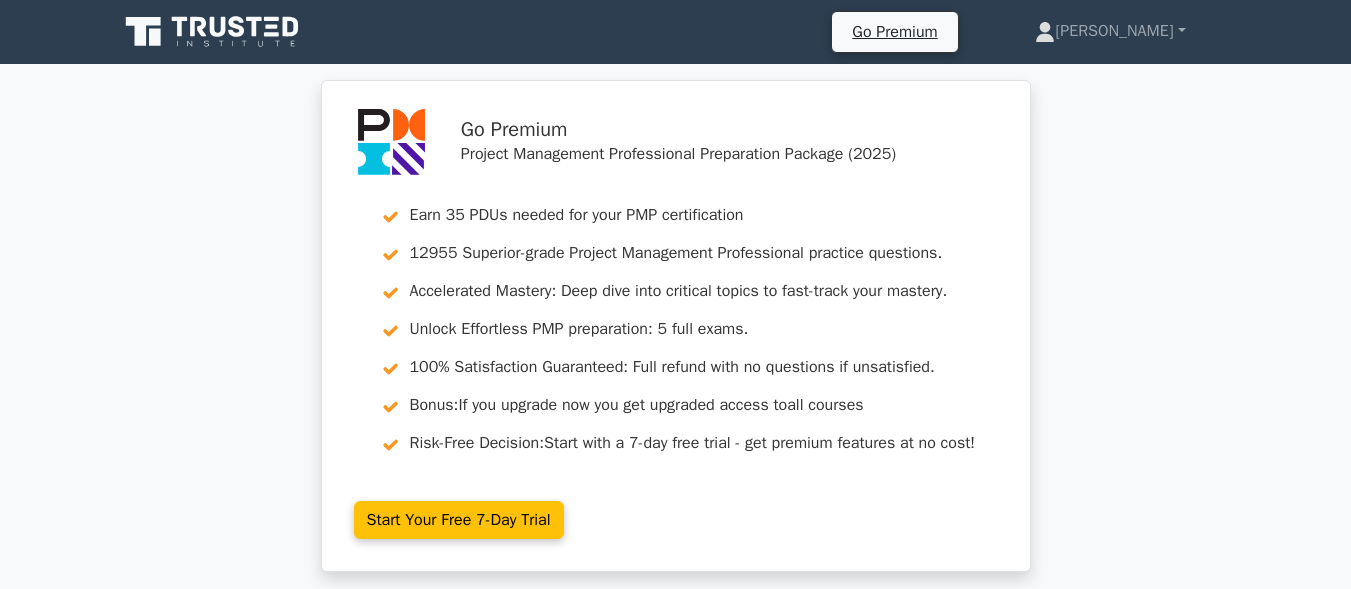 scroll, scrollTop: 103, scrollLeft: 0, axis: vertical 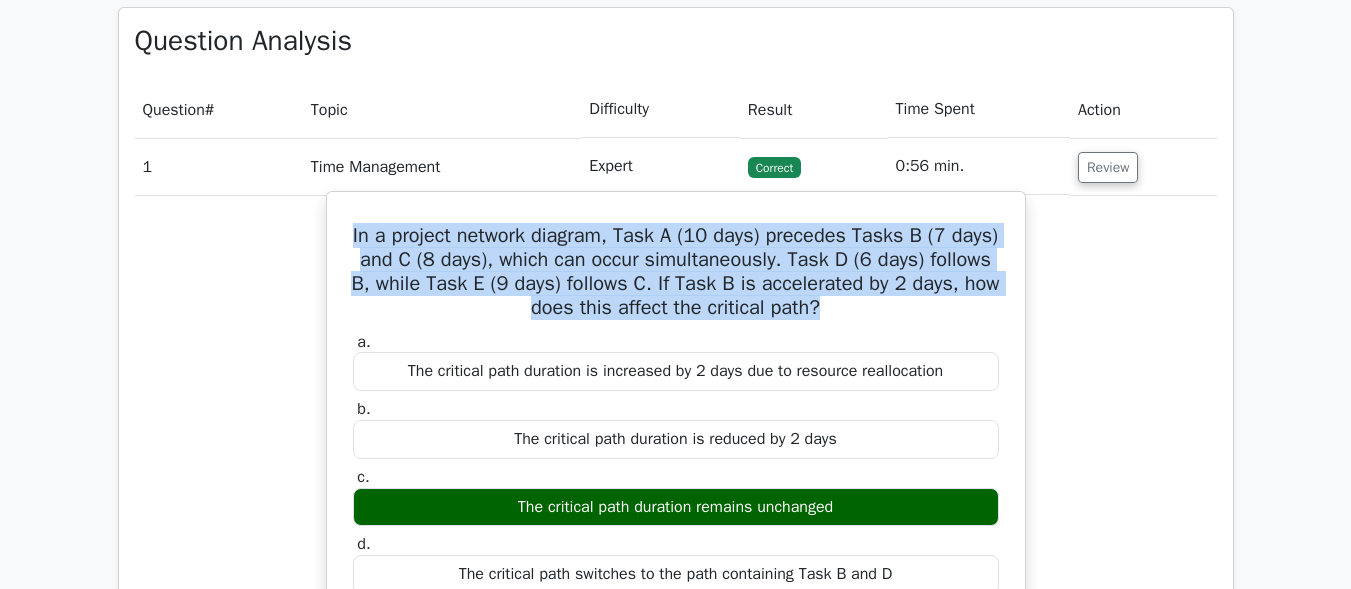 drag, startPoint x: 353, startPoint y: 233, endPoint x: 845, endPoint y: 313, distance: 498.46164 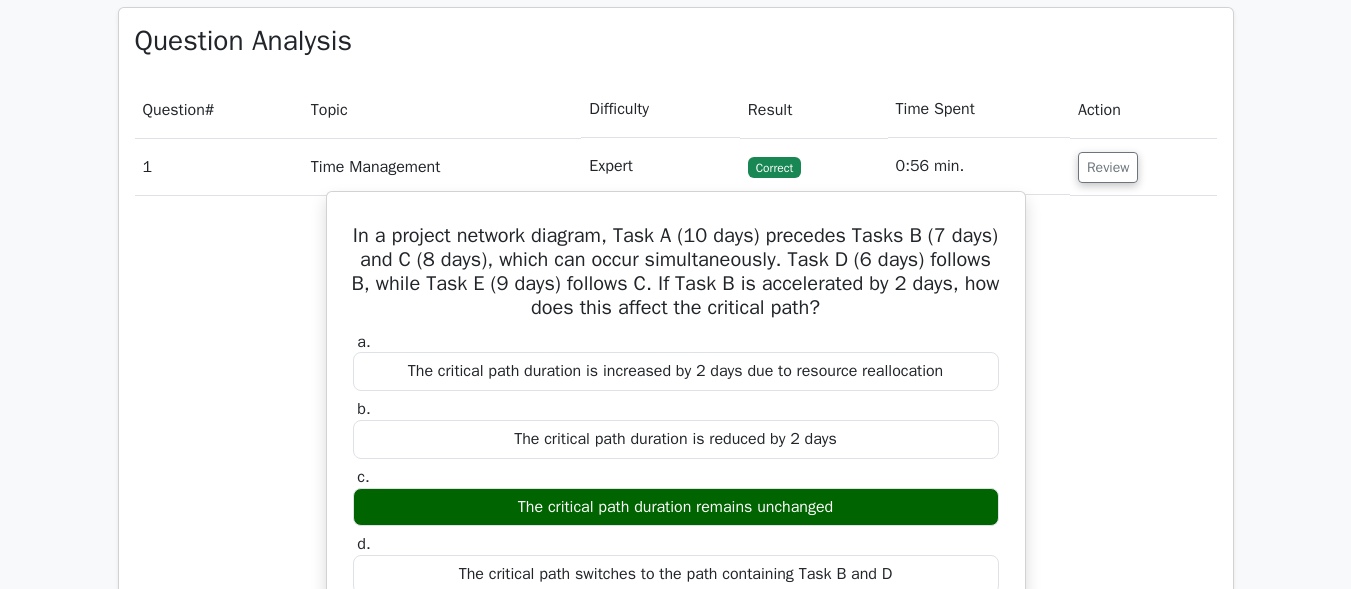 drag, startPoint x: 514, startPoint y: 501, endPoint x: 854, endPoint y: 508, distance: 340.07205 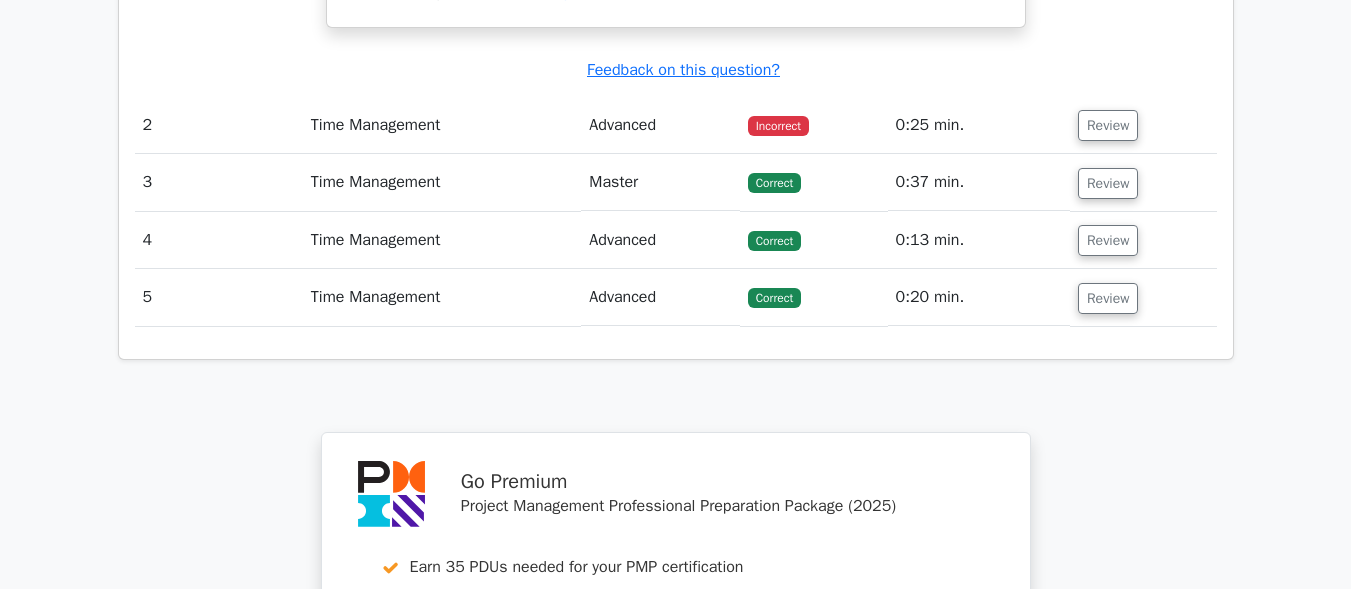scroll, scrollTop: 2700, scrollLeft: 0, axis: vertical 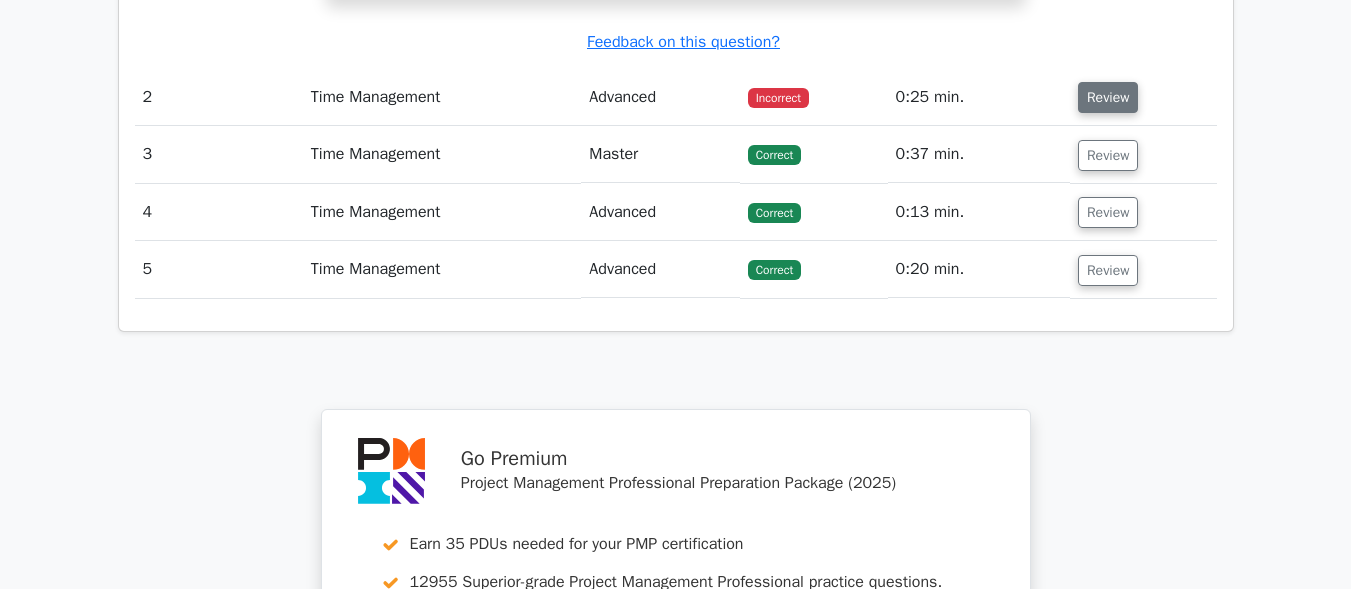 click on "Review" at bounding box center (1108, 97) 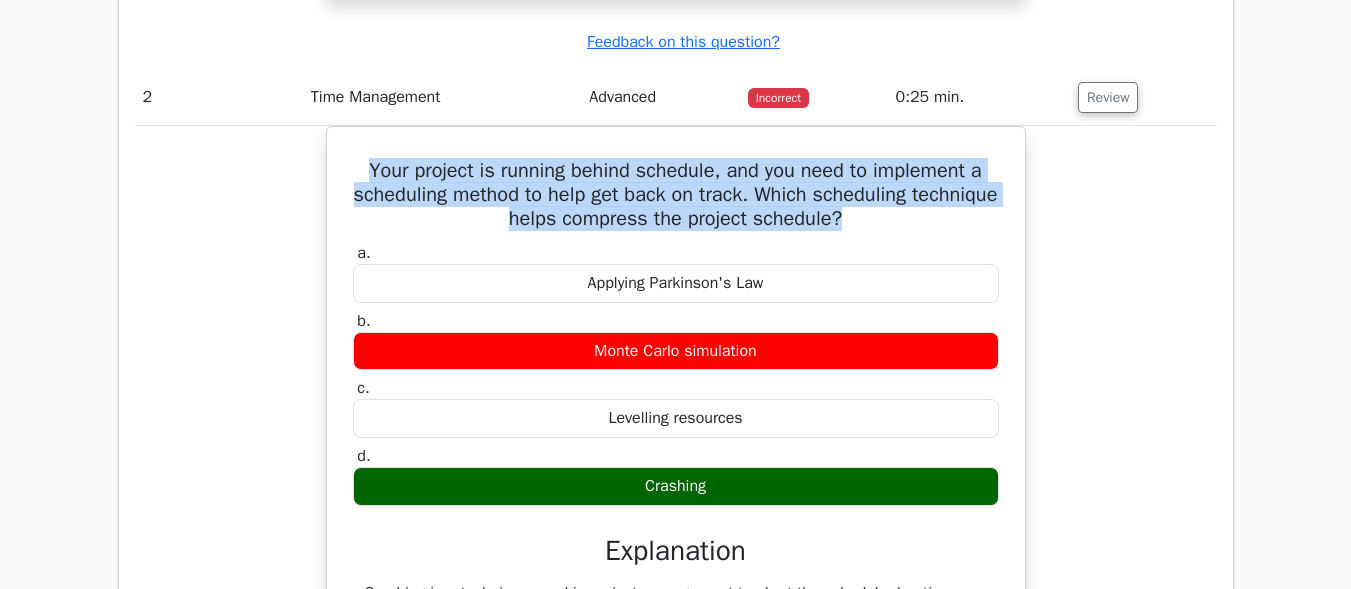 drag, startPoint x: 907, startPoint y: 218, endPoint x: 321, endPoint y: 176, distance: 587.5032 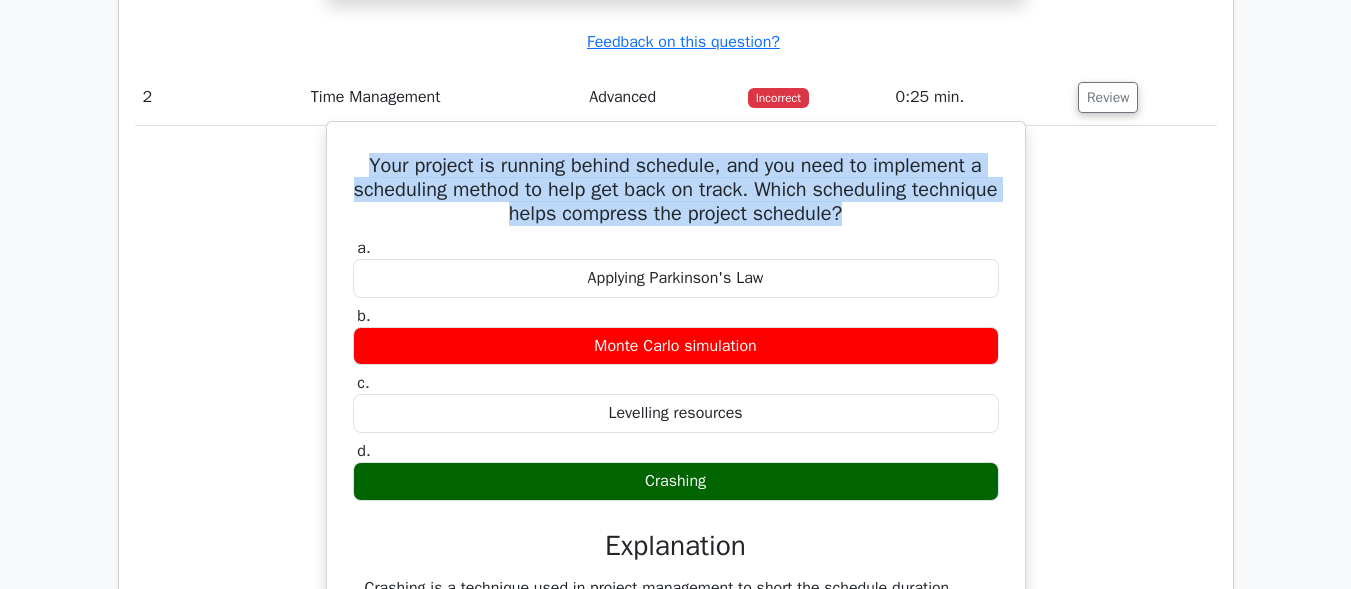 copy on "Your project is running behind schedule, and you need to implement a scheduling method to help get back on track. Which scheduling technique helps compress the project schedule?" 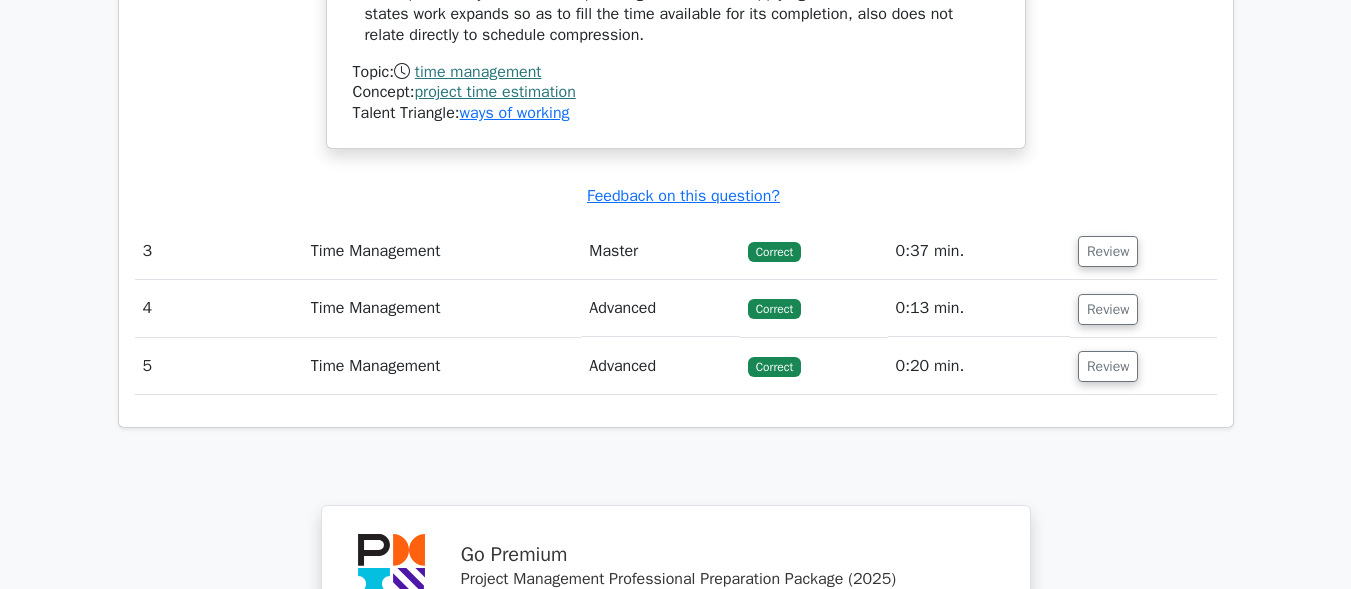 scroll, scrollTop: 3500, scrollLeft: 0, axis: vertical 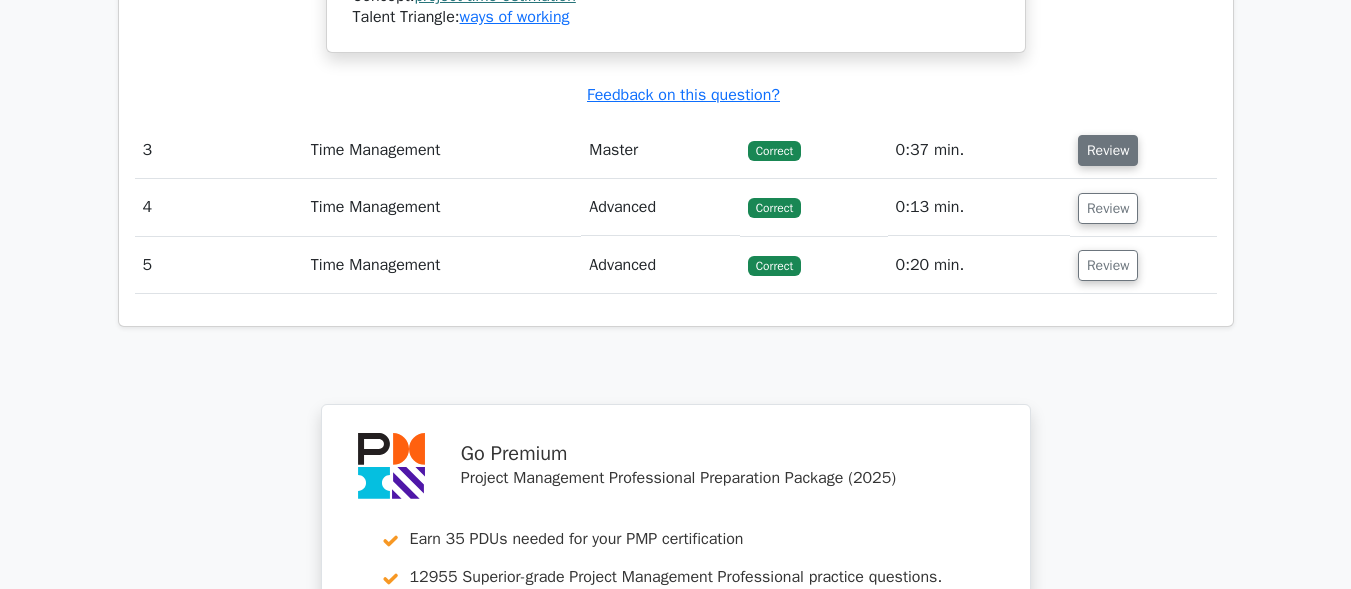 click on "Review" at bounding box center [1108, 150] 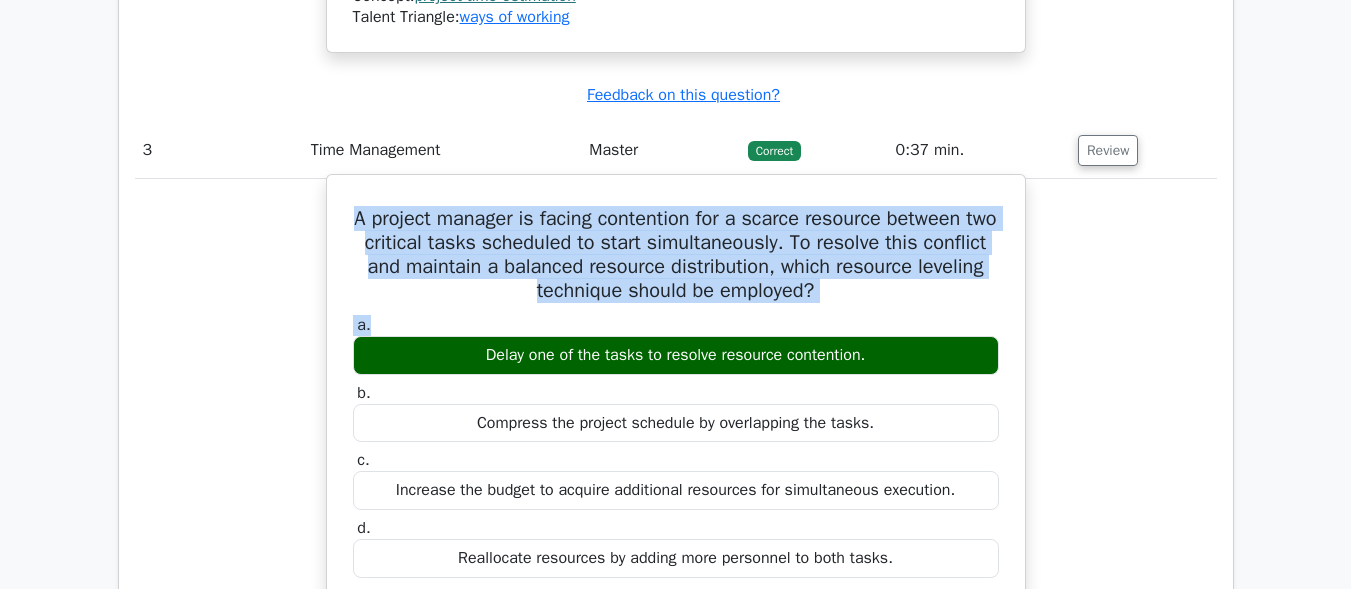 drag, startPoint x: 359, startPoint y: 220, endPoint x: 955, endPoint y: 312, distance: 603.0589 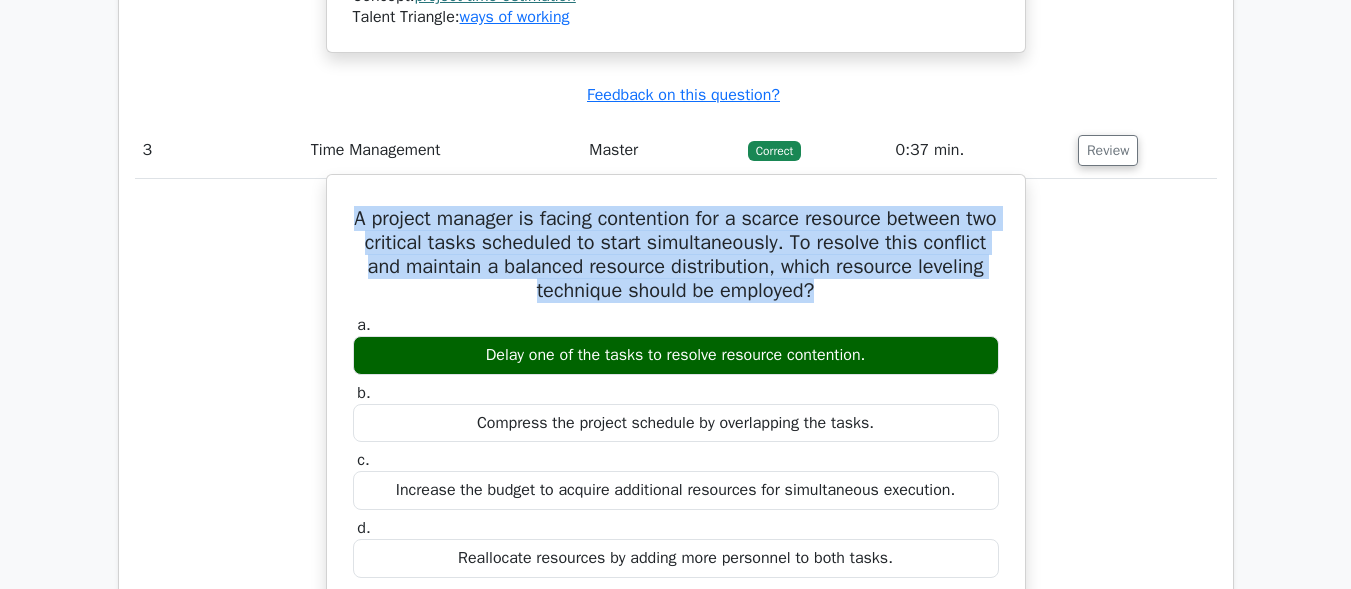 drag, startPoint x: 925, startPoint y: 296, endPoint x: 373, endPoint y: 224, distance: 556.67584 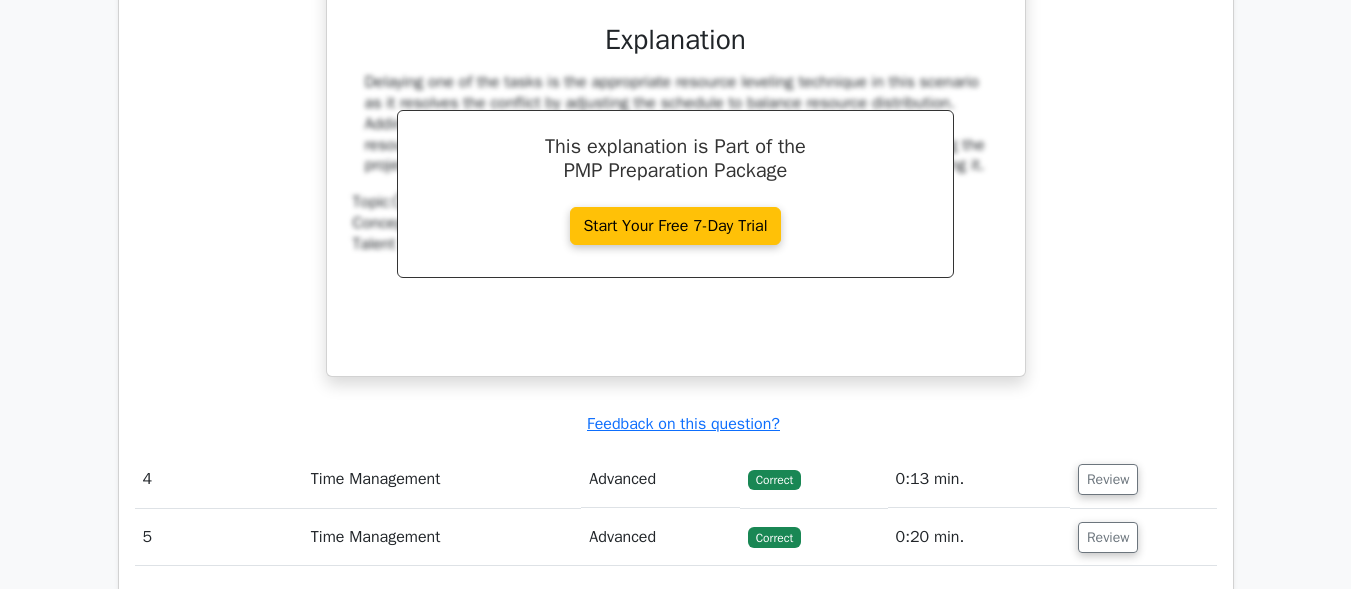 scroll, scrollTop: 4100, scrollLeft: 0, axis: vertical 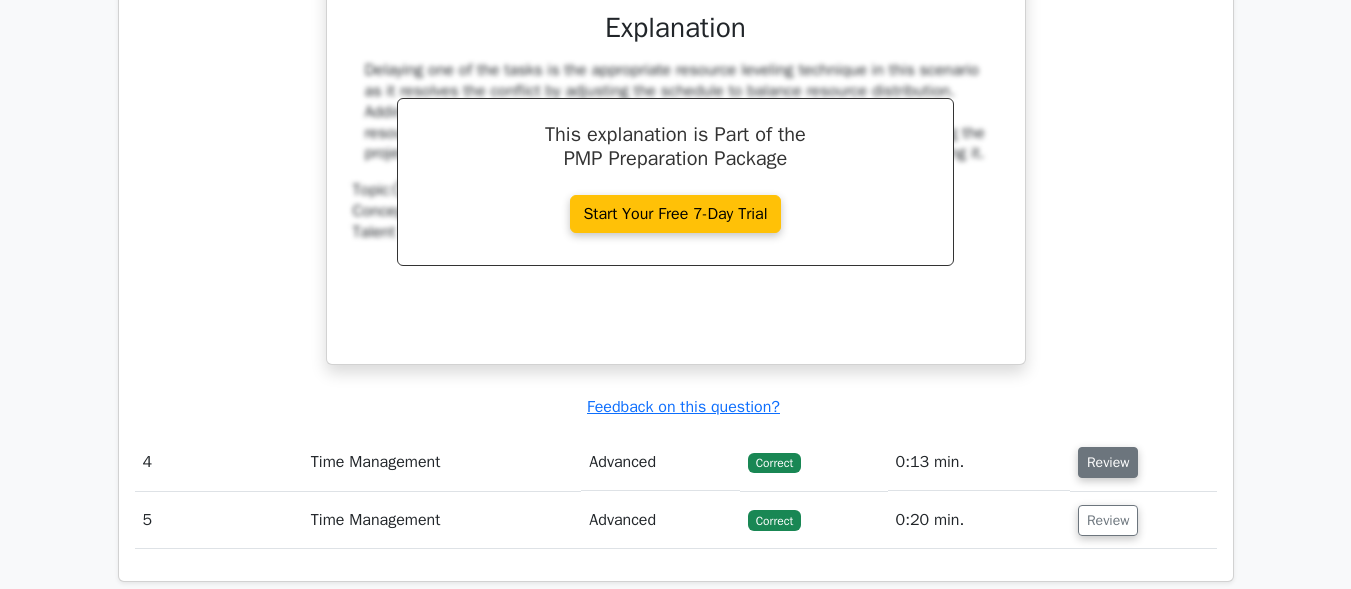 click on "Review" at bounding box center [1108, 462] 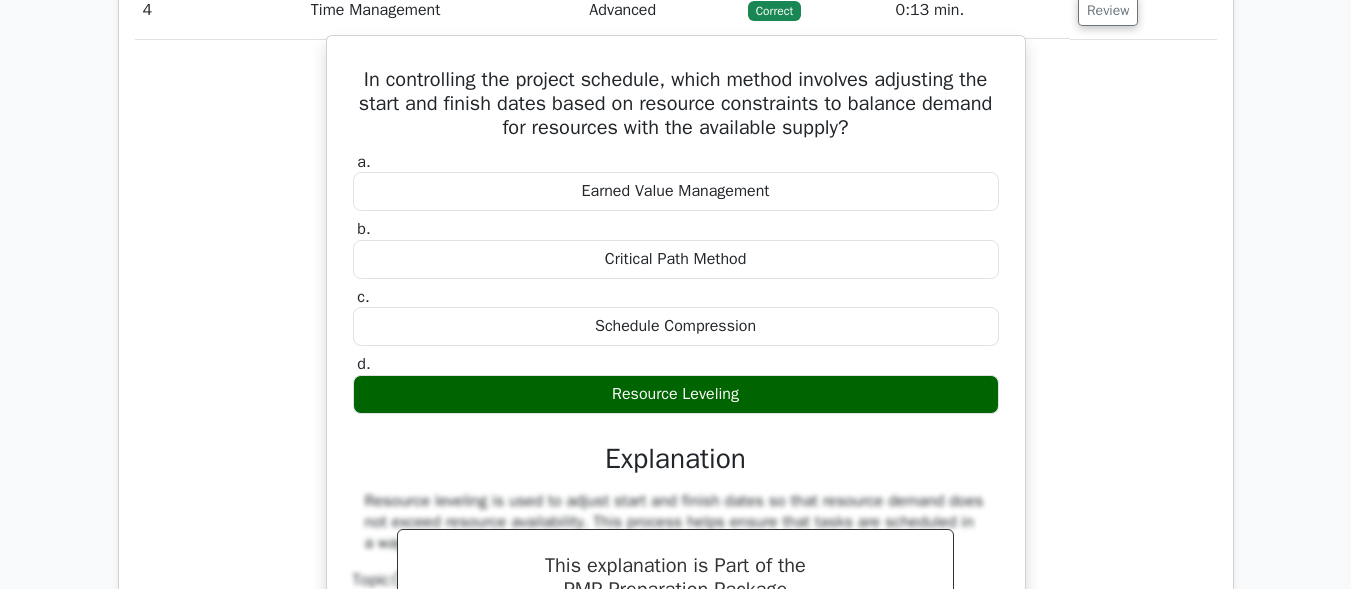 scroll, scrollTop: 4600, scrollLeft: 0, axis: vertical 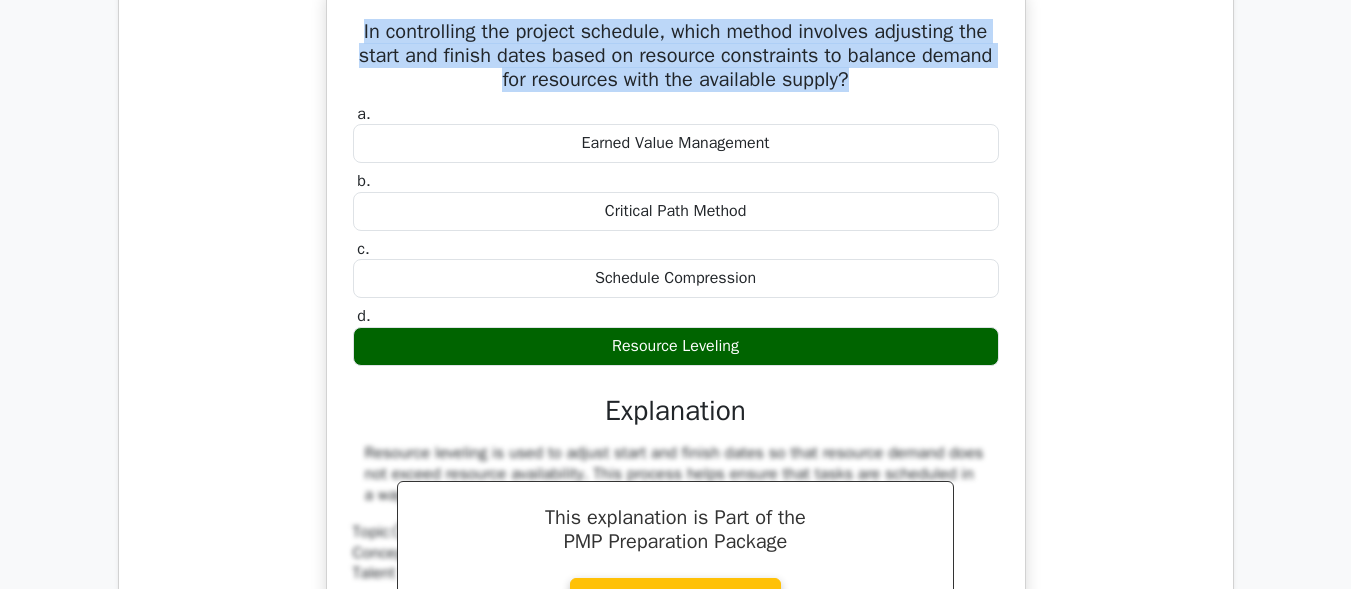 drag, startPoint x: 894, startPoint y: 80, endPoint x: 365, endPoint y: 26, distance: 531.749 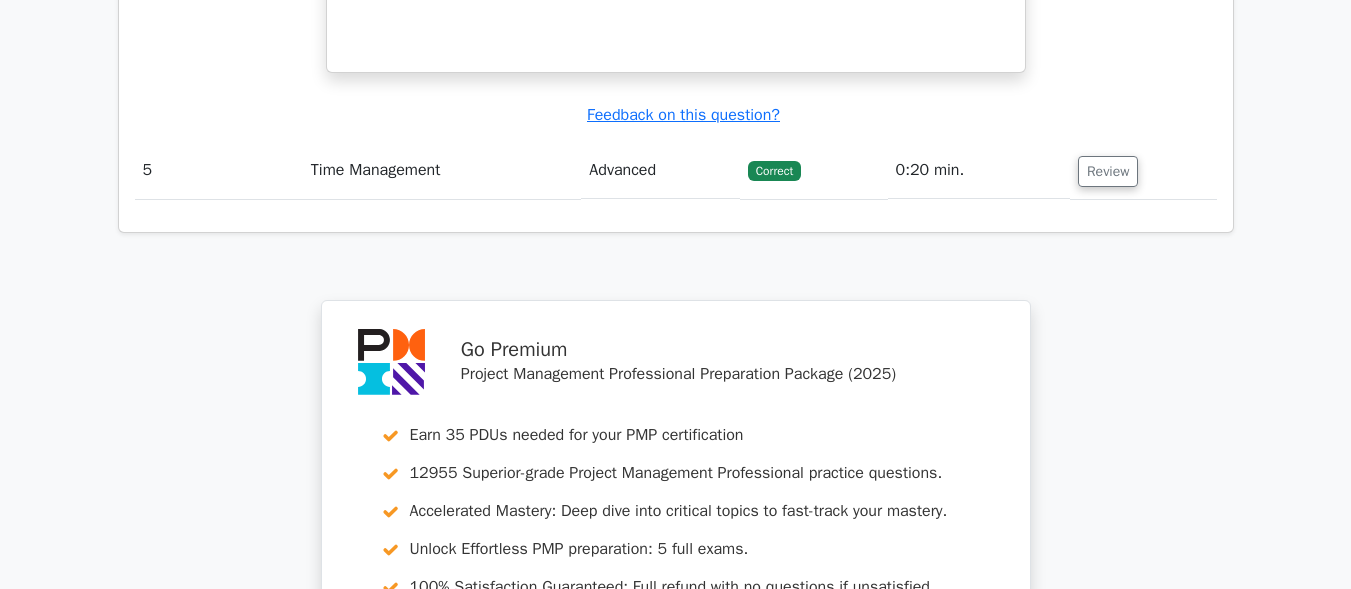 scroll, scrollTop: 5300, scrollLeft: 0, axis: vertical 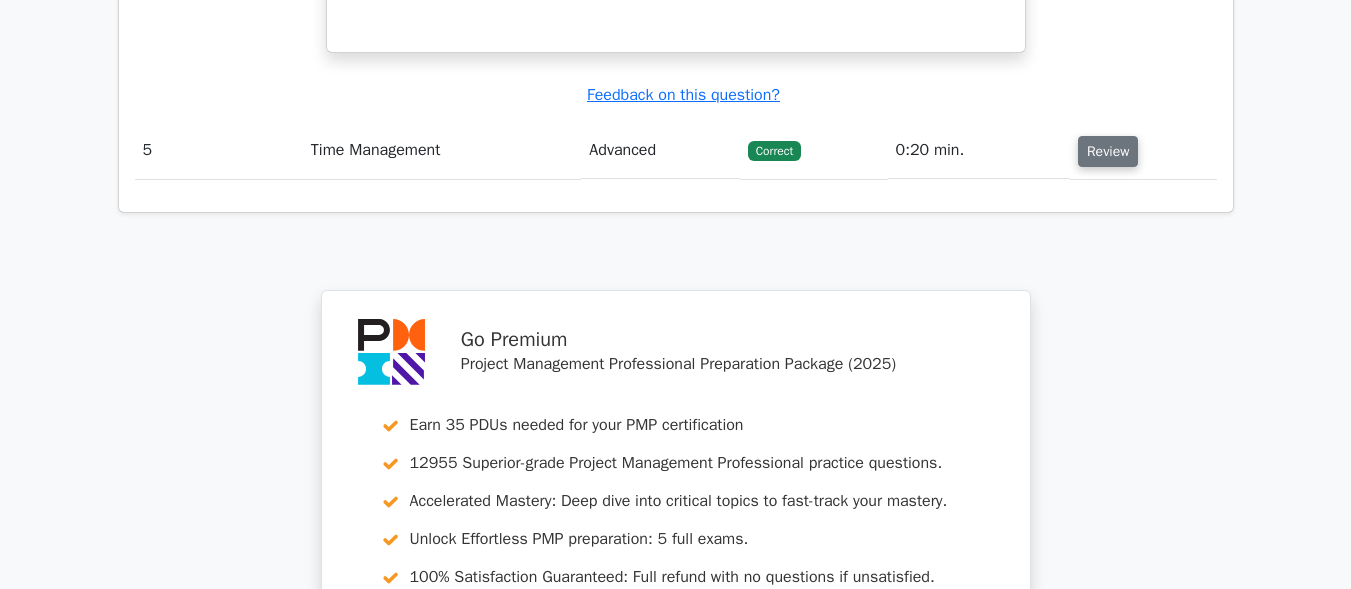click on "Review" at bounding box center [1108, 151] 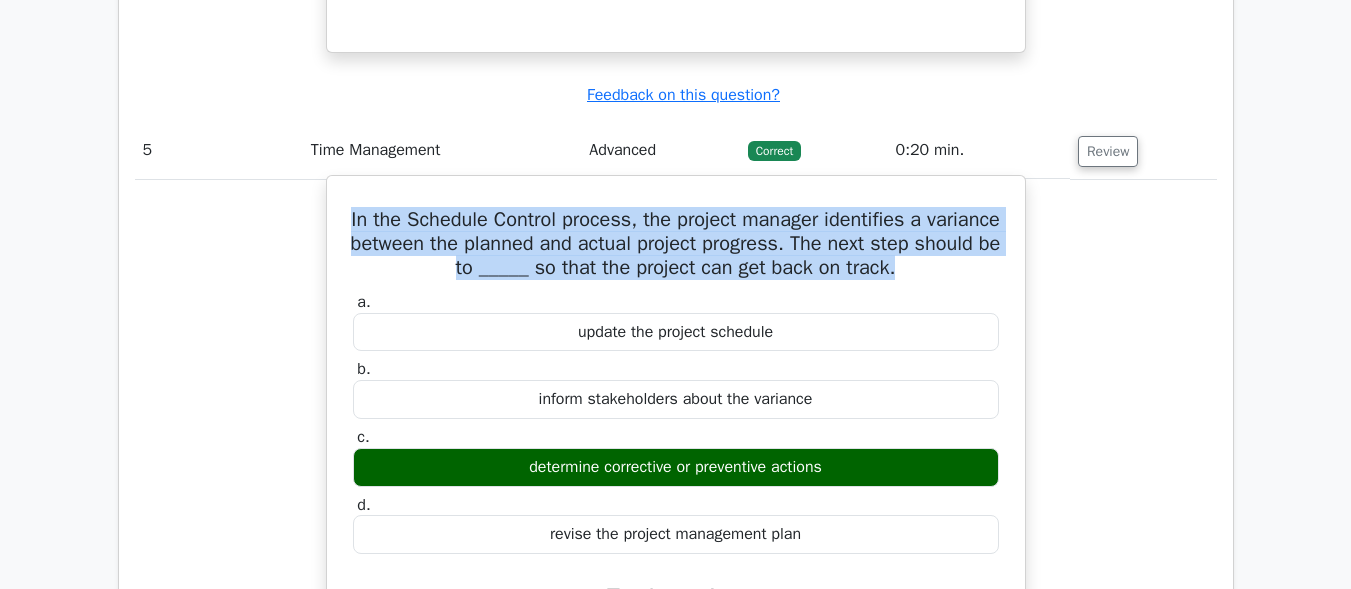 drag, startPoint x: 381, startPoint y: 215, endPoint x: 1006, endPoint y: 282, distance: 628.58093 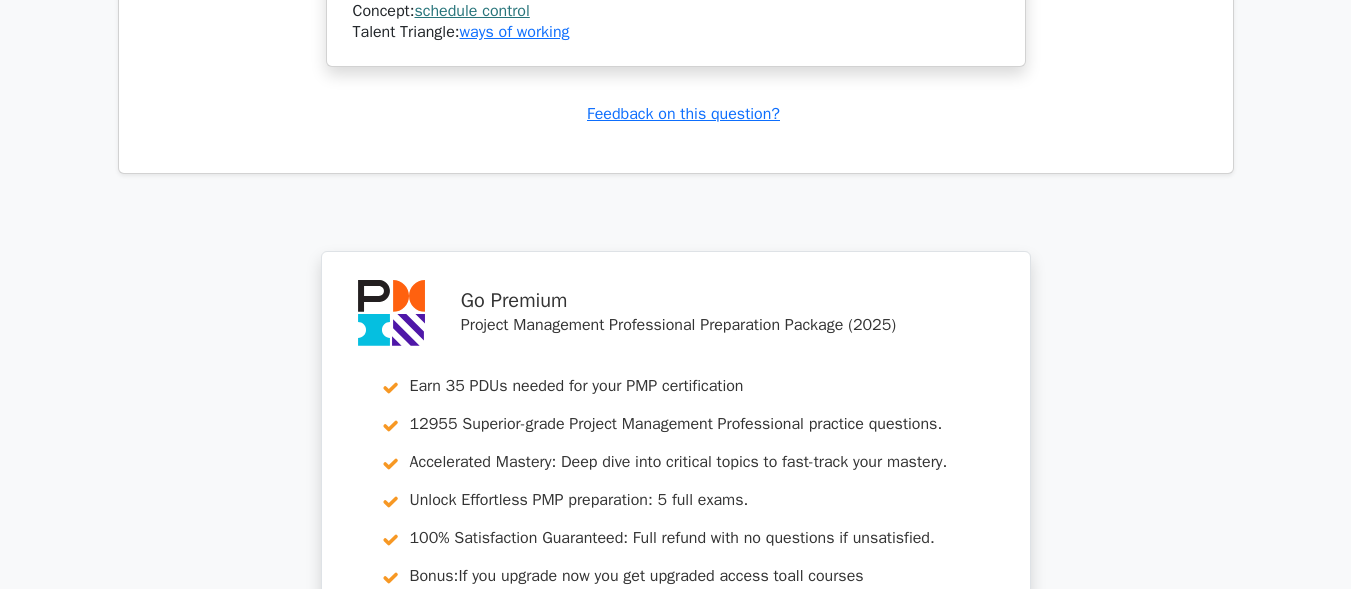 scroll, scrollTop: 6800, scrollLeft: 0, axis: vertical 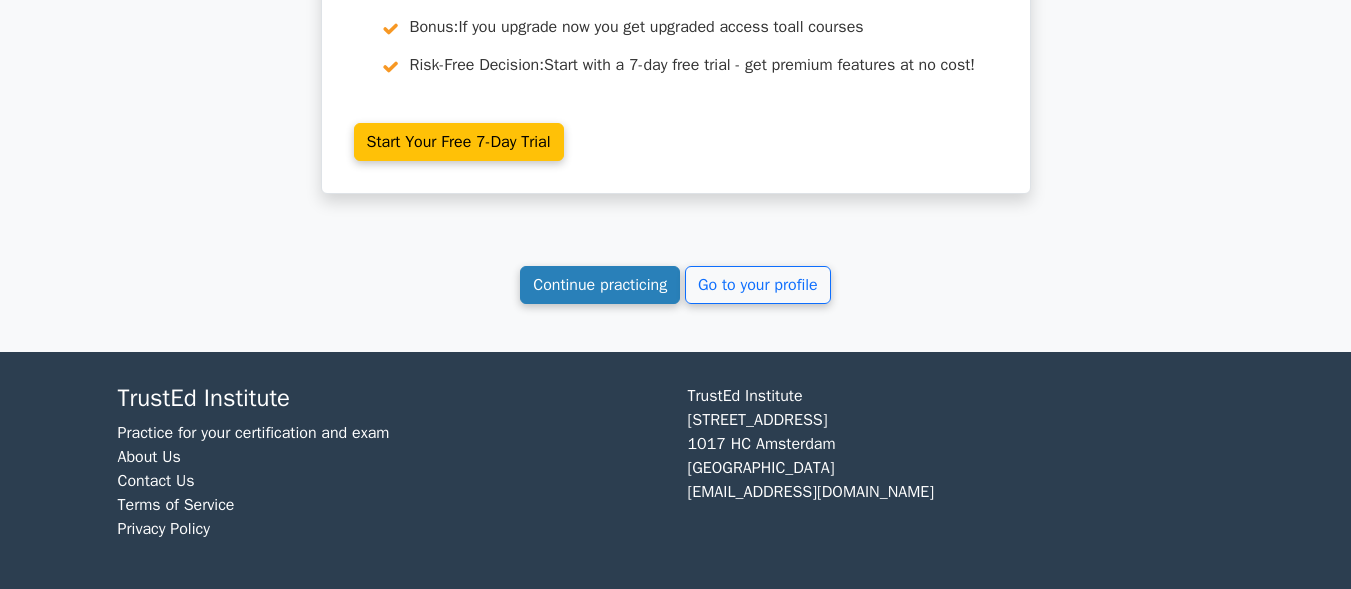 click on "Continue practicing" at bounding box center (600, 285) 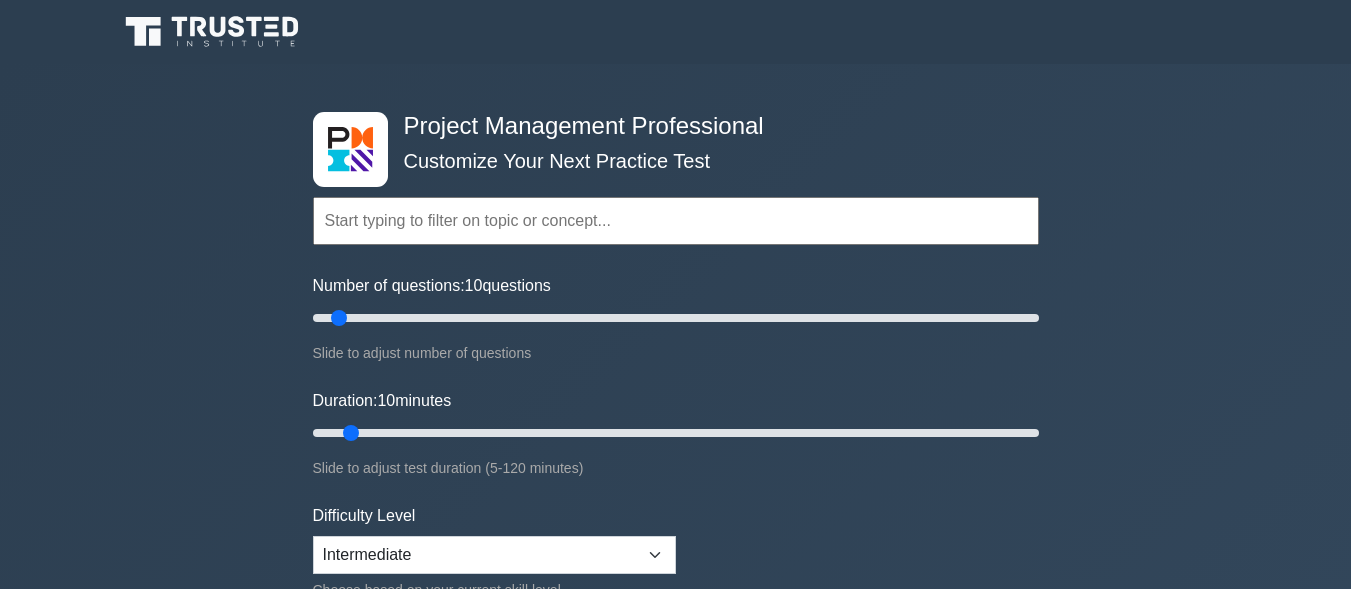 scroll, scrollTop: 0, scrollLeft: 0, axis: both 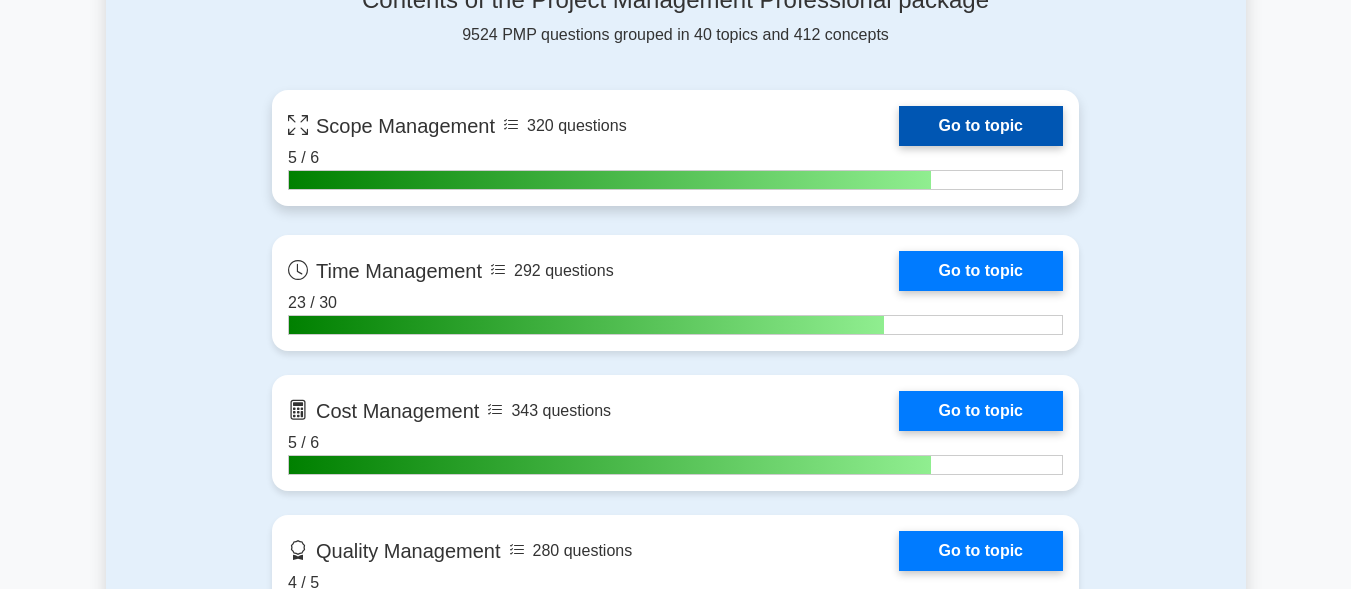 click on "Go to topic" at bounding box center (981, 126) 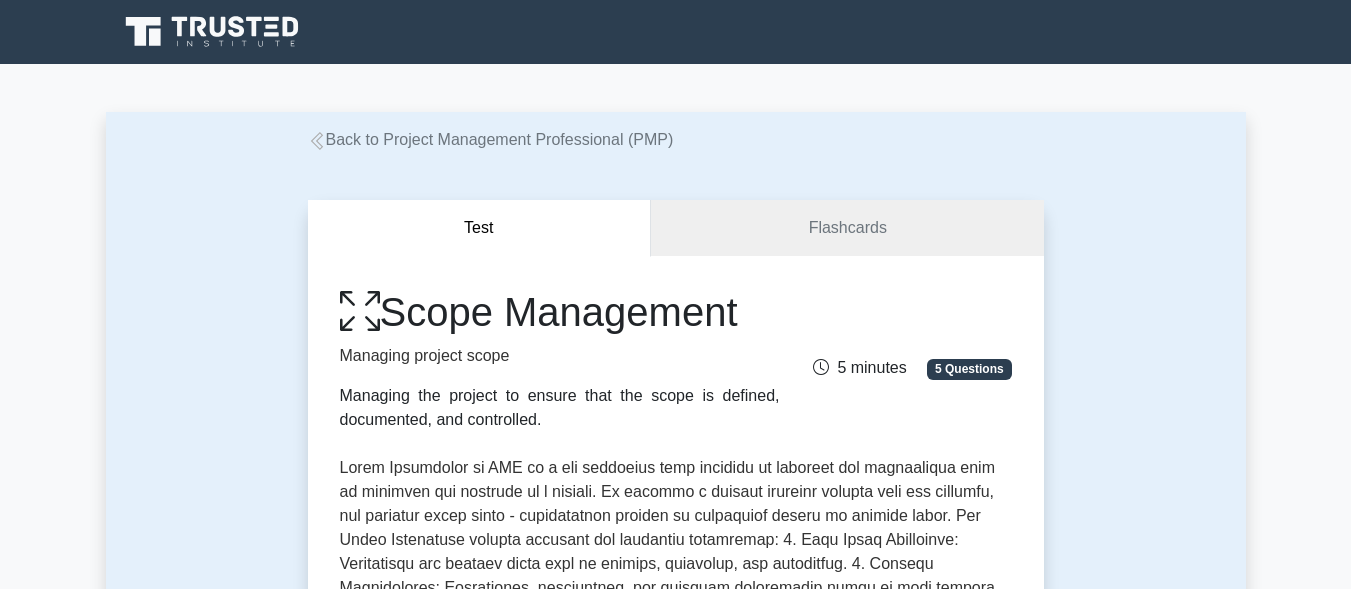 scroll, scrollTop: 0, scrollLeft: 0, axis: both 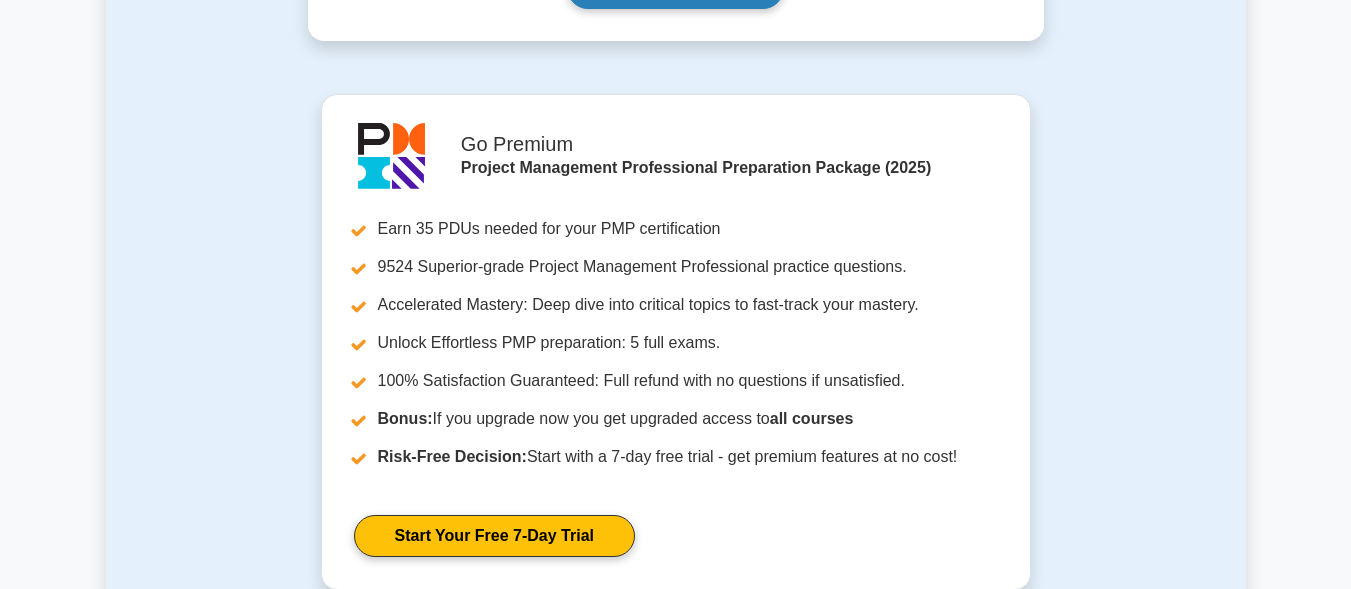click on "Start practice test" at bounding box center [675, -12] 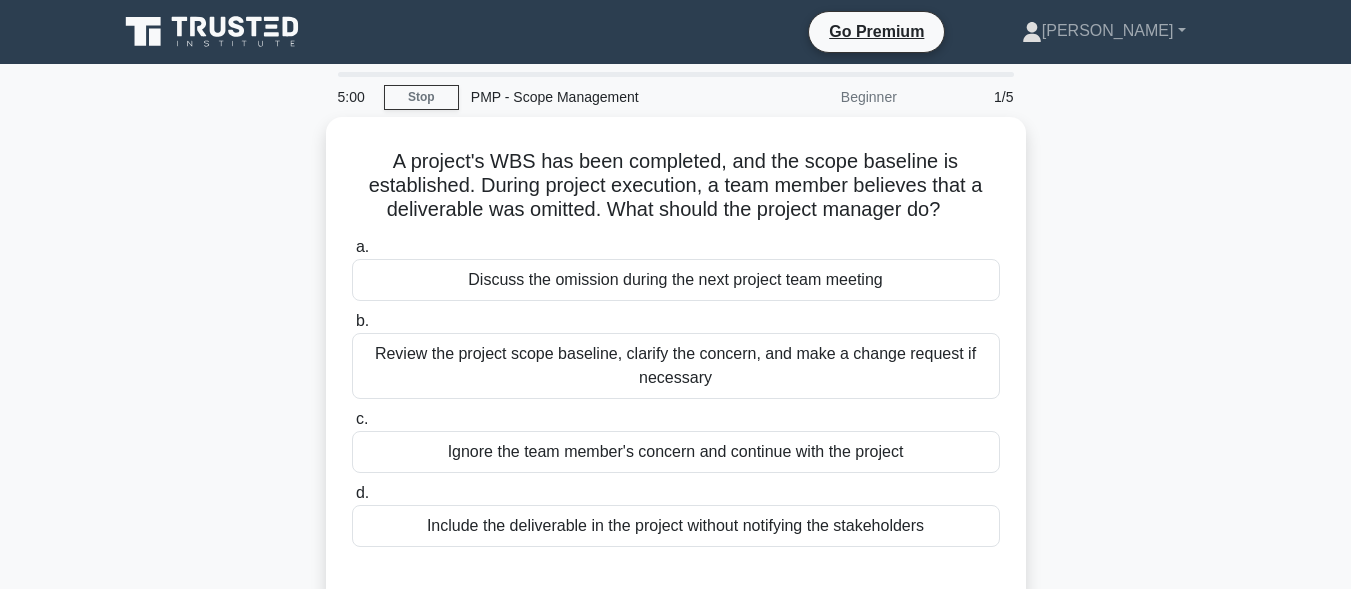 scroll, scrollTop: 0, scrollLeft: 0, axis: both 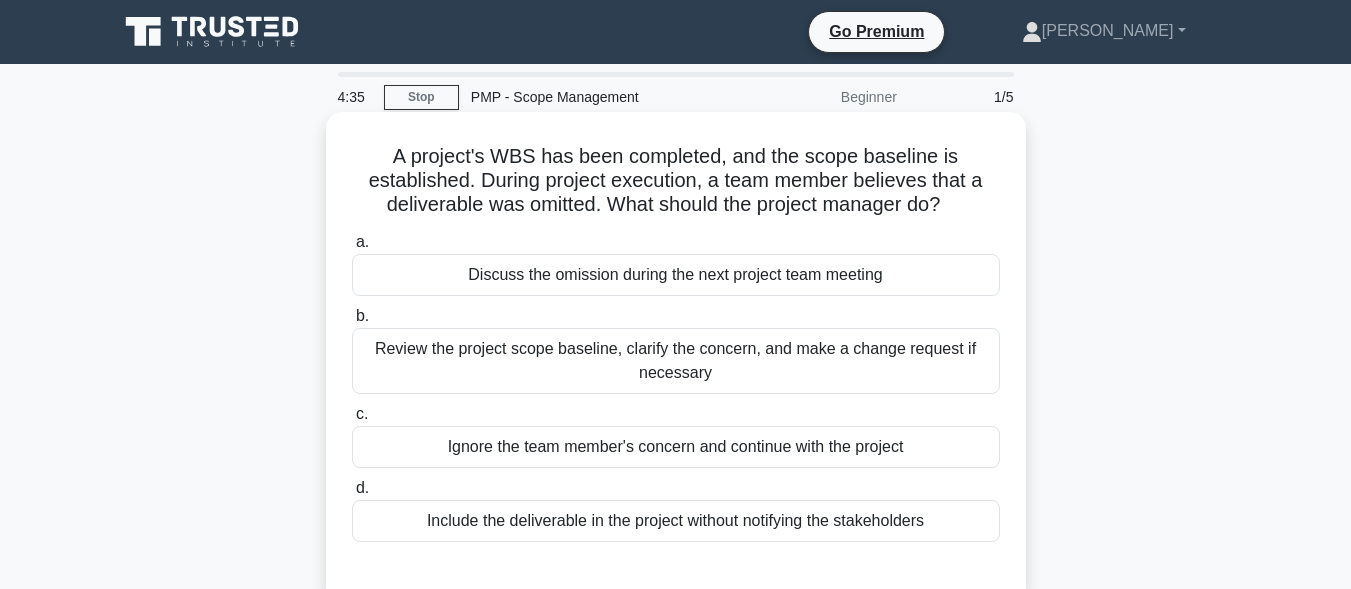 click on "Review the project scope baseline, clarify the concern, and make a change request if necessary" at bounding box center [676, 361] 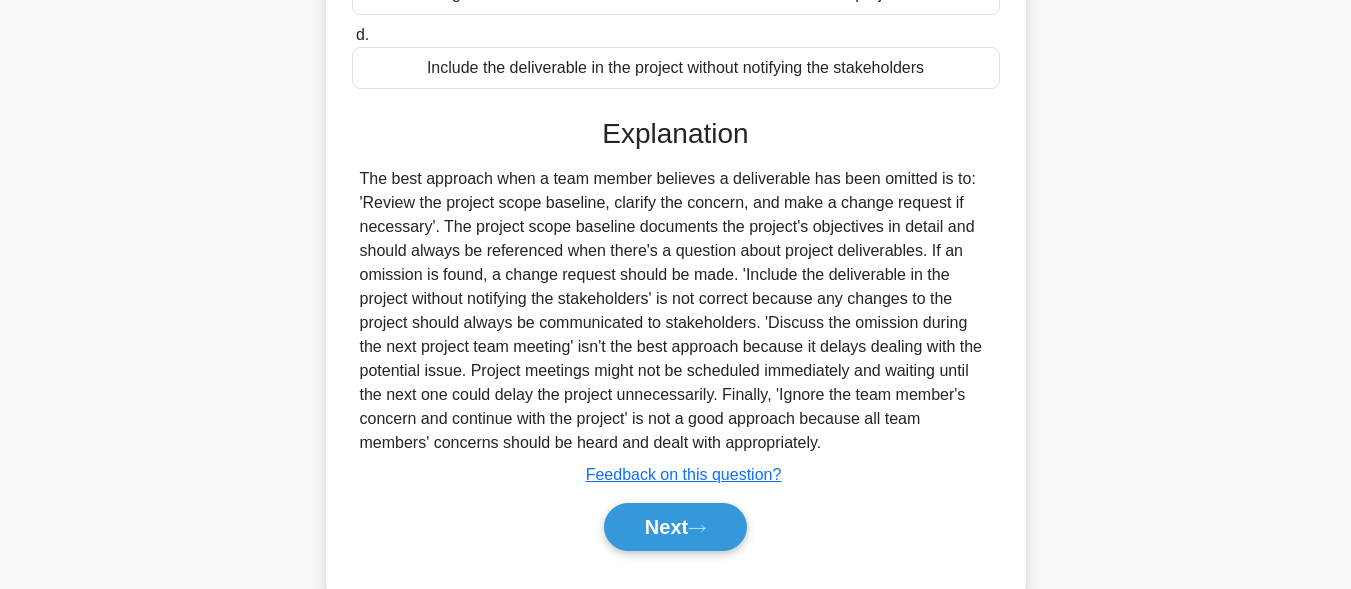 scroll, scrollTop: 501, scrollLeft: 0, axis: vertical 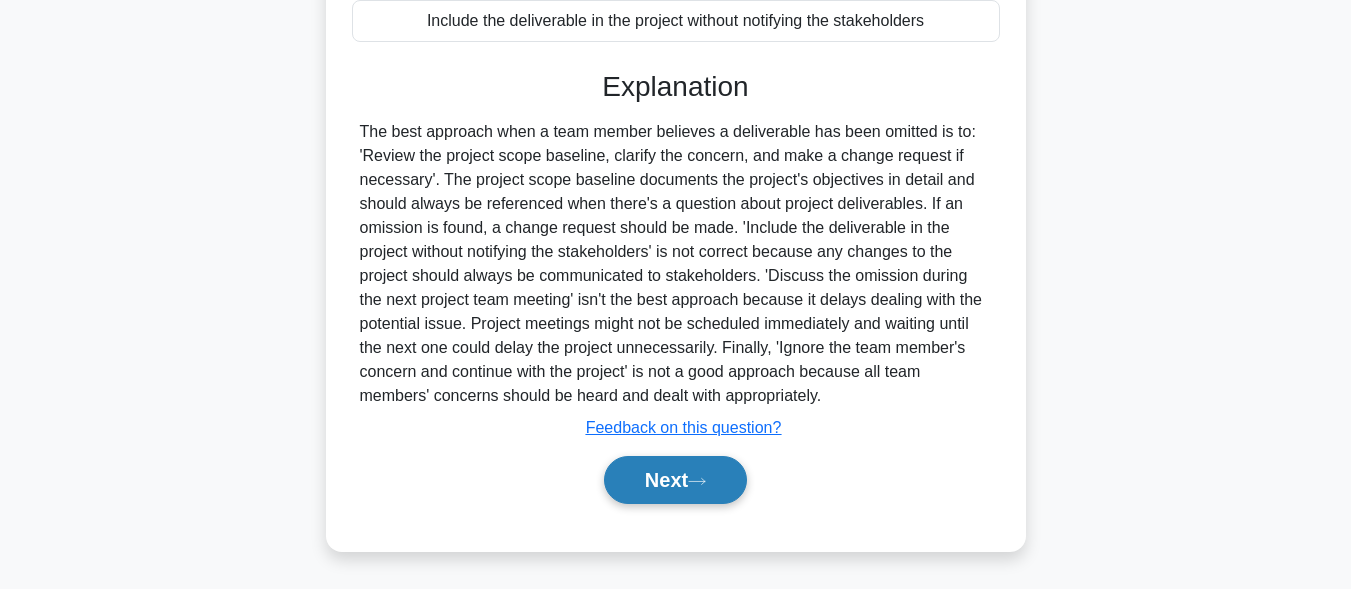 click on "Next" at bounding box center (675, 480) 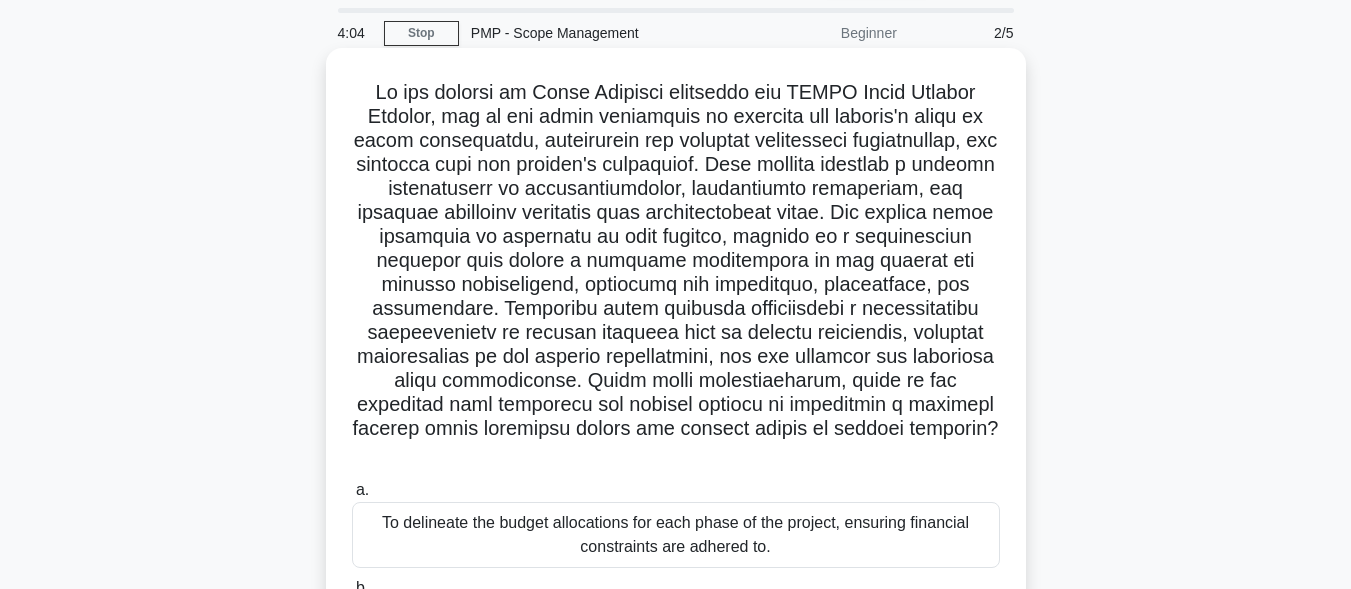 scroll, scrollTop: 100, scrollLeft: 0, axis: vertical 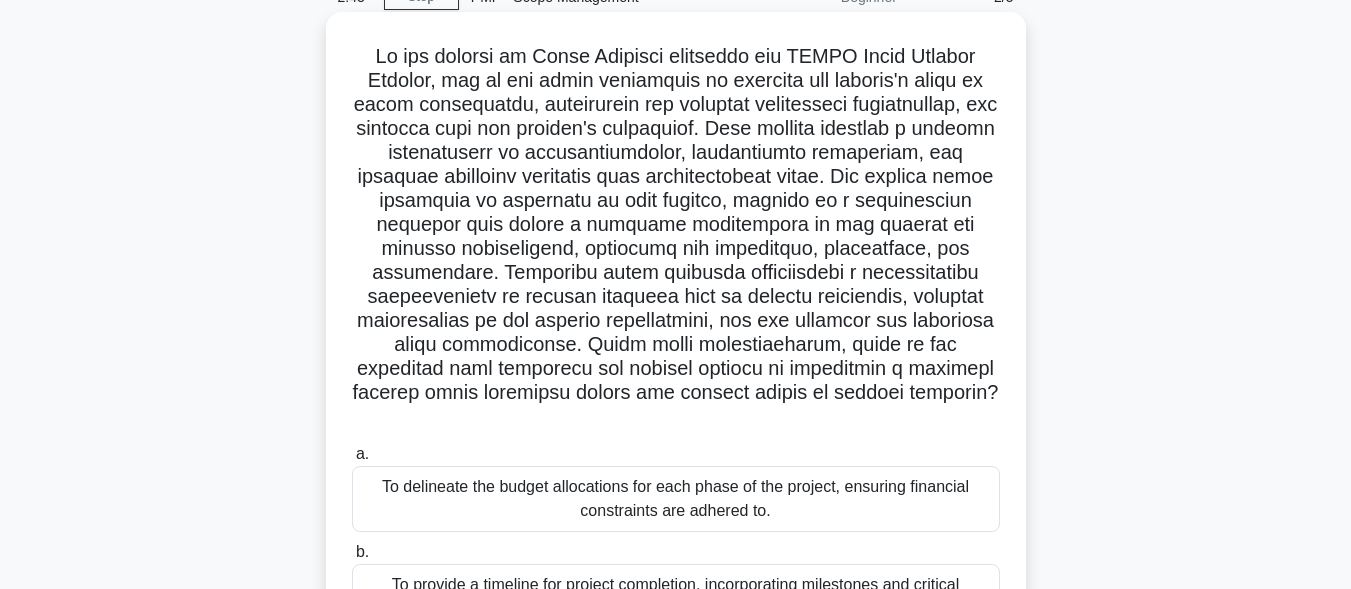 click on "To delineate the budget allocations for each phase of the project, ensuring financial constraints are adhered to." at bounding box center [676, 499] 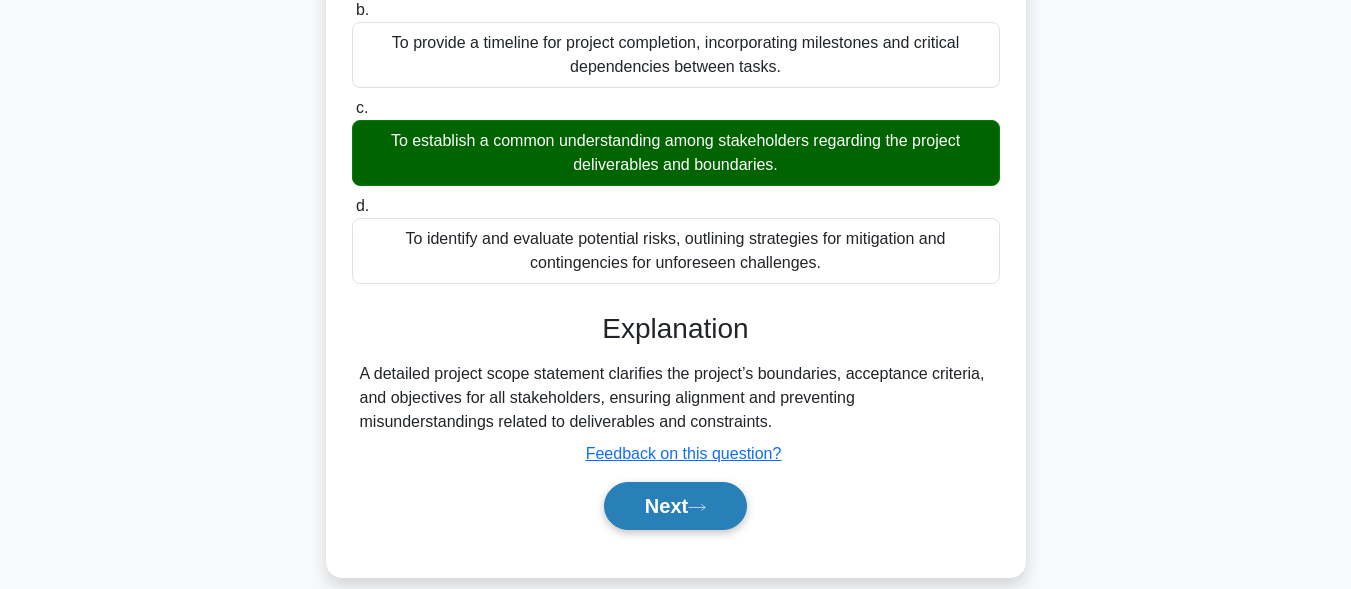 scroll, scrollTop: 647, scrollLeft: 0, axis: vertical 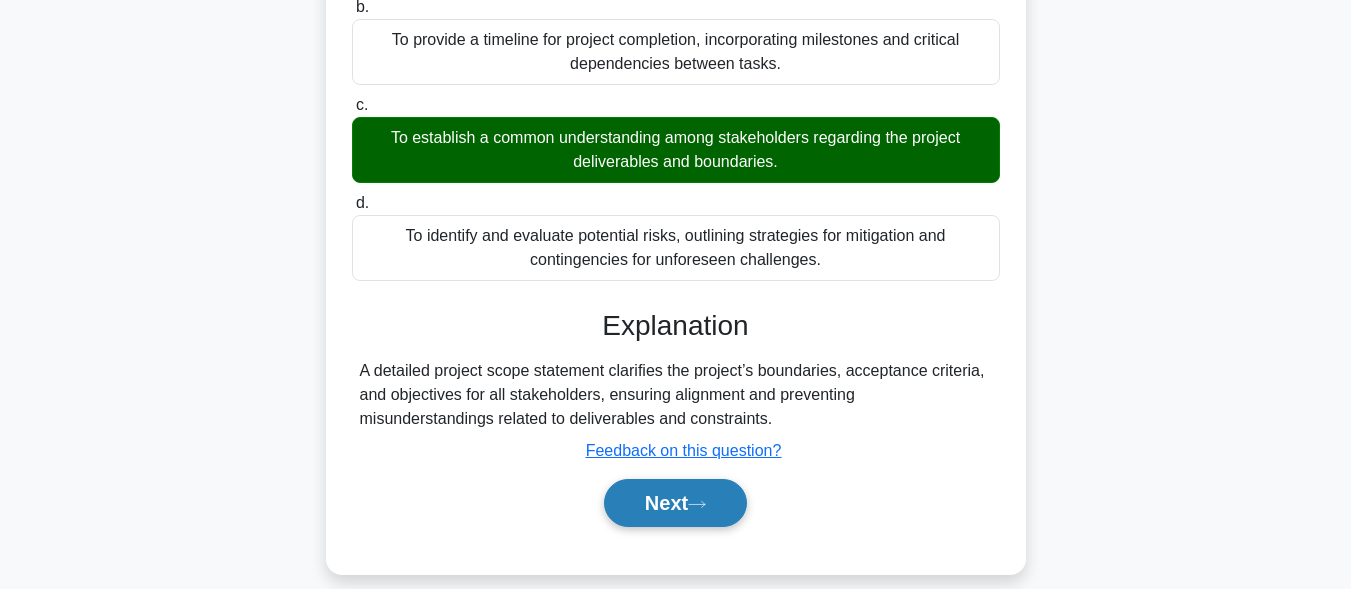 click on "Next" at bounding box center [675, 503] 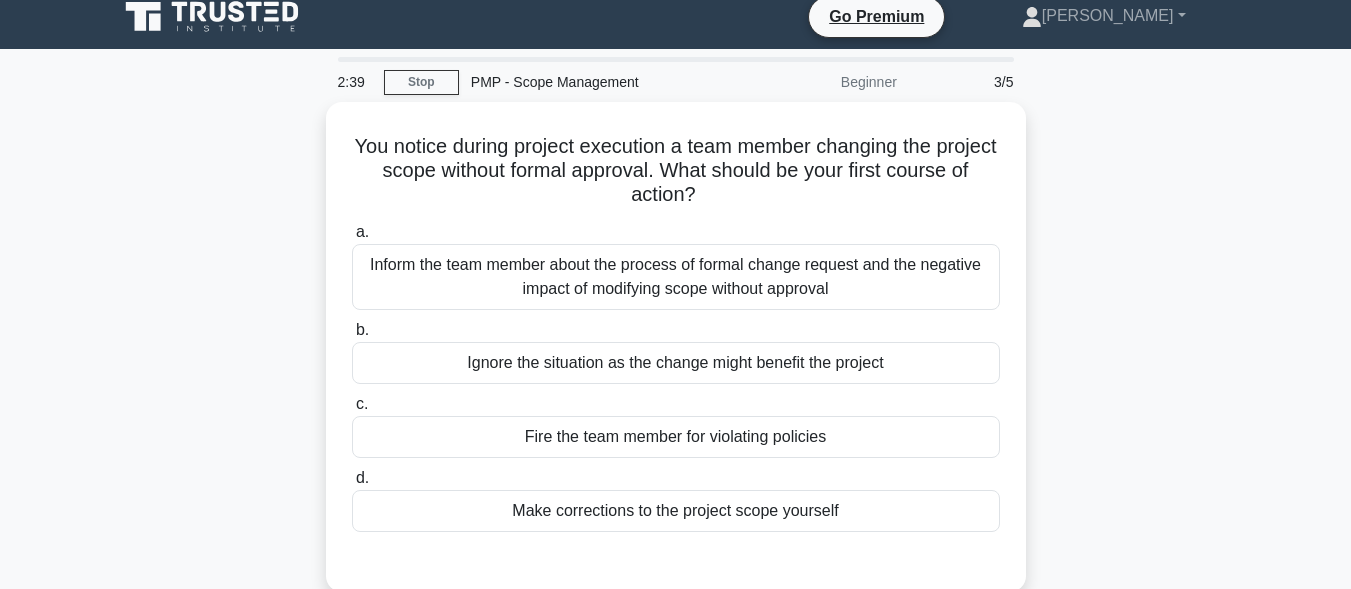 scroll, scrollTop: 0, scrollLeft: 0, axis: both 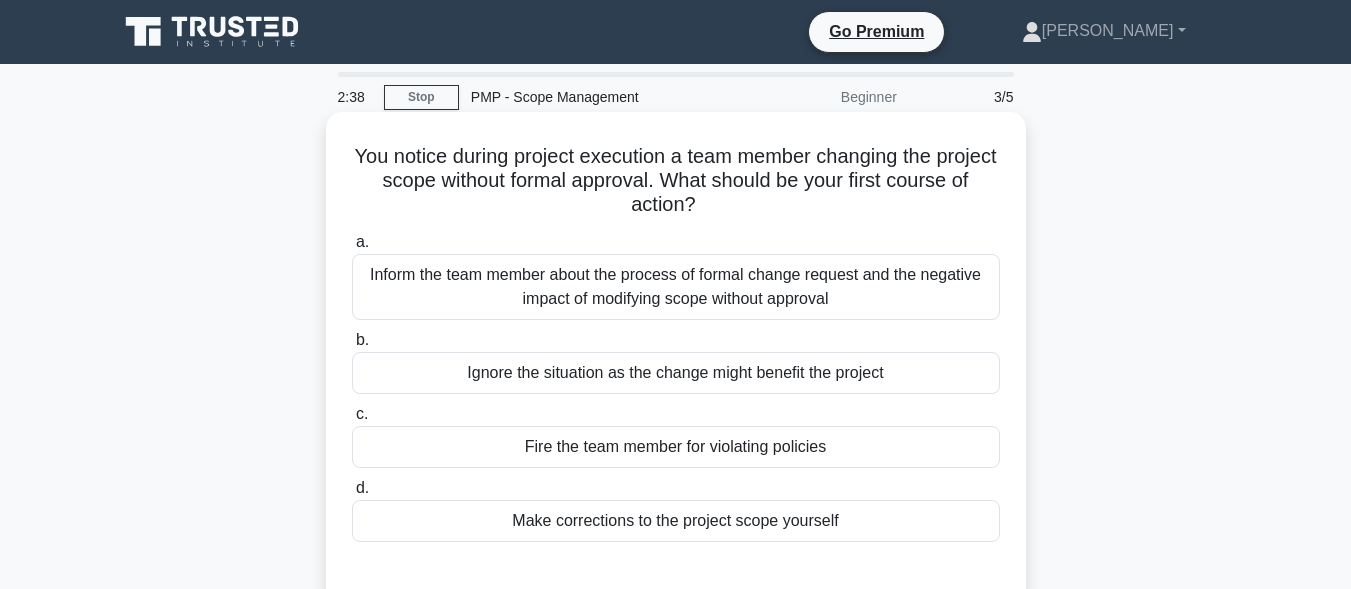 click on "Inform the team member about the process of formal change request and the negative impact of modifying scope without approval" at bounding box center (676, 287) 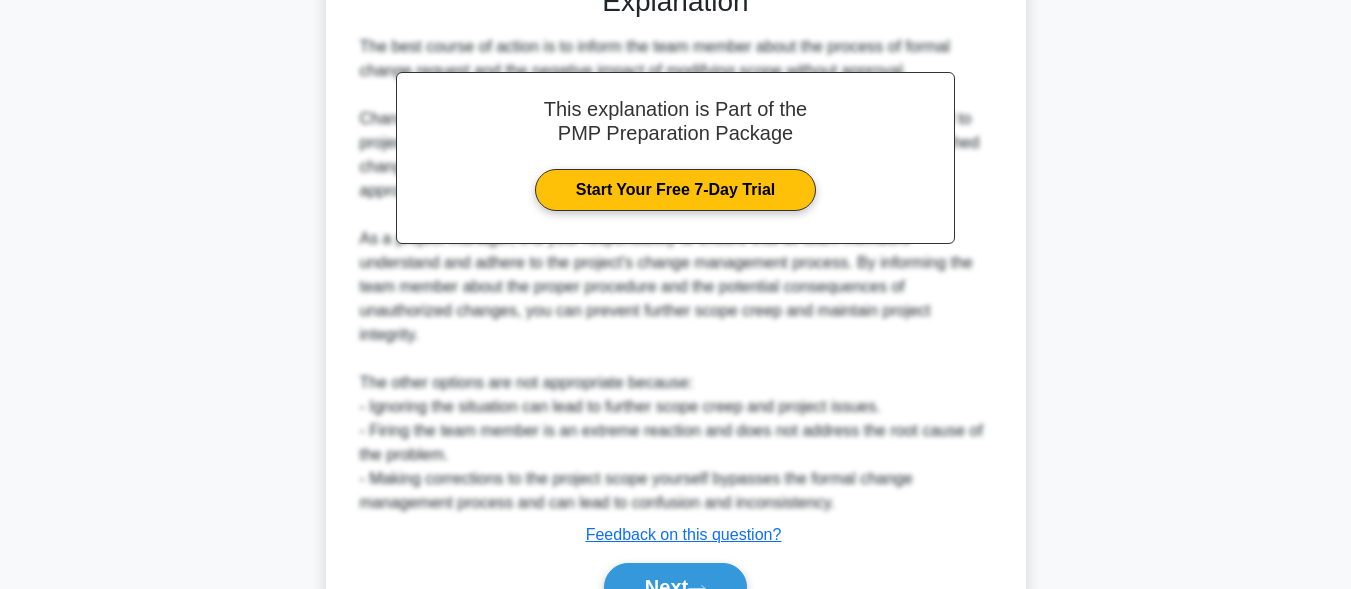 scroll, scrollTop: 693, scrollLeft: 0, axis: vertical 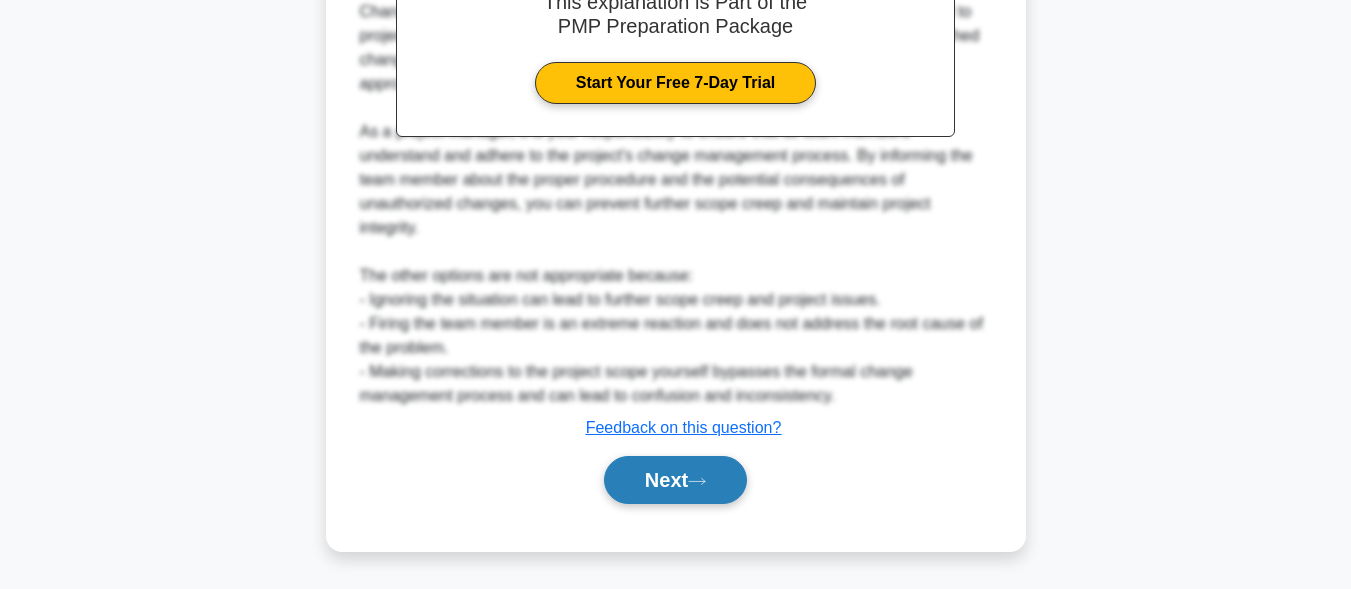 click on "Next" at bounding box center [675, 480] 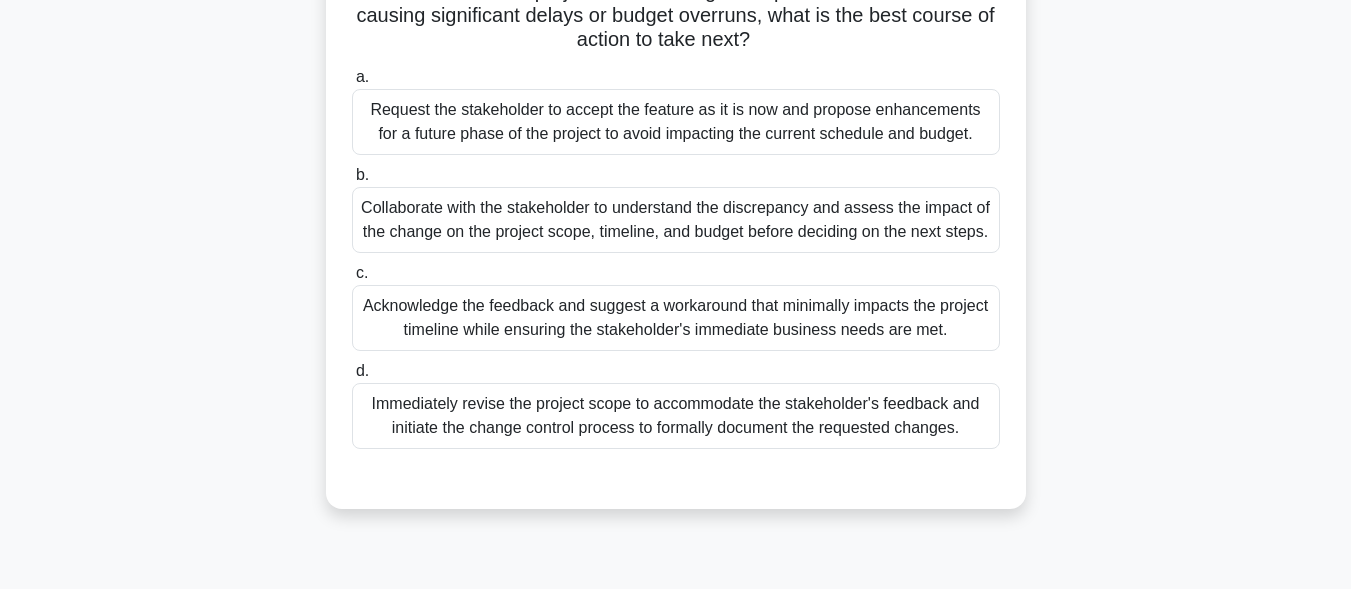 scroll, scrollTop: 291, scrollLeft: 0, axis: vertical 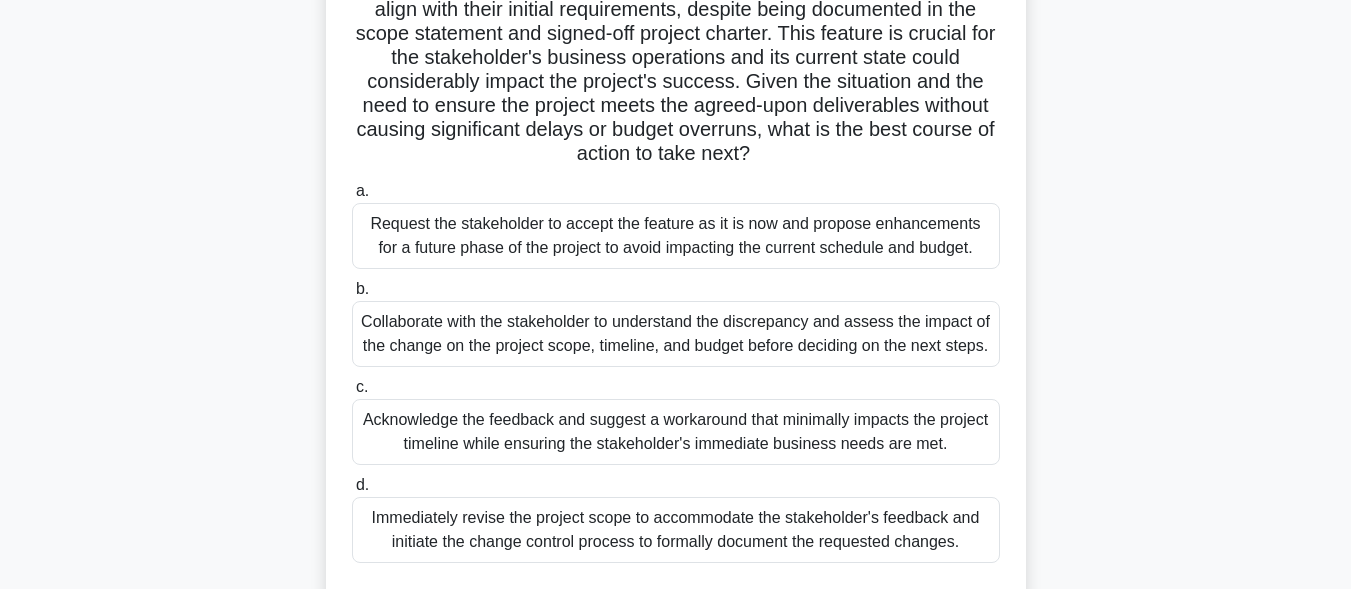 click on "Collaborate with the stakeholder to understand the discrepancy and assess the impact of the change on the project scope, timeline, and budget before deciding on the next steps." at bounding box center (676, 334) 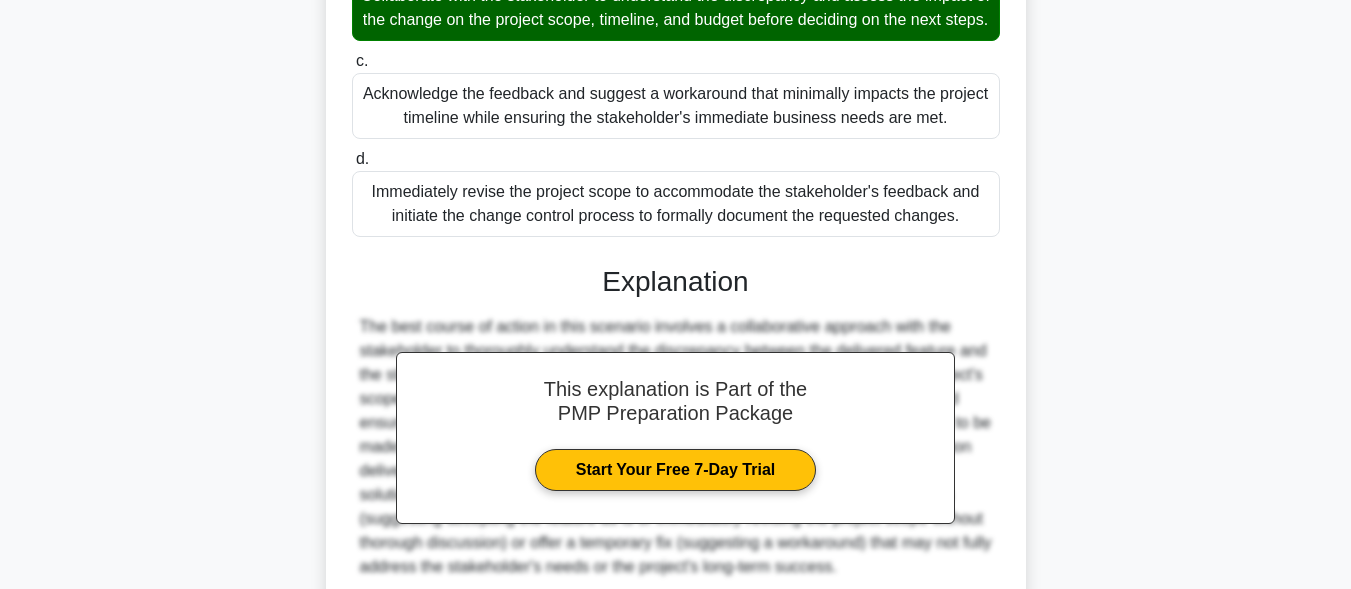 scroll, scrollTop: 813, scrollLeft: 0, axis: vertical 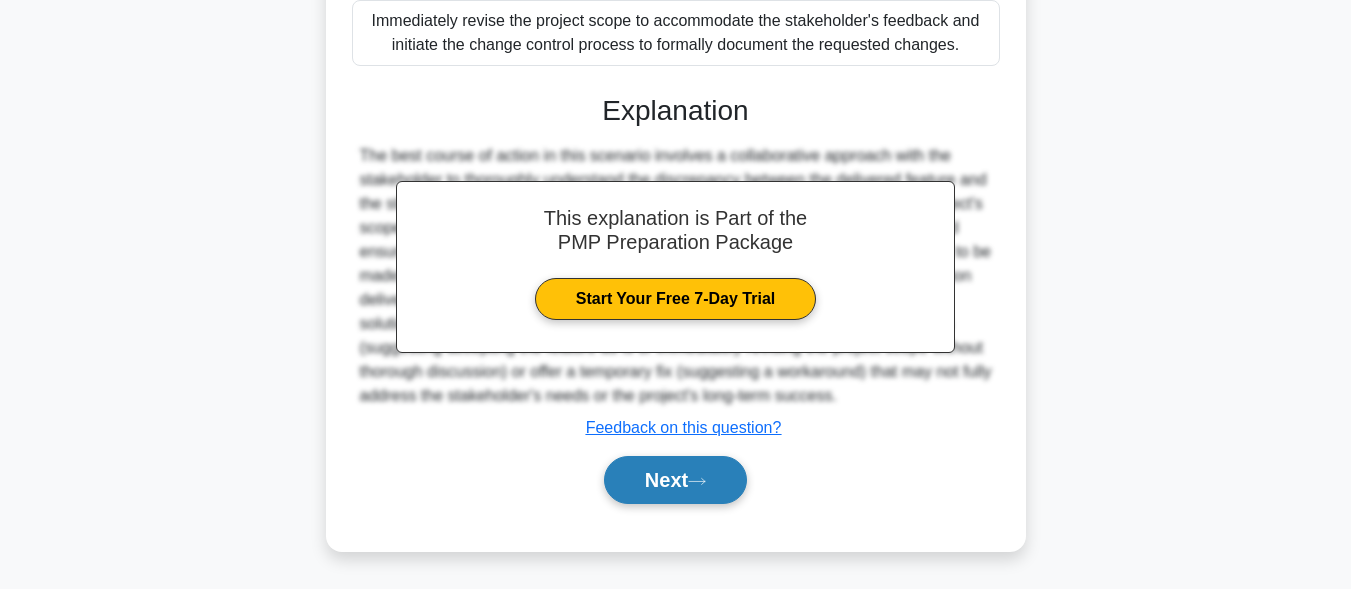 click on "Next" at bounding box center (675, 480) 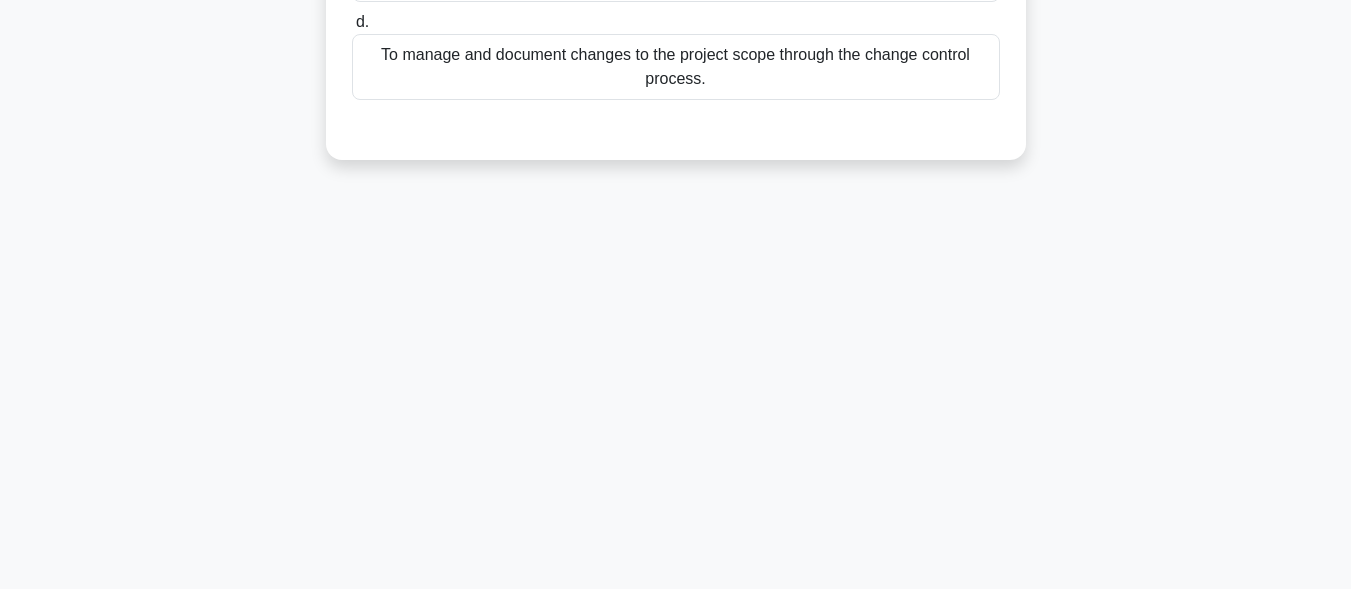 scroll, scrollTop: 91, scrollLeft: 0, axis: vertical 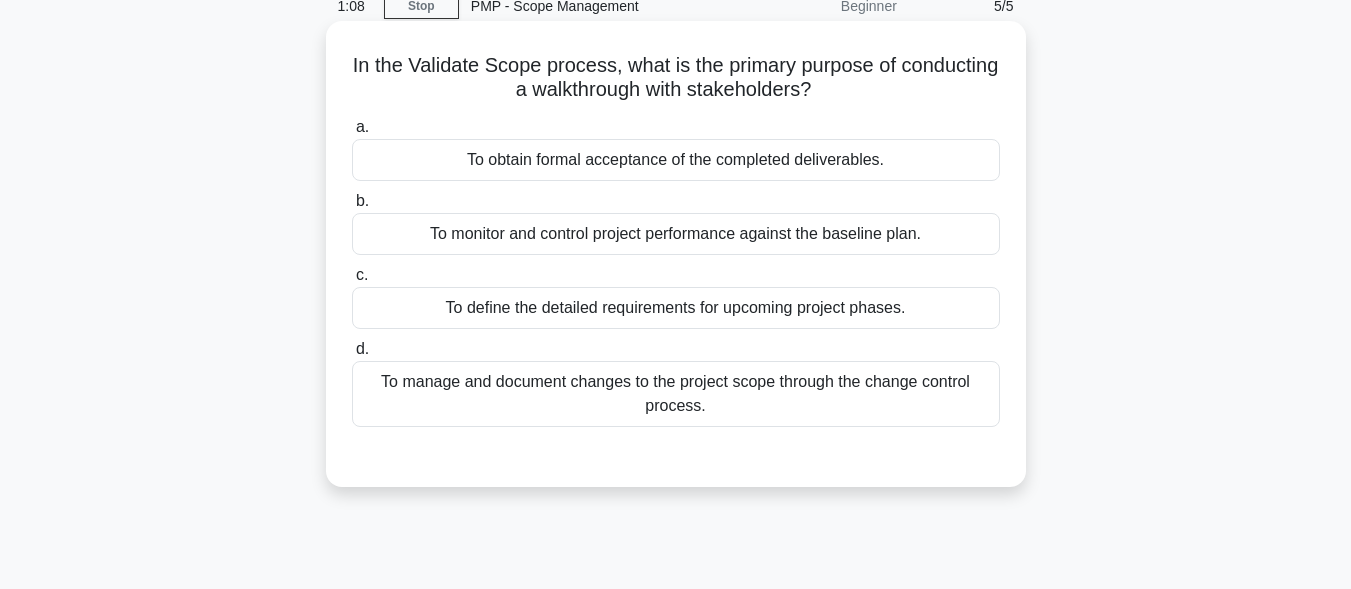 click on "c.
To define the detailed requirements for upcoming project phases." at bounding box center (676, 296) 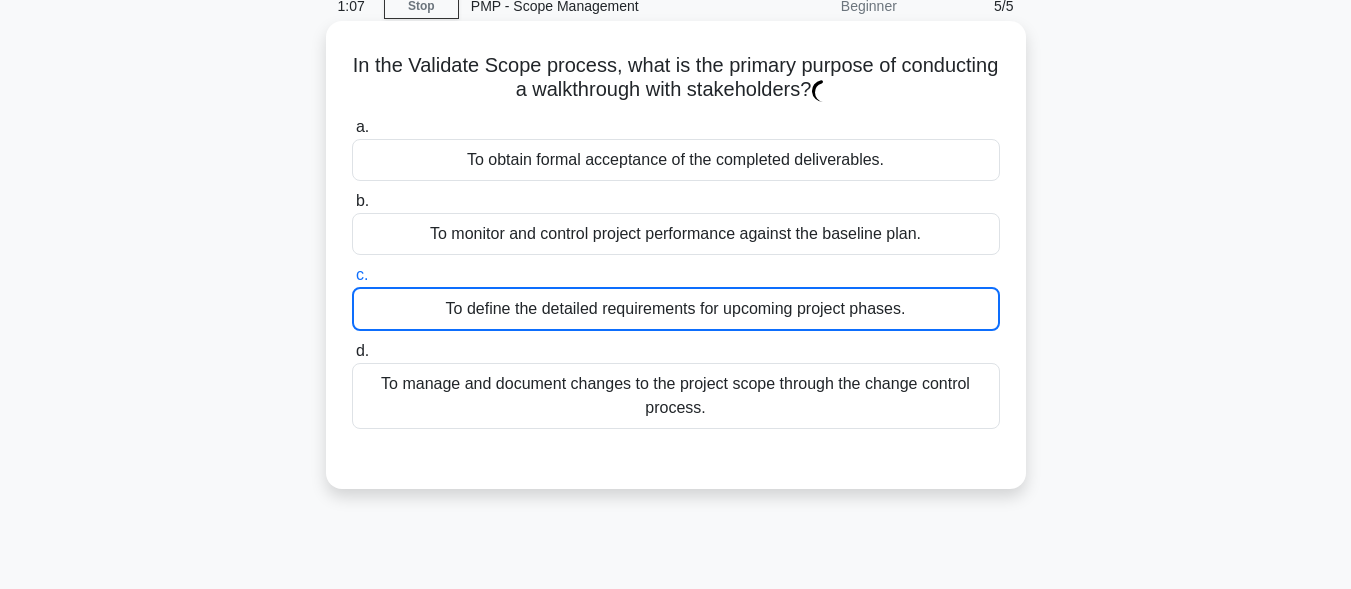 click on "To monitor and control project performance against the baseline plan." at bounding box center [676, 234] 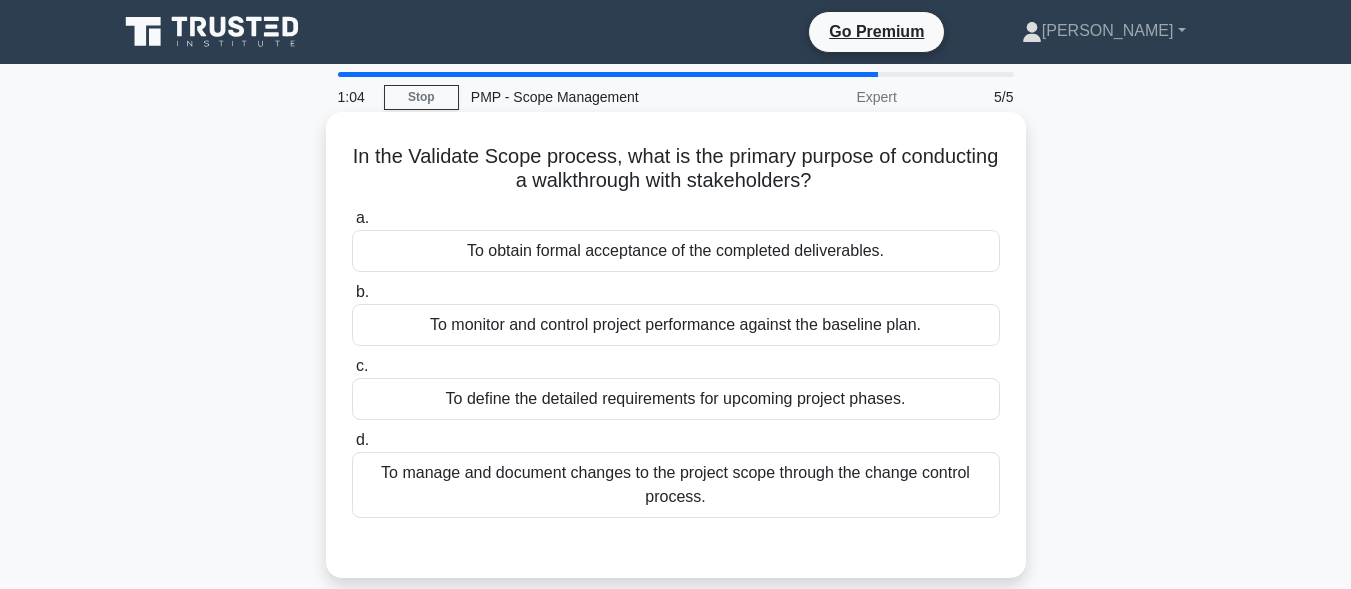 scroll, scrollTop: 91, scrollLeft: 0, axis: vertical 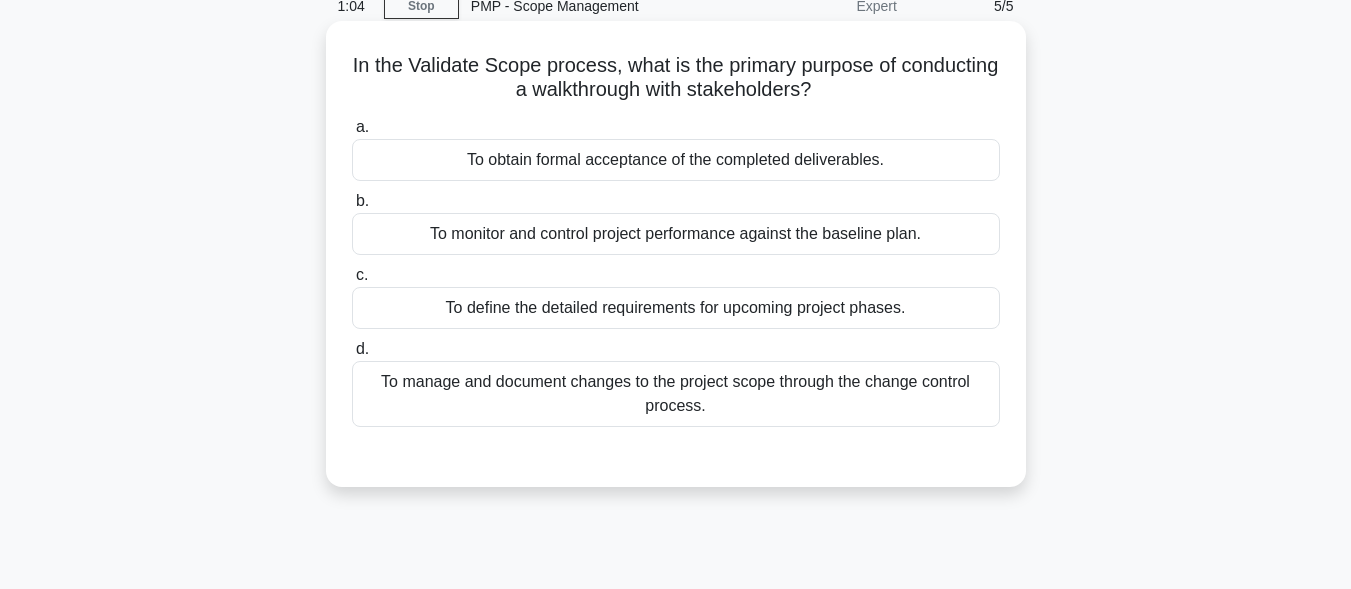 click on "To obtain formal acceptance of the completed deliverables." at bounding box center [676, 160] 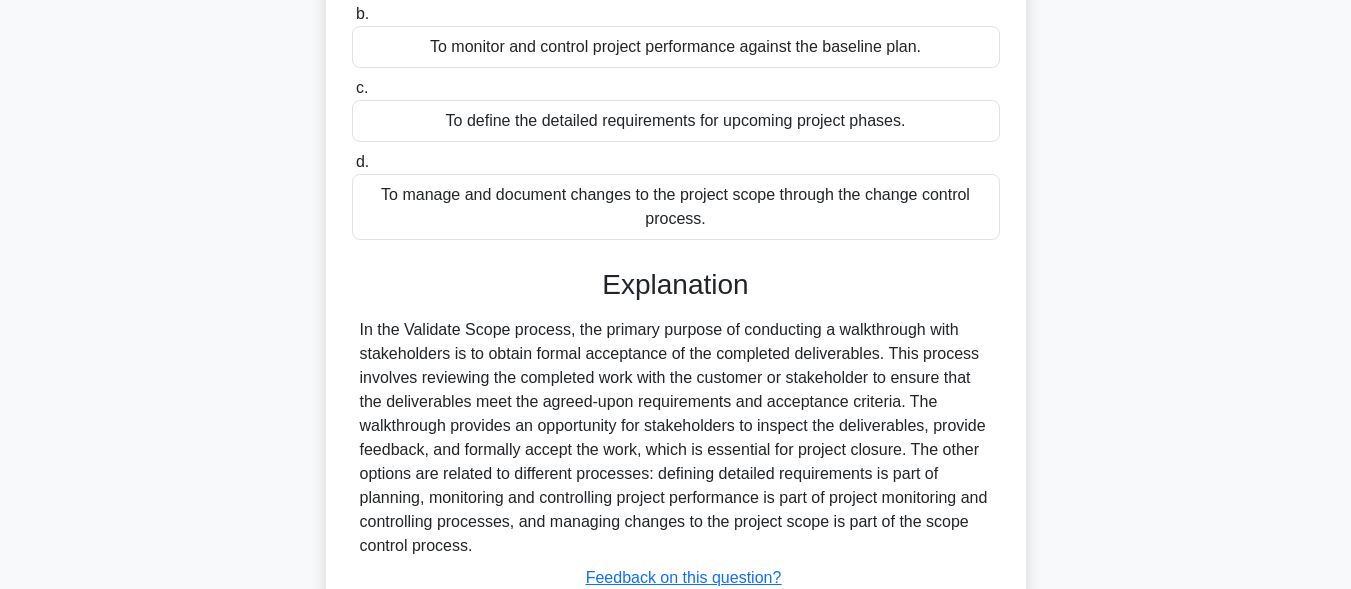 scroll, scrollTop: 491, scrollLeft: 0, axis: vertical 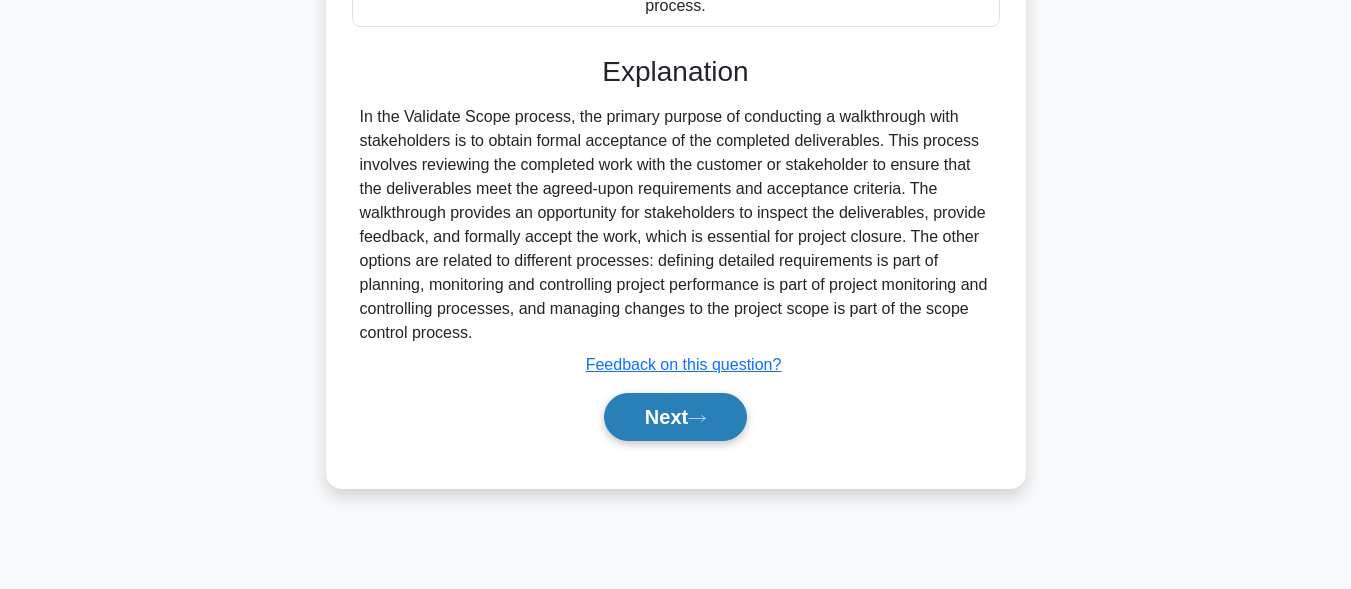 click on "Next" at bounding box center (675, 417) 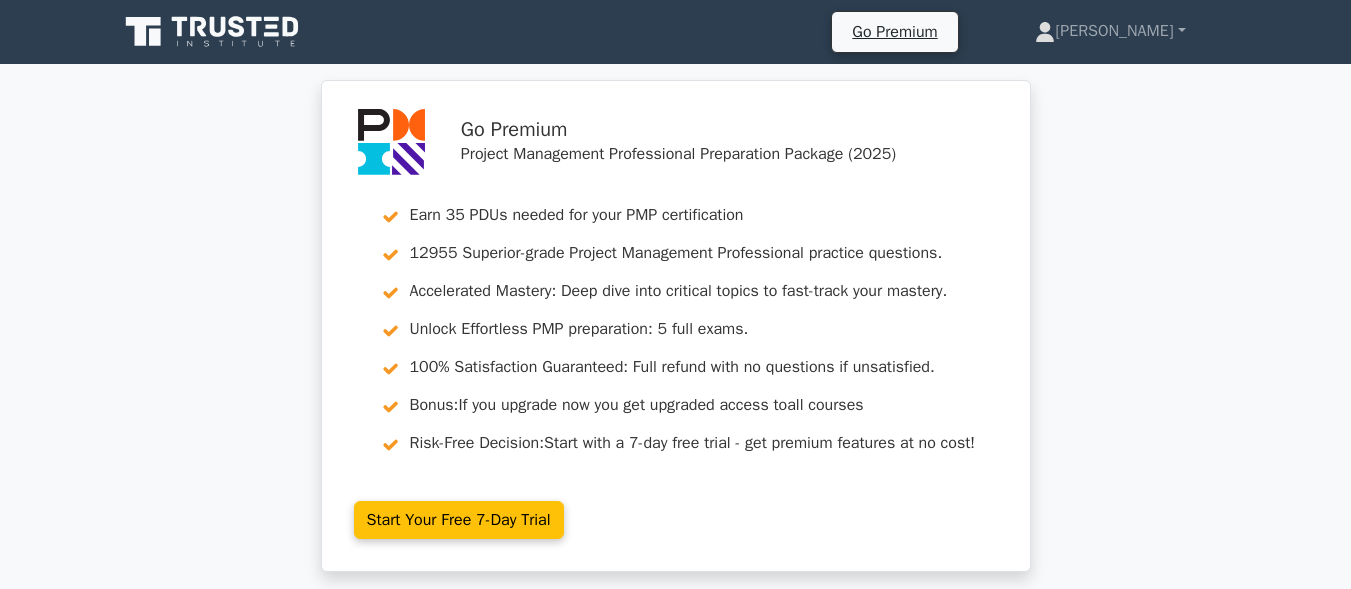 scroll, scrollTop: 0, scrollLeft: 0, axis: both 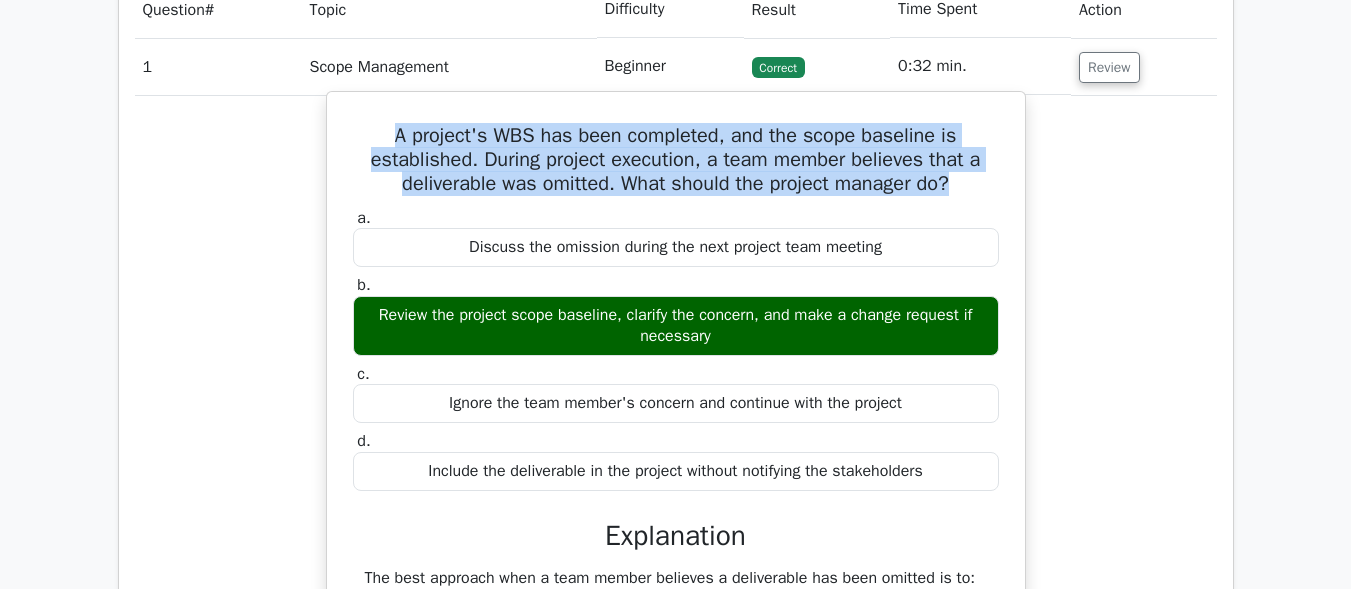 drag, startPoint x: 964, startPoint y: 187, endPoint x: 377, endPoint y: 143, distance: 588.6467 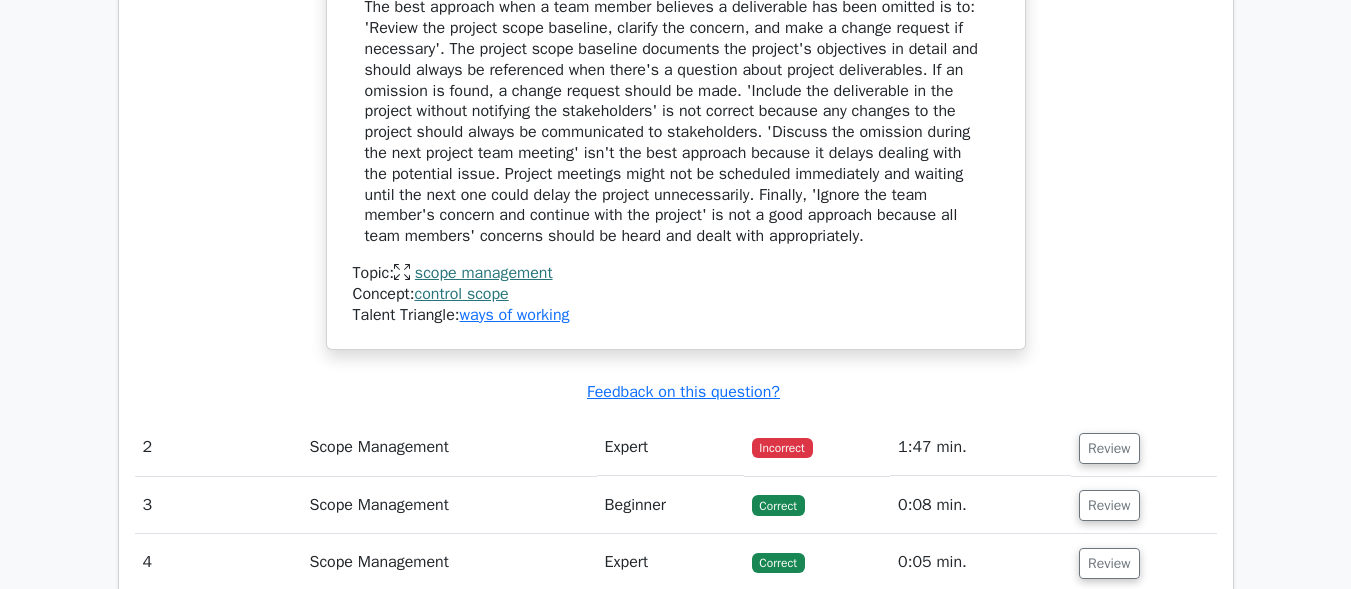 scroll, scrollTop: 2100, scrollLeft: 0, axis: vertical 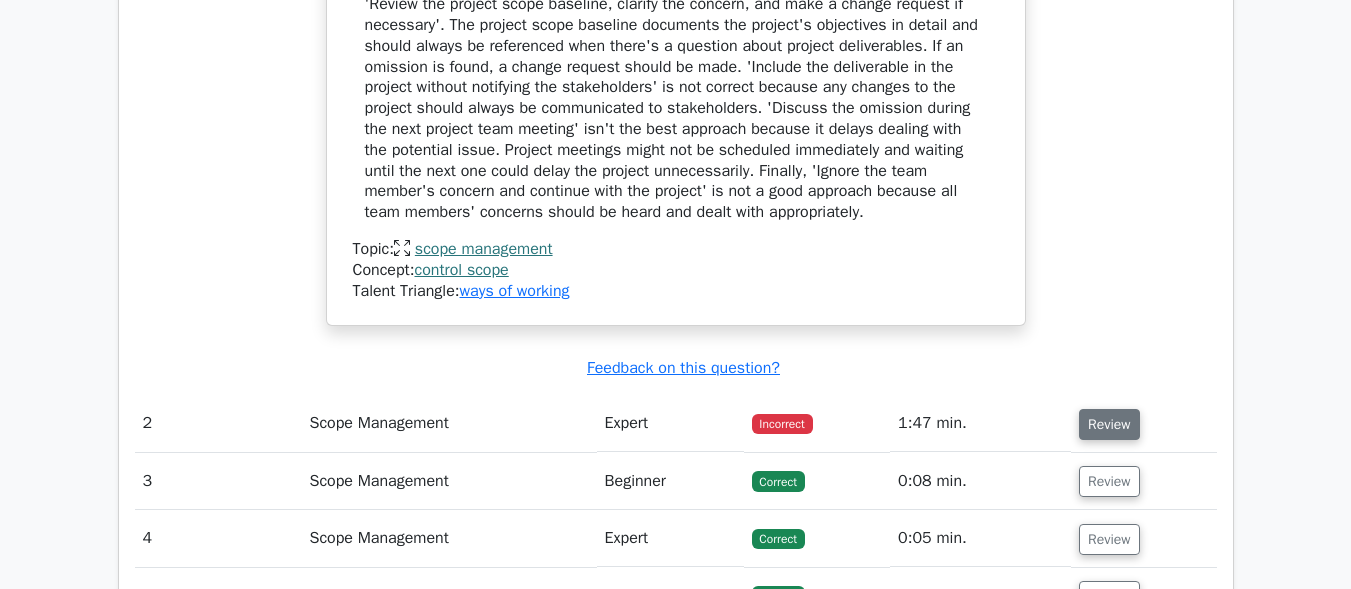click on "Review" at bounding box center [1109, 424] 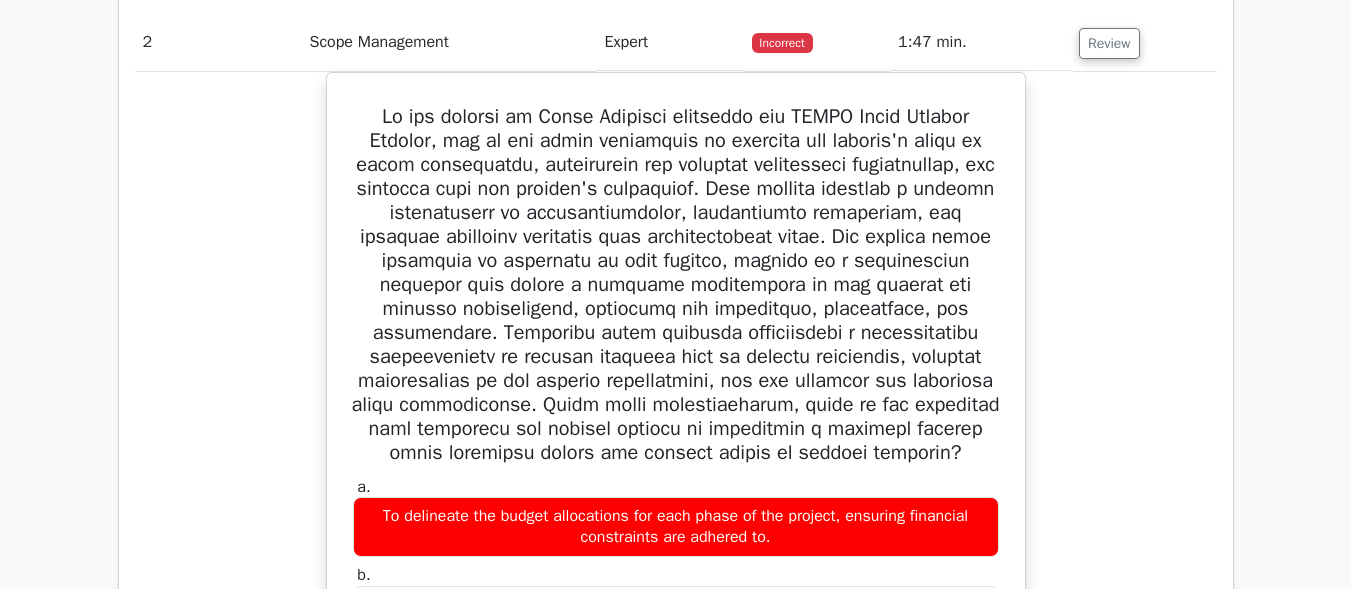 scroll, scrollTop: 2500, scrollLeft: 0, axis: vertical 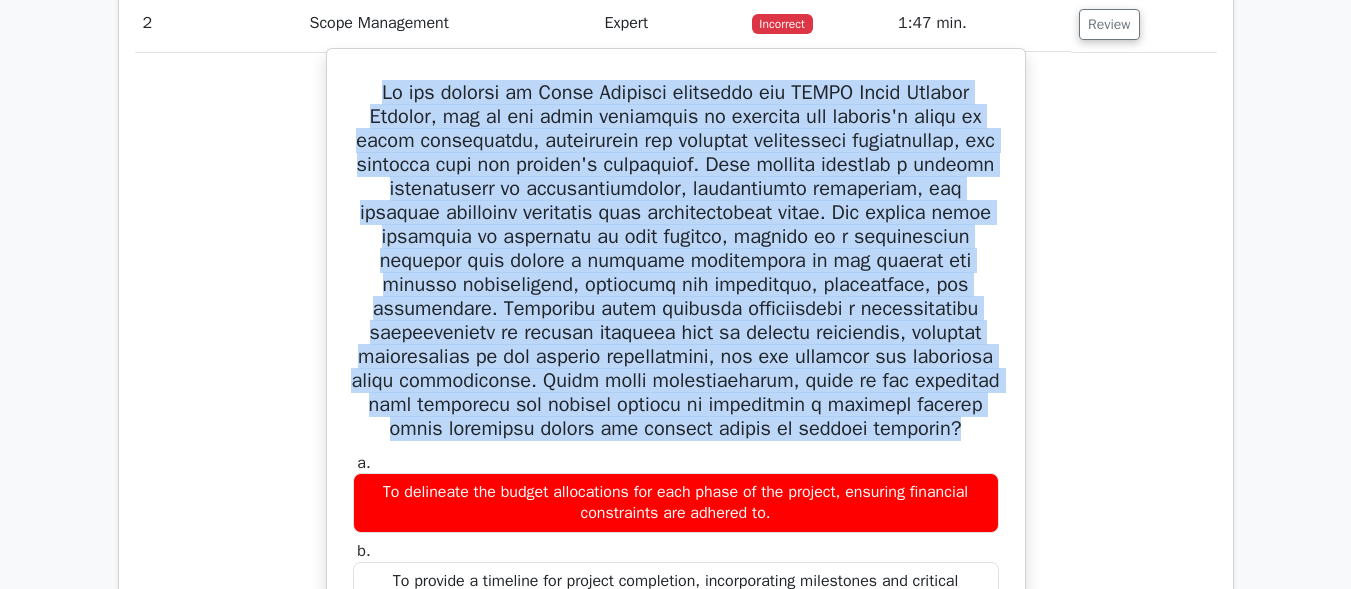 drag, startPoint x: 359, startPoint y: 97, endPoint x: 952, endPoint y: 426, distance: 678.1519 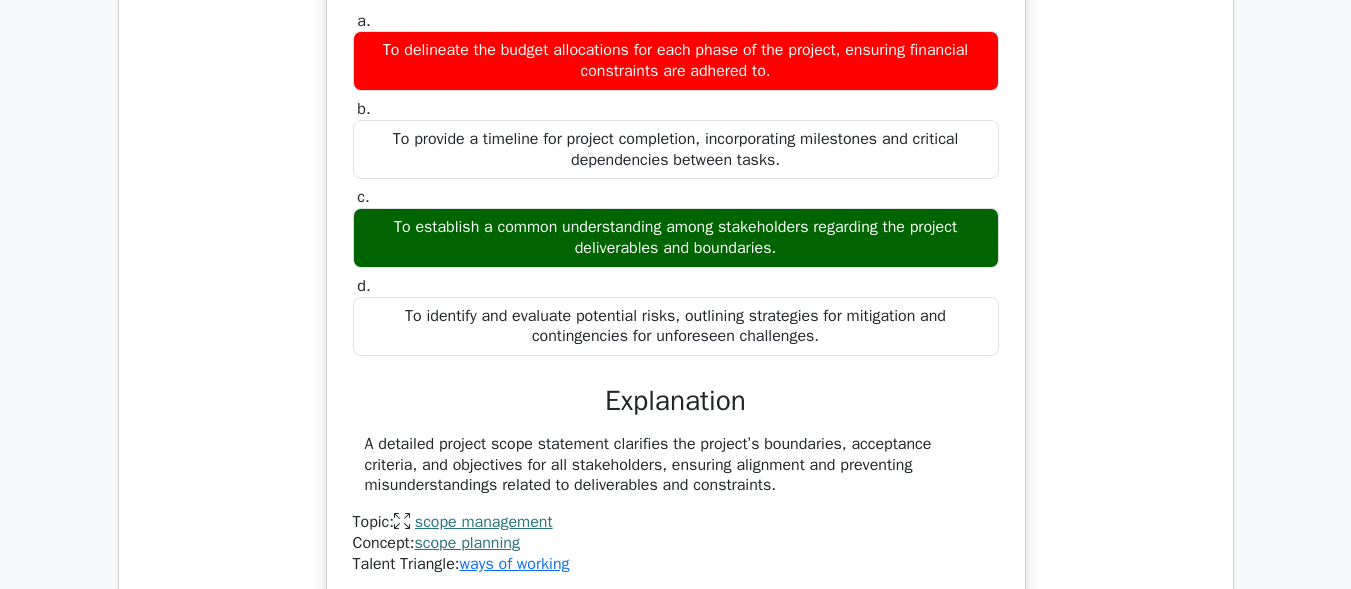 scroll, scrollTop: 3000, scrollLeft: 0, axis: vertical 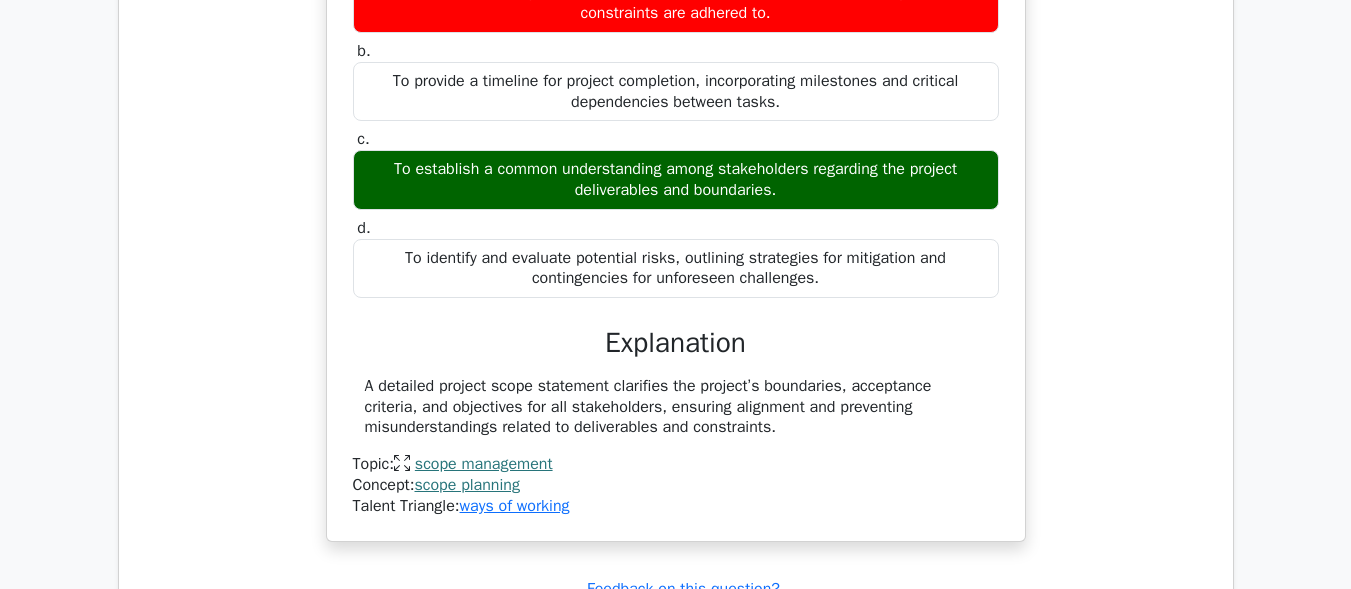drag, startPoint x: 774, startPoint y: 189, endPoint x: 384, endPoint y: 178, distance: 390.1551 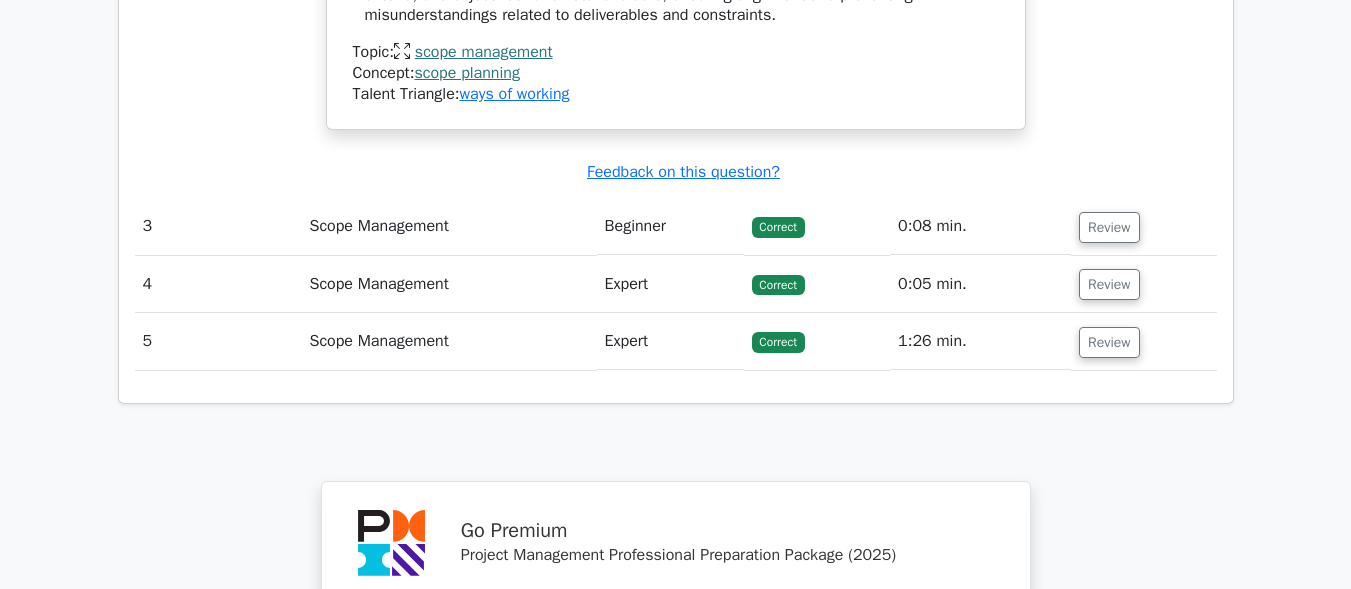 scroll, scrollTop: 3400, scrollLeft: 0, axis: vertical 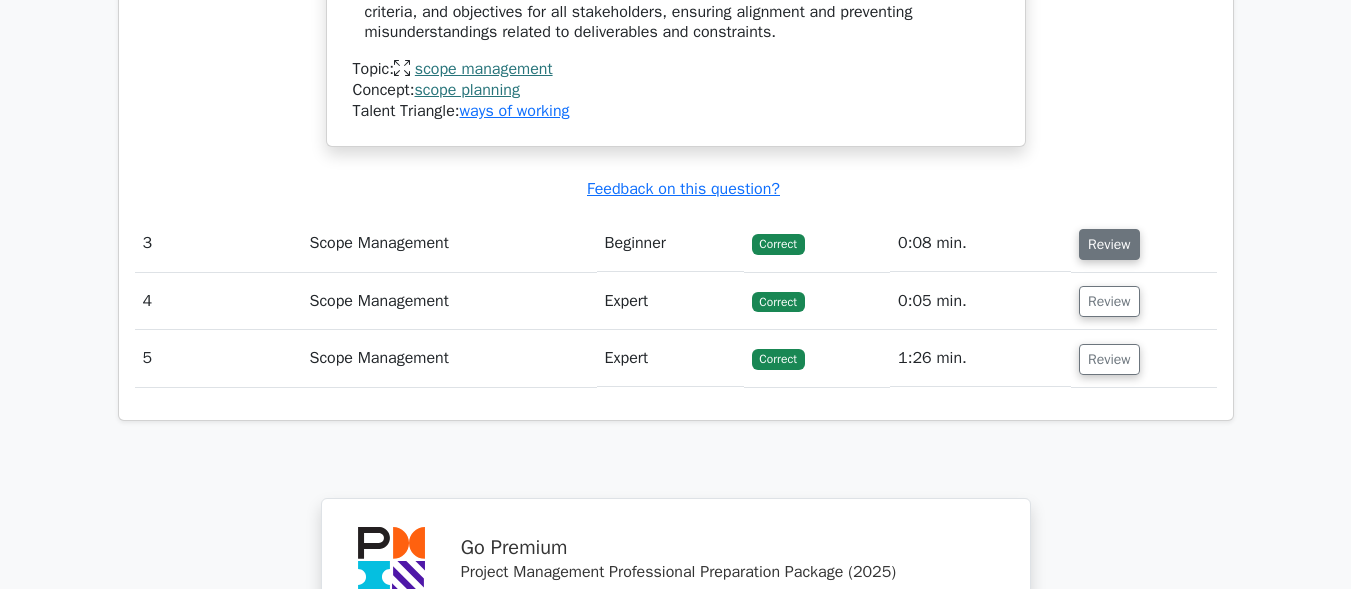 click on "Review" at bounding box center (1109, 244) 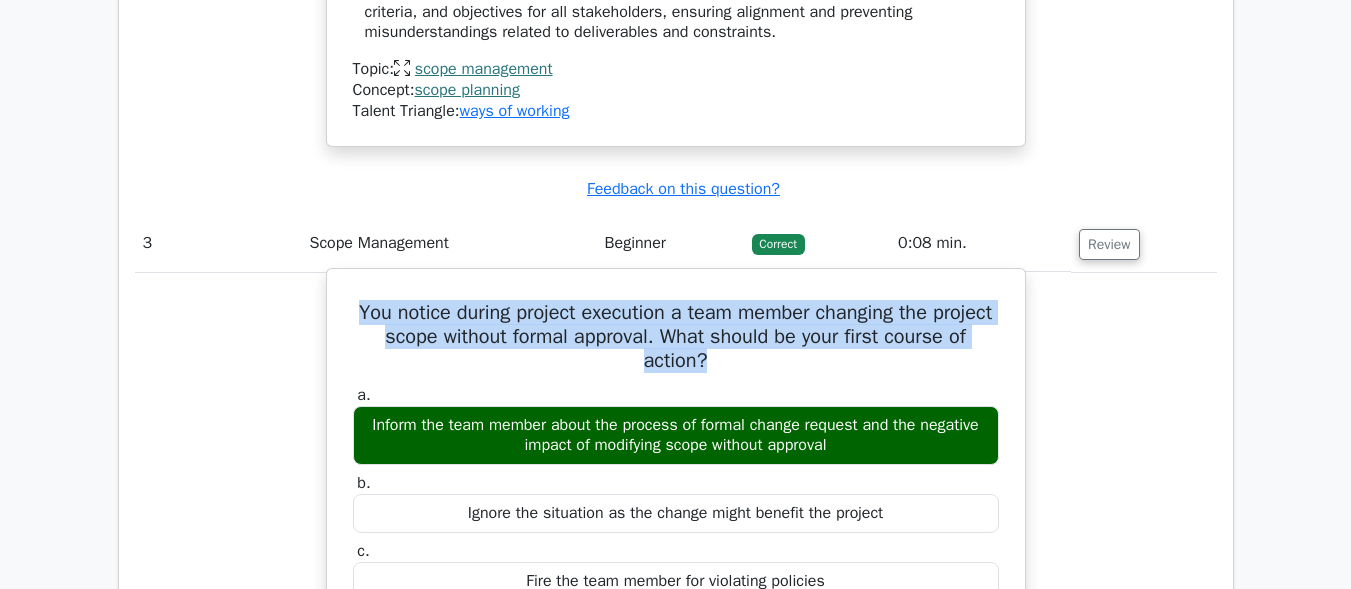 drag, startPoint x: 756, startPoint y: 361, endPoint x: 365, endPoint y: 310, distance: 394.31207 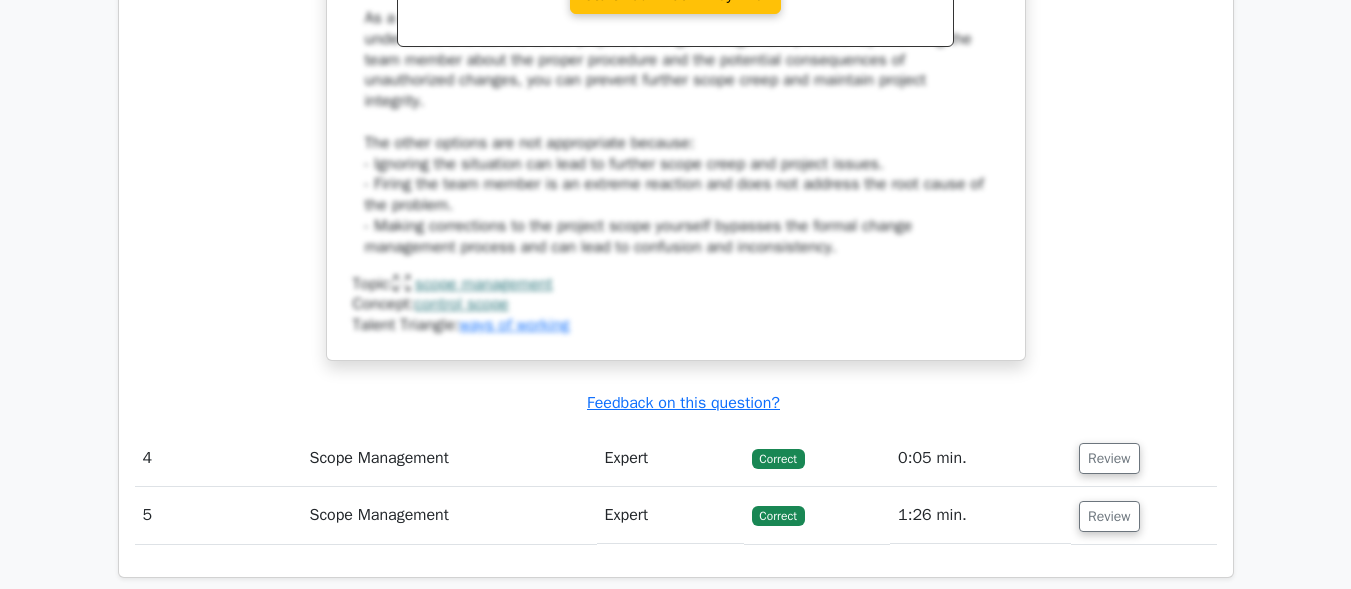 scroll, scrollTop: 4400, scrollLeft: 0, axis: vertical 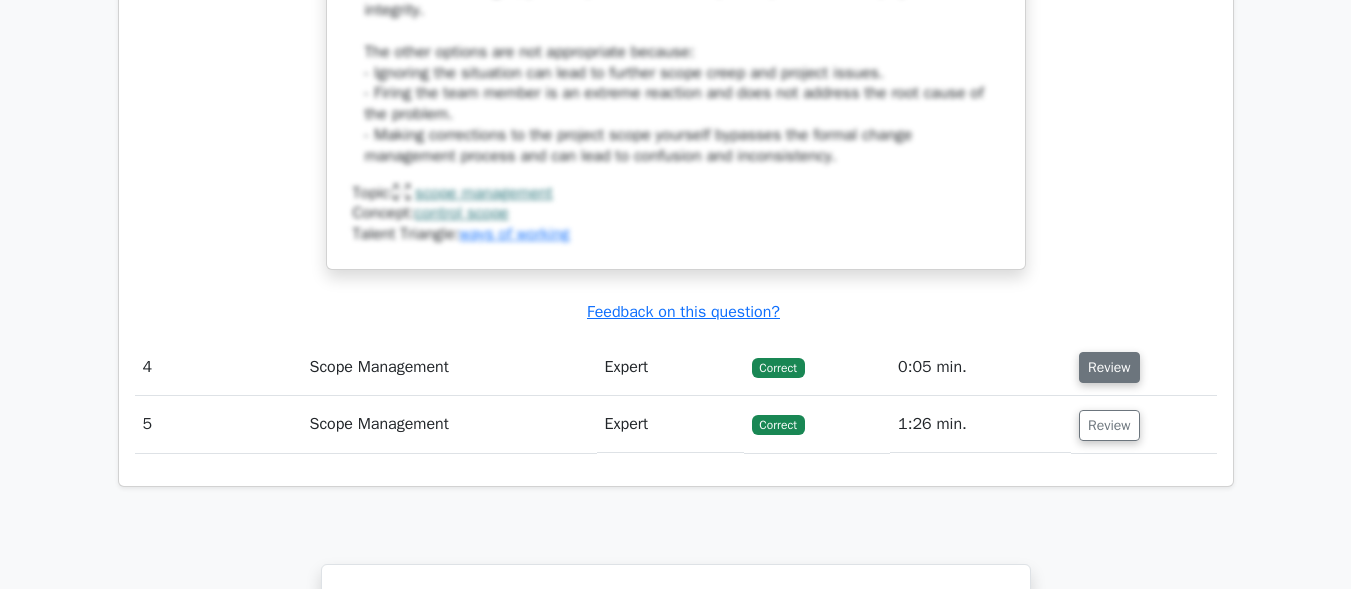 click on "Review" at bounding box center [1109, 367] 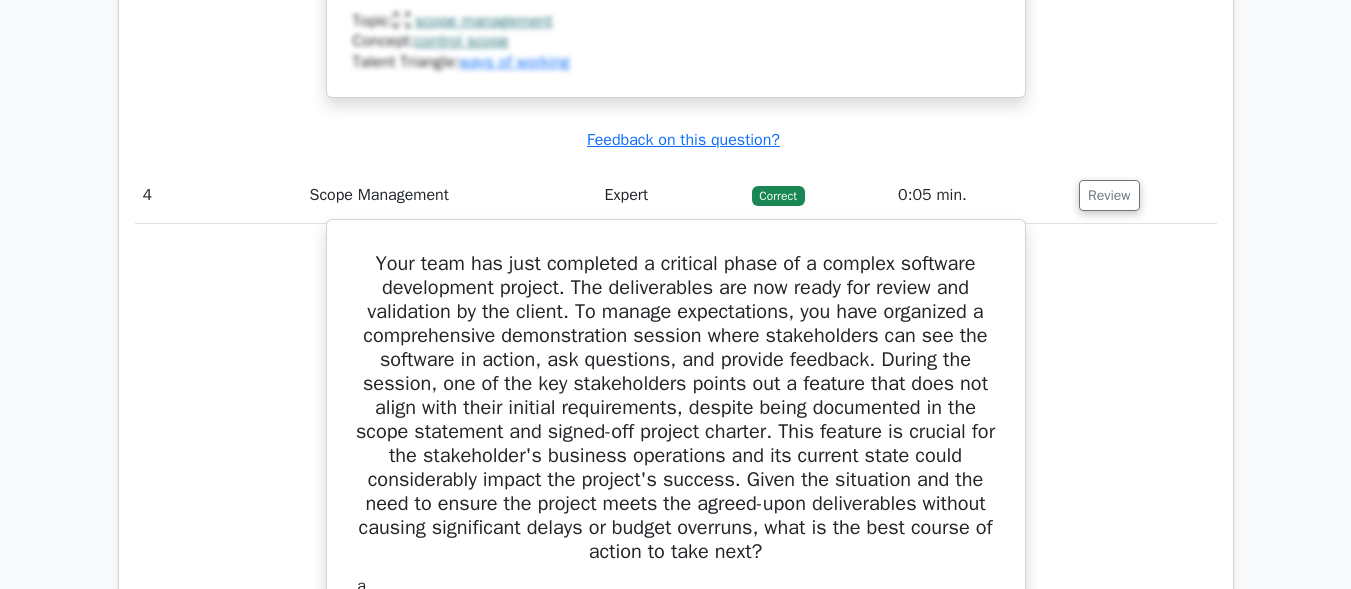 scroll, scrollTop: 4700, scrollLeft: 0, axis: vertical 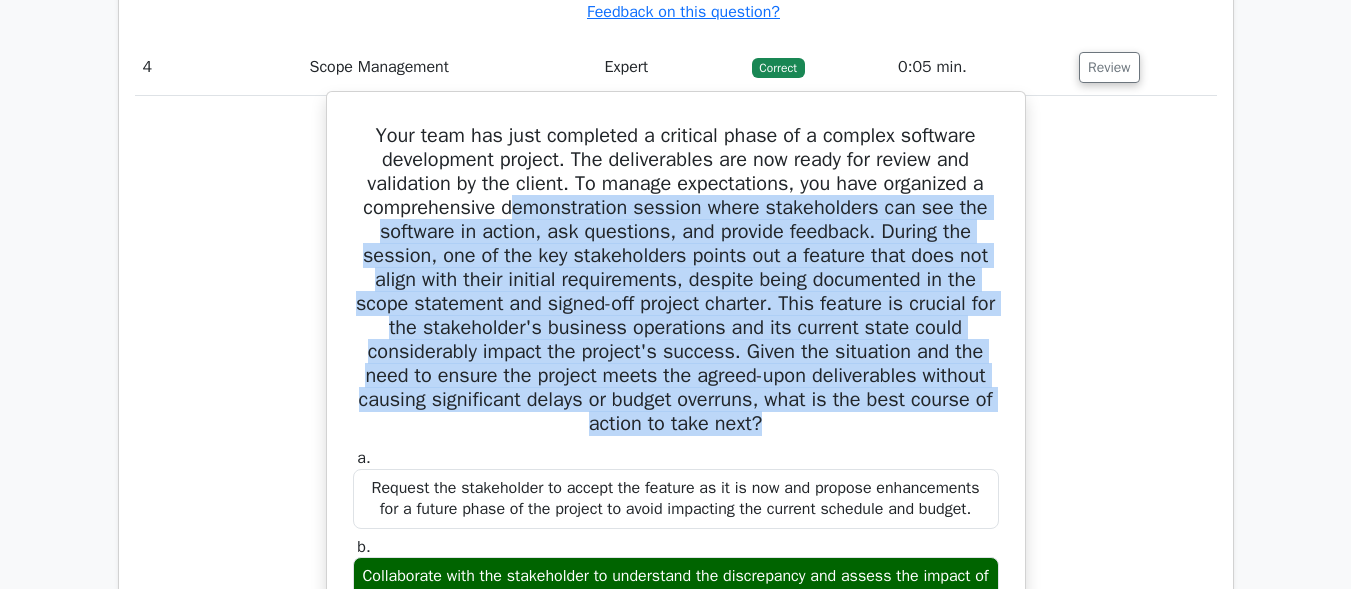 drag, startPoint x: 742, startPoint y: 412, endPoint x: 503, endPoint y: 196, distance: 322.14438 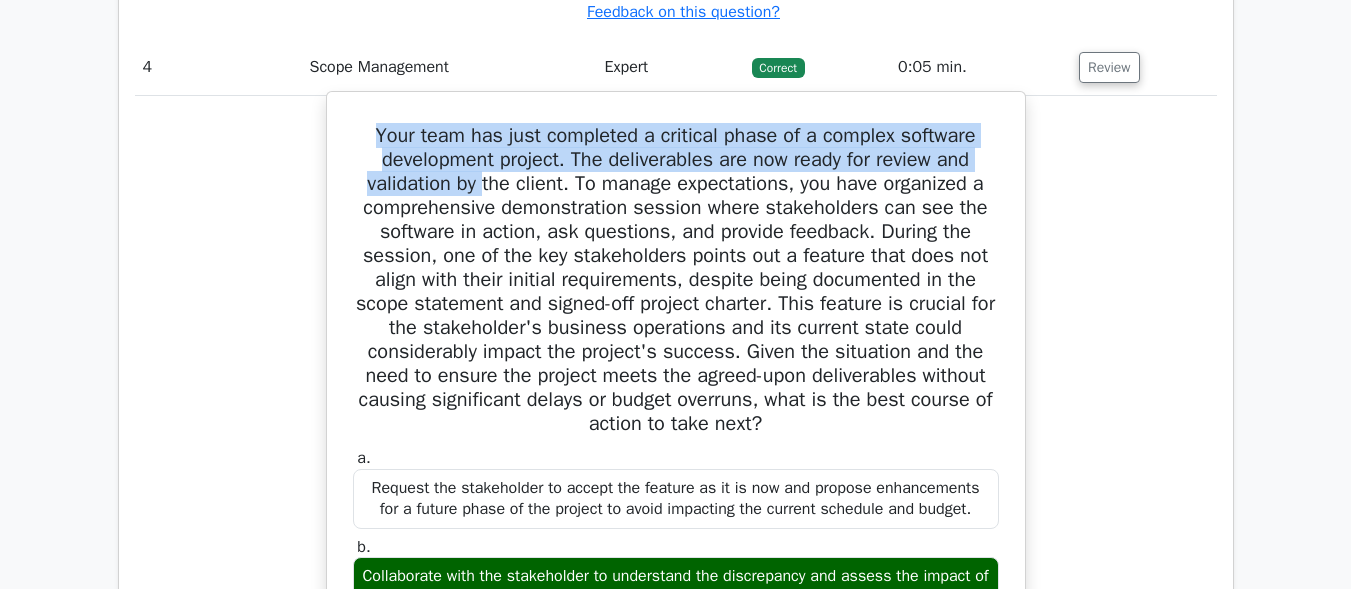 drag, startPoint x: 461, startPoint y: 170, endPoint x: 355, endPoint y: 129, distance: 113.65298 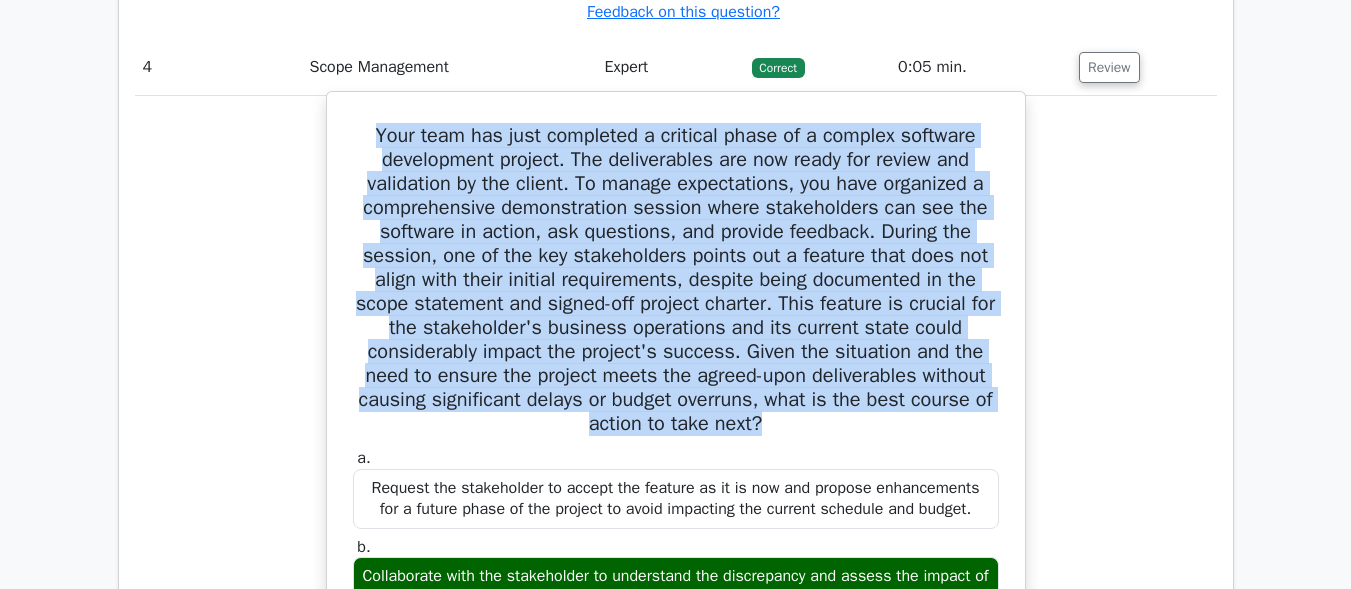 drag, startPoint x: 370, startPoint y: 132, endPoint x: 825, endPoint y: 437, distance: 547.7682 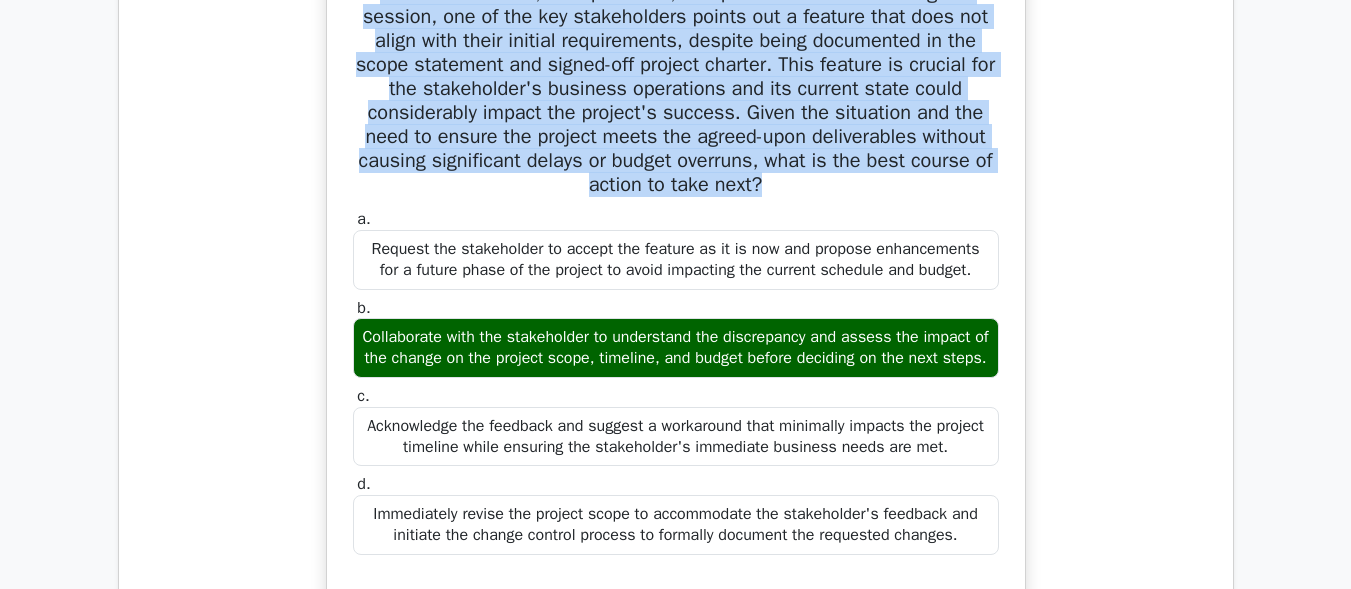 scroll, scrollTop: 5100, scrollLeft: 0, axis: vertical 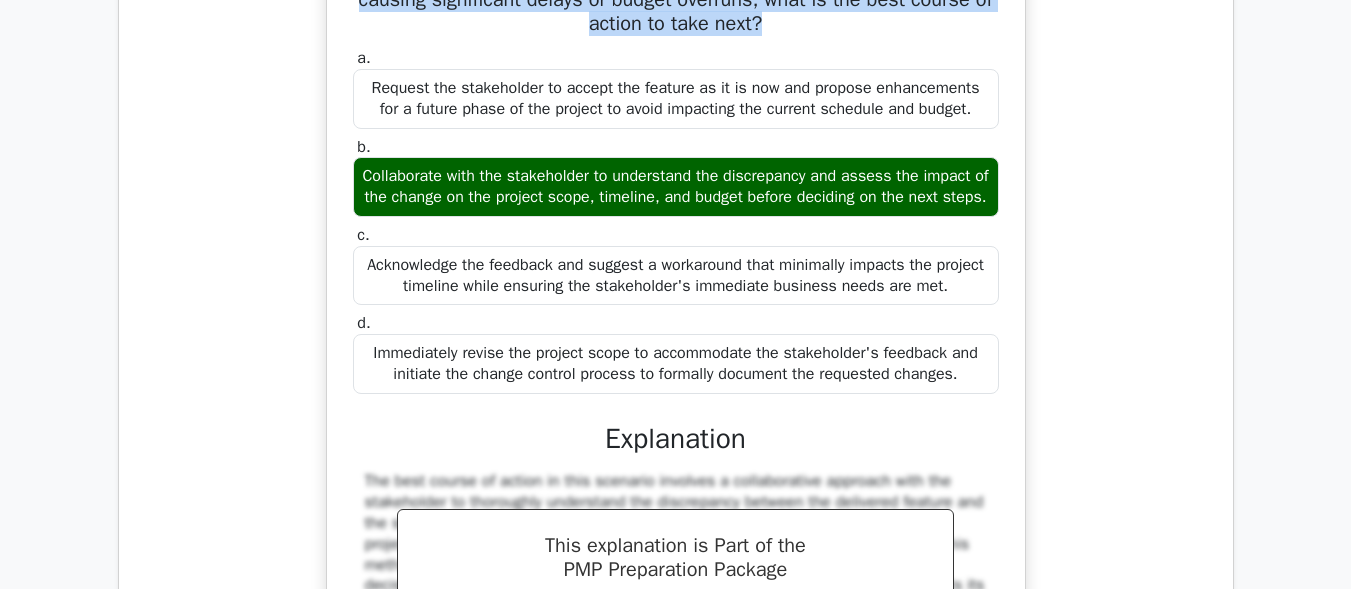 drag, startPoint x: 717, startPoint y: 215, endPoint x: 355, endPoint y: 174, distance: 364.31442 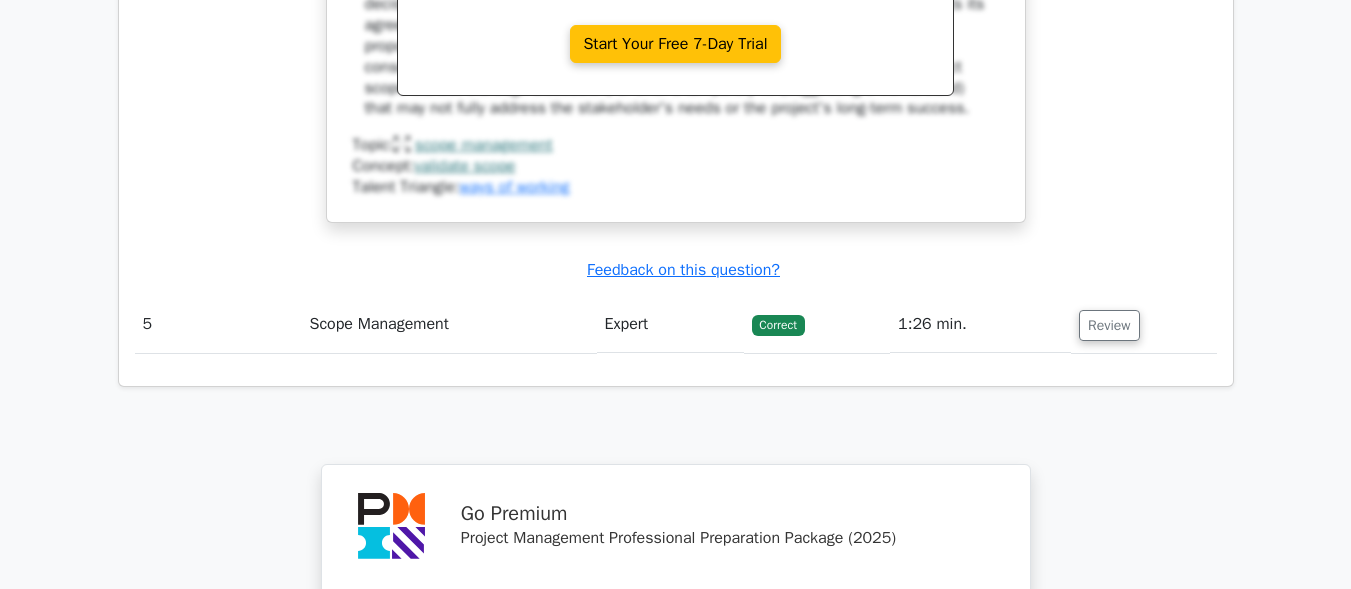 scroll, scrollTop: 5700, scrollLeft: 0, axis: vertical 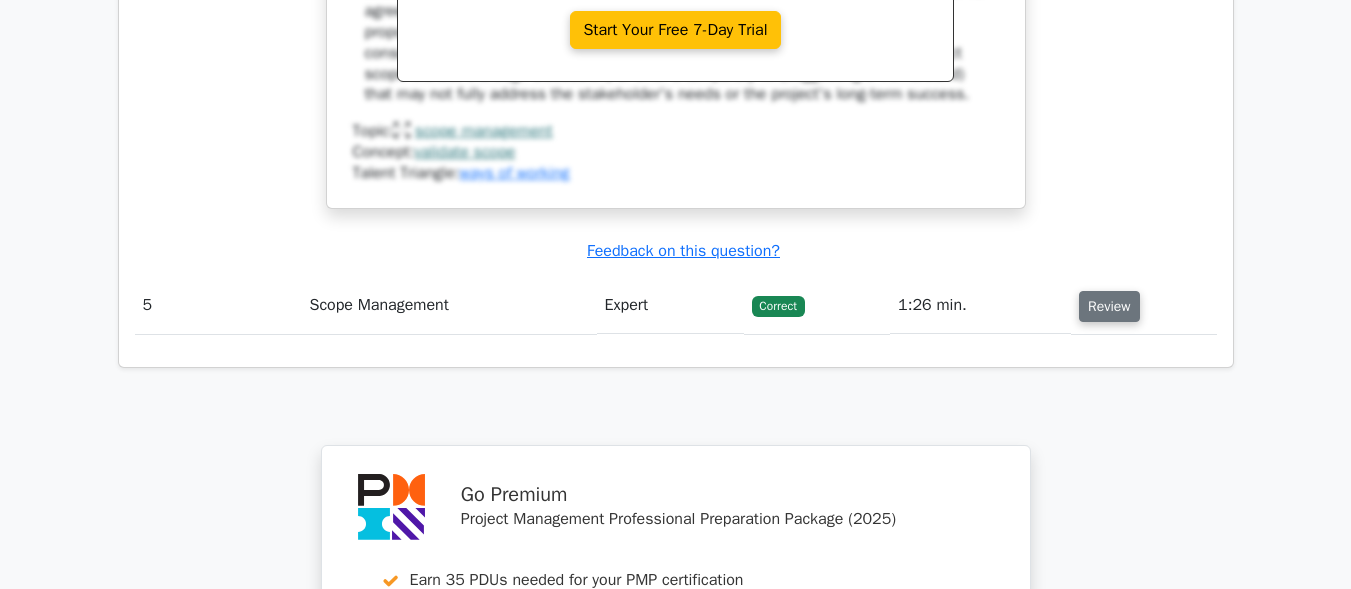 click on "Review" at bounding box center (1109, 306) 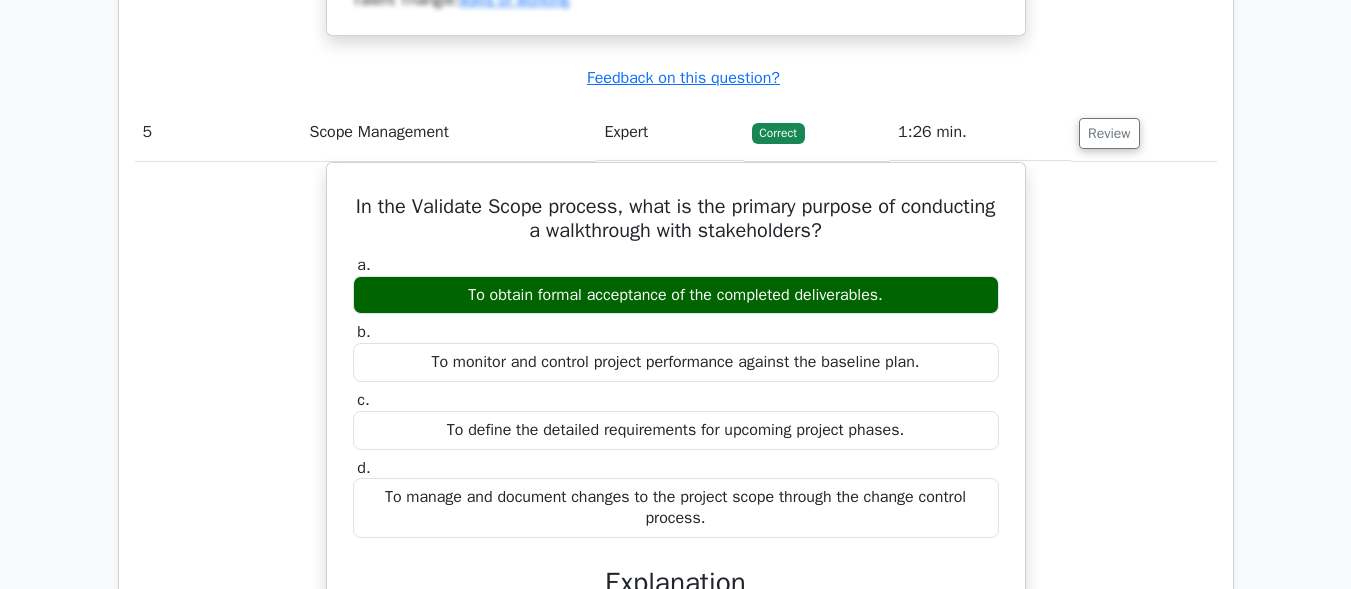 scroll, scrollTop: 5900, scrollLeft: 0, axis: vertical 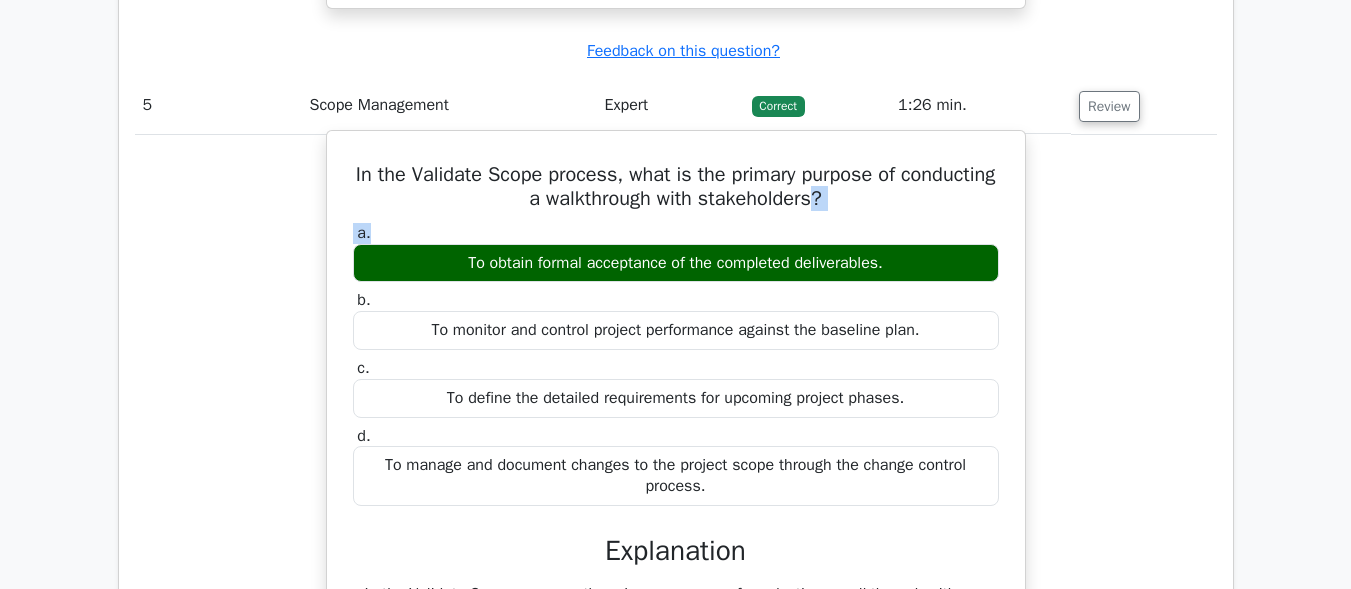 drag, startPoint x: 873, startPoint y: 224, endPoint x: 503, endPoint y: 247, distance: 370.71417 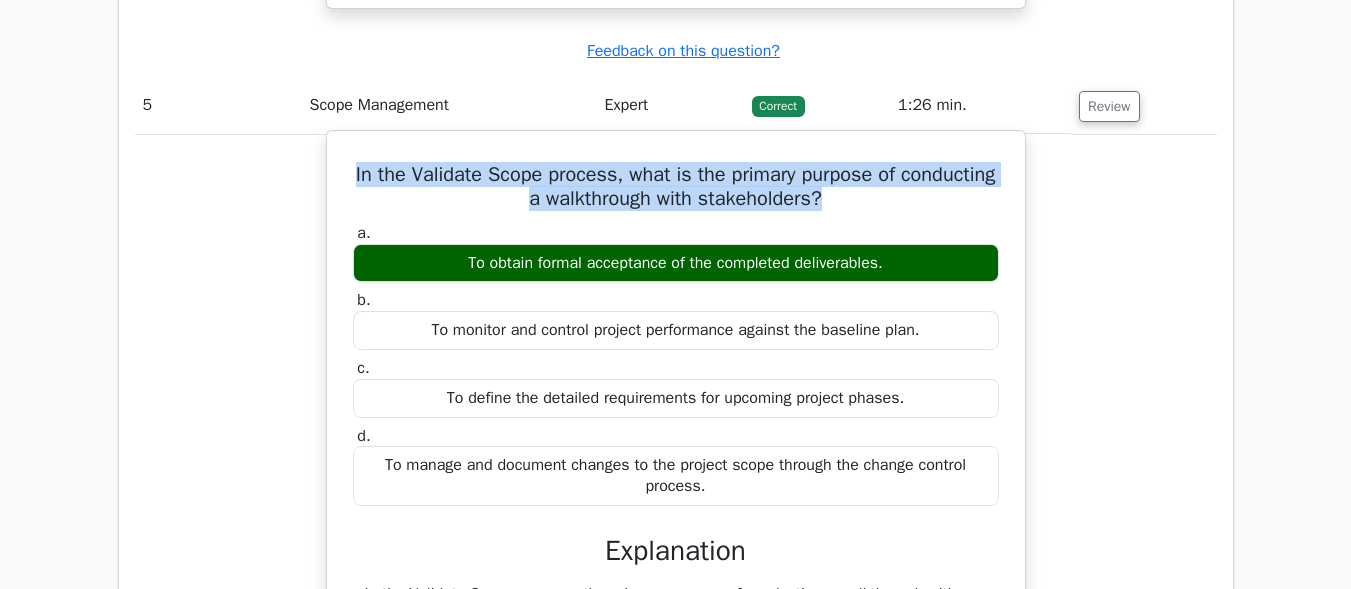 drag, startPoint x: 390, startPoint y: 198, endPoint x: 919, endPoint y: 224, distance: 529.63855 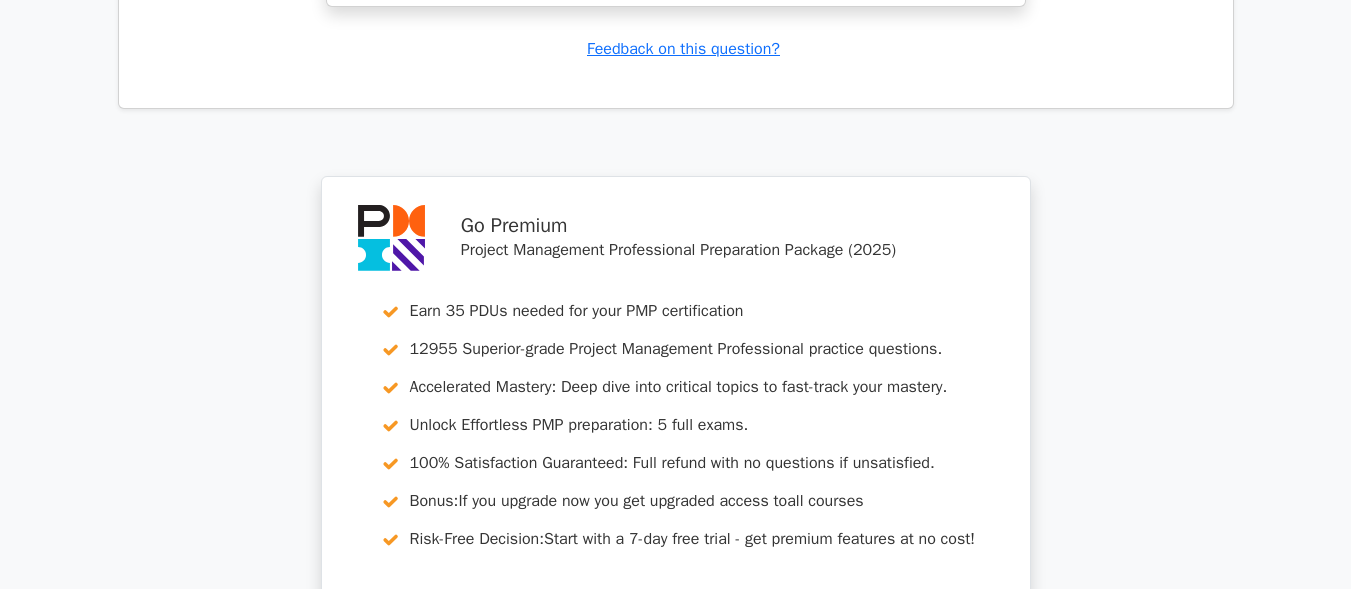 scroll, scrollTop: 7200, scrollLeft: 0, axis: vertical 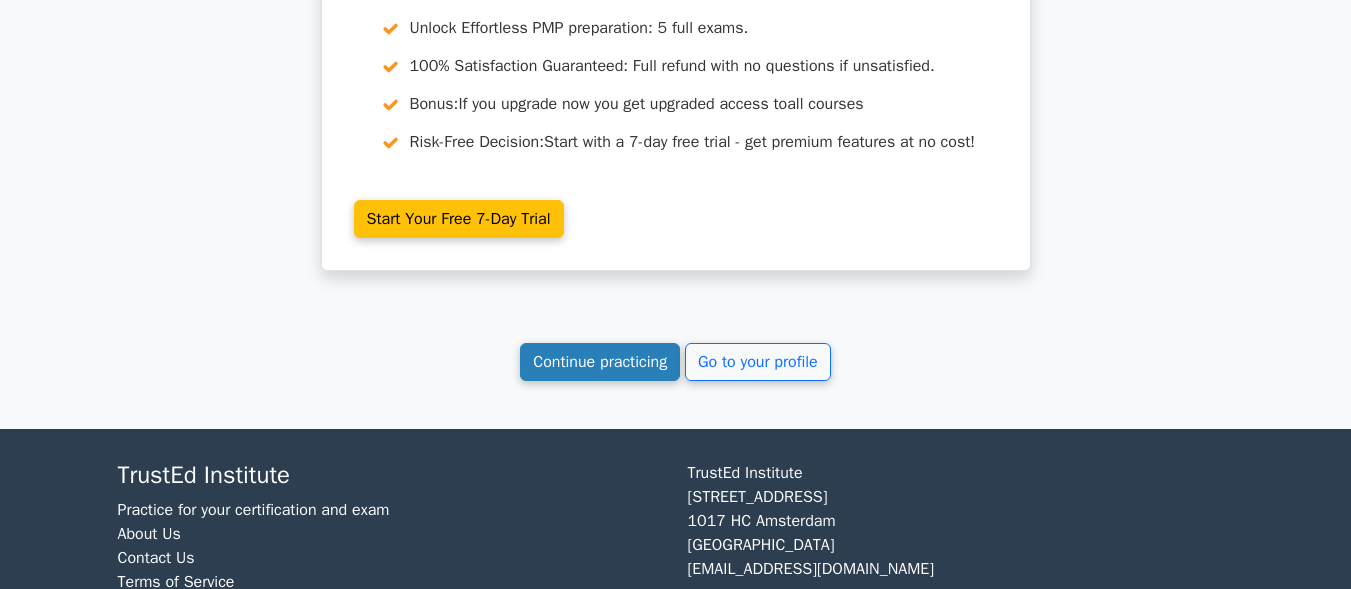 click on "Continue practicing" at bounding box center (600, 362) 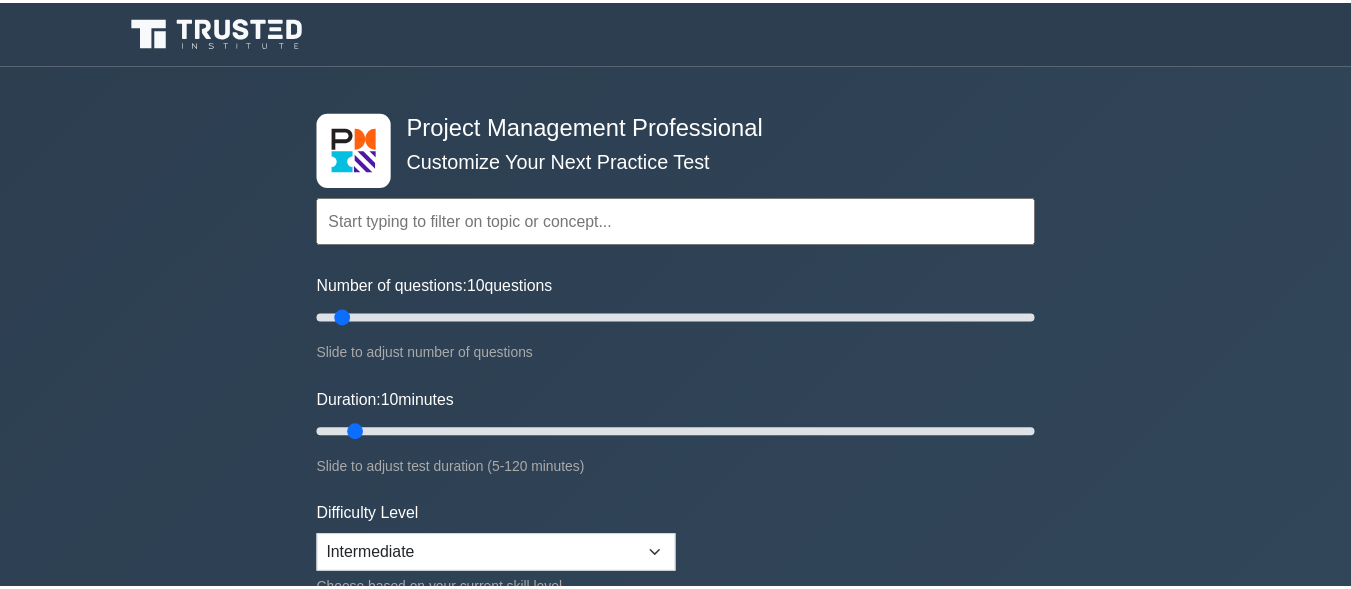 scroll, scrollTop: 0, scrollLeft: 0, axis: both 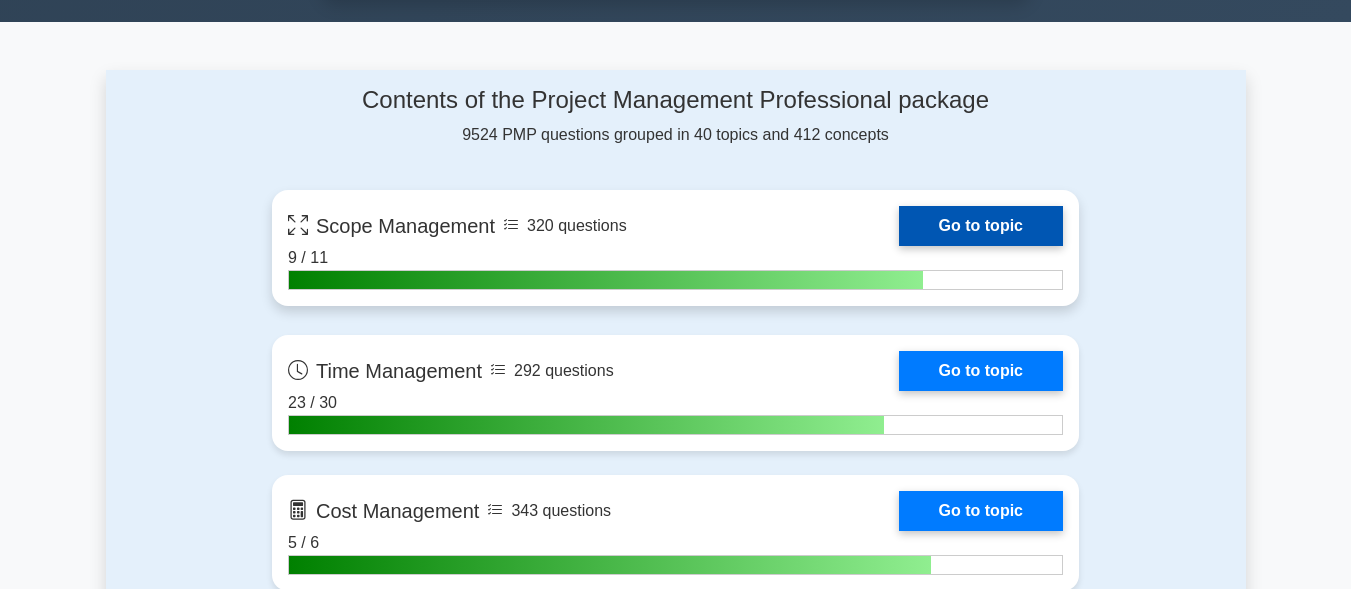 click on "Go to topic" at bounding box center (981, 226) 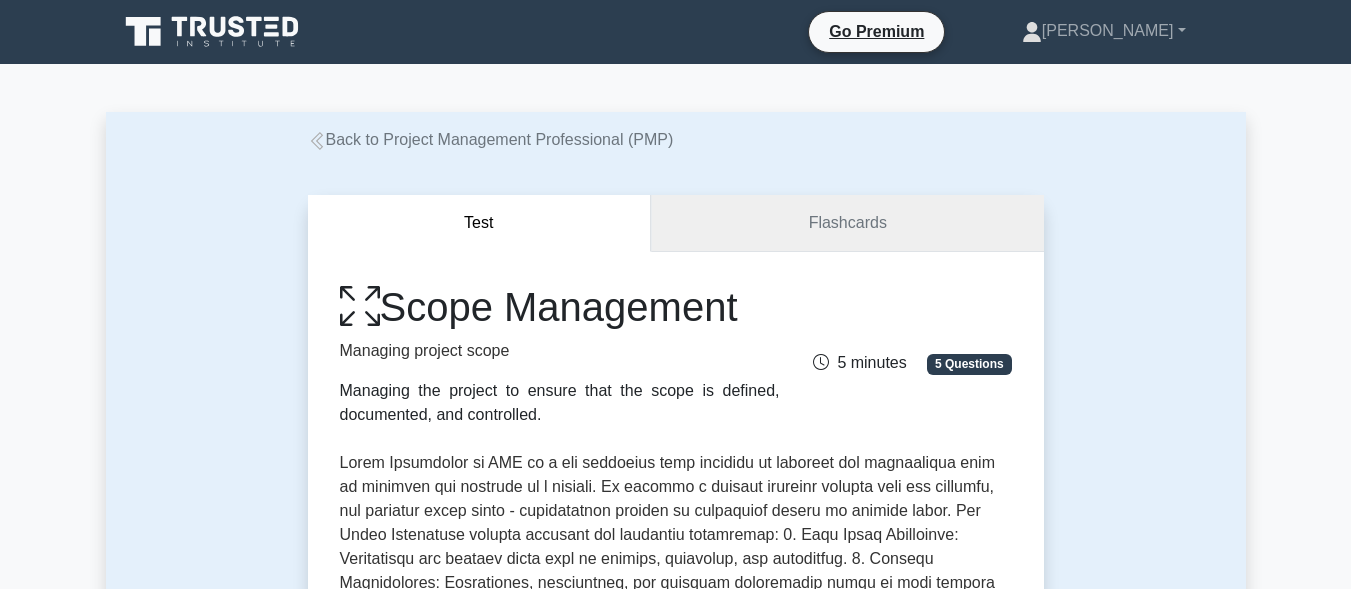 scroll, scrollTop: 0, scrollLeft: 0, axis: both 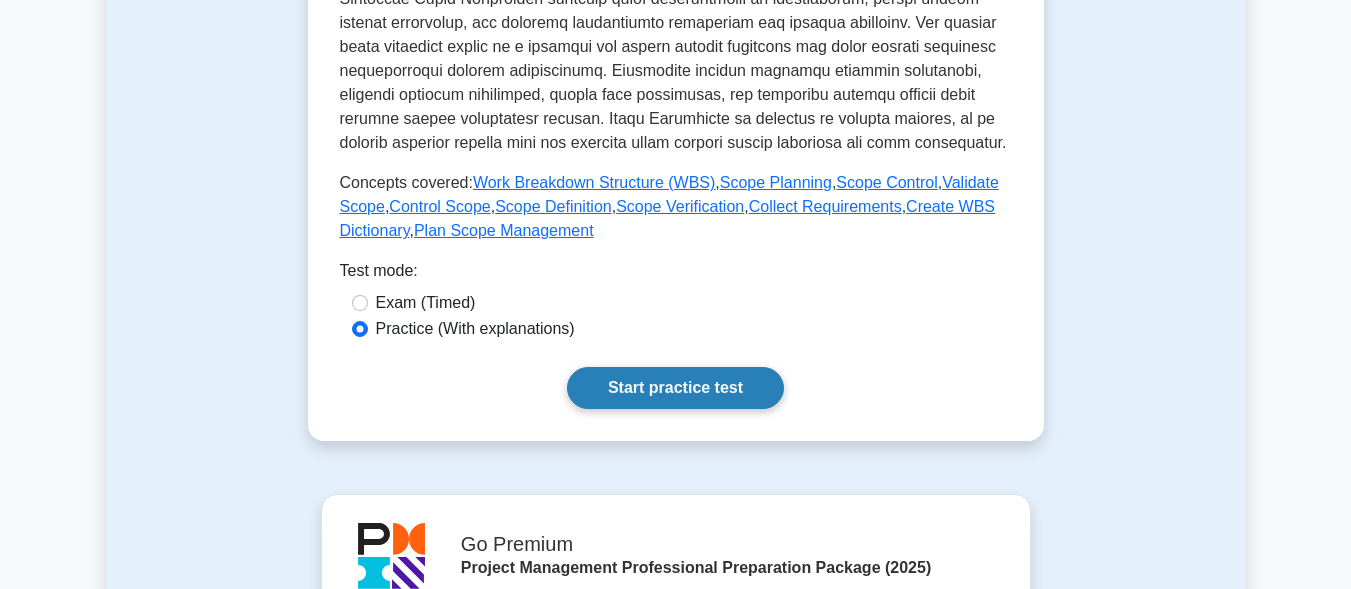 click on "Start practice test" at bounding box center (675, 388) 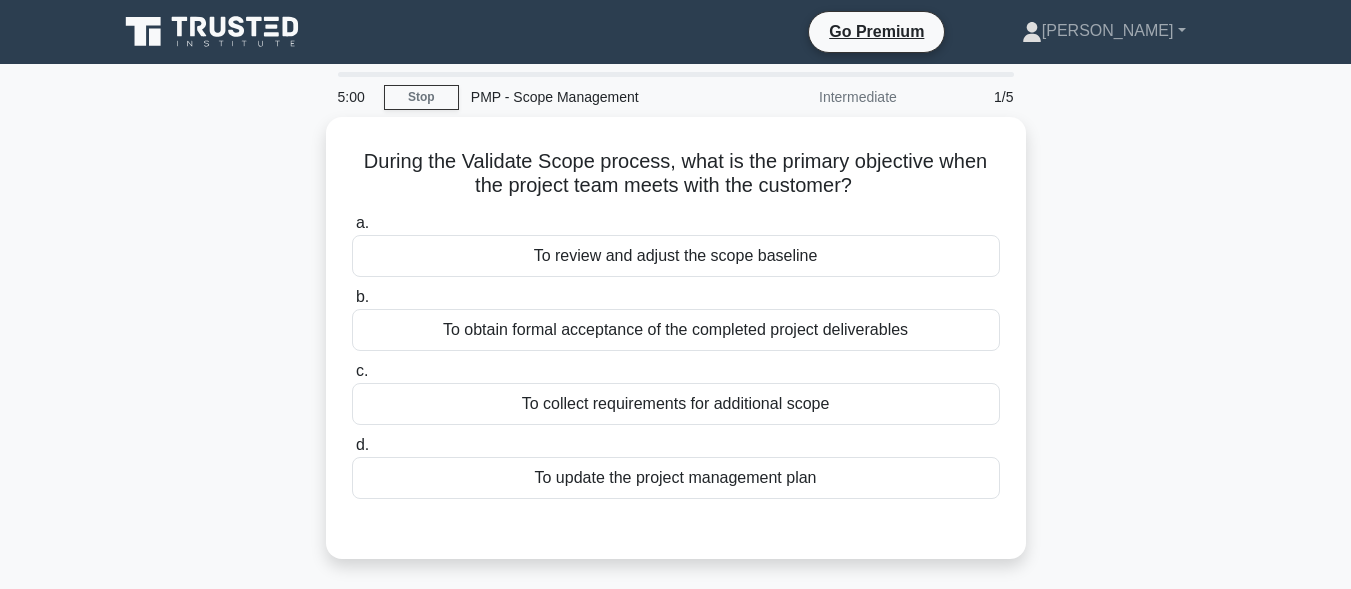 scroll, scrollTop: 0, scrollLeft: 0, axis: both 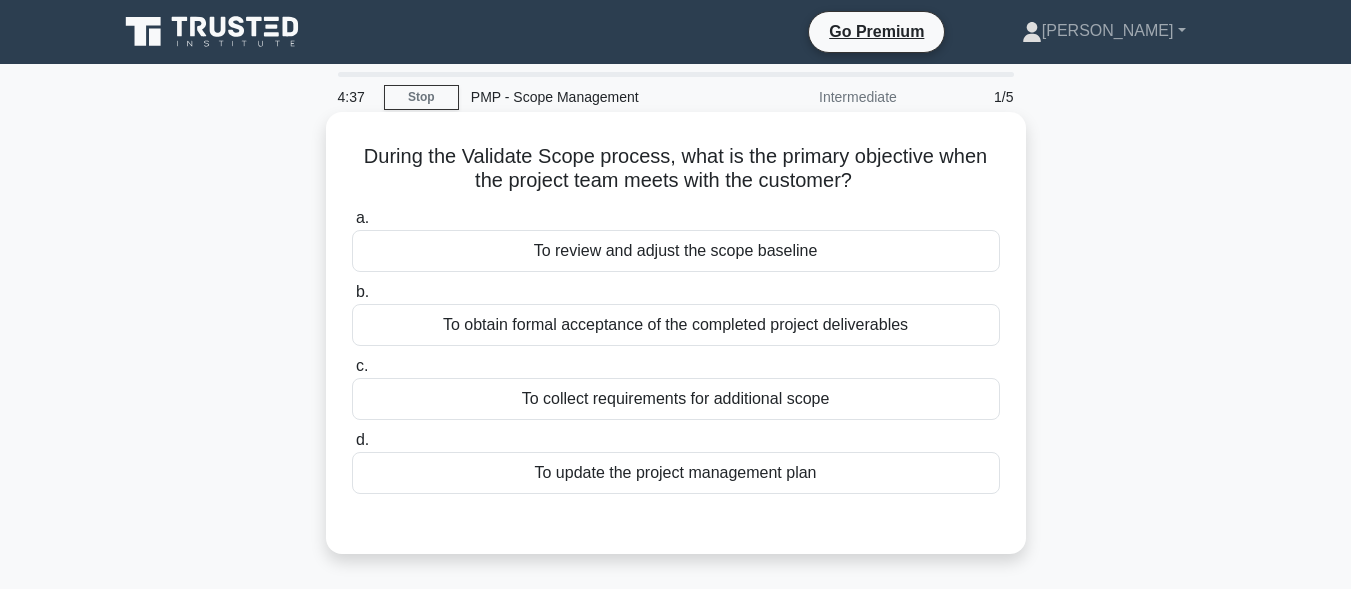 click on "To obtain formal acceptance of the completed project deliverables" at bounding box center (676, 325) 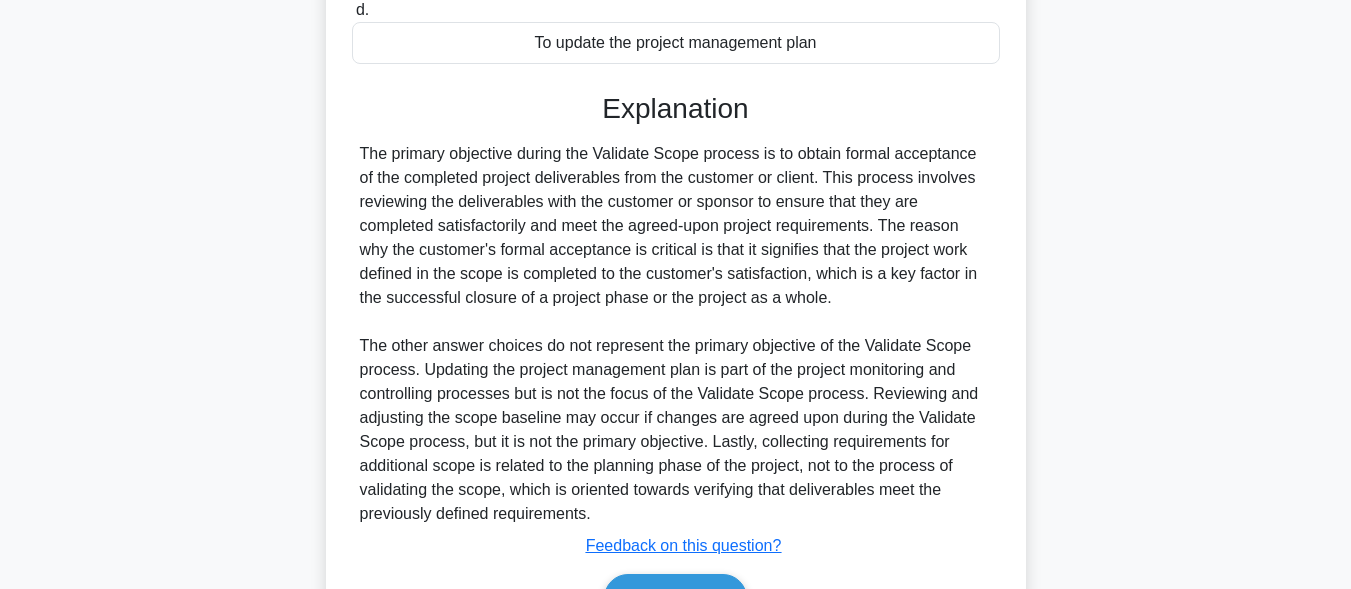 scroll, scrollTop: 549, scrollLeft: 0, axis: vertical 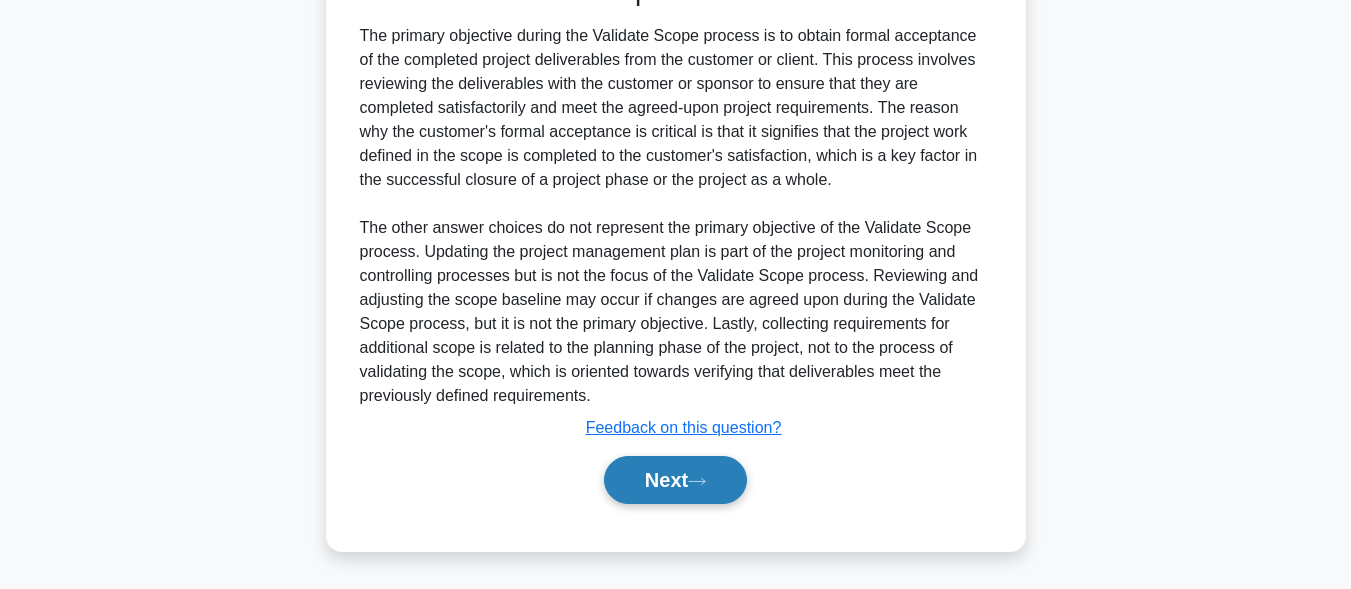 click on "Next" at bounding box center (675, 480) 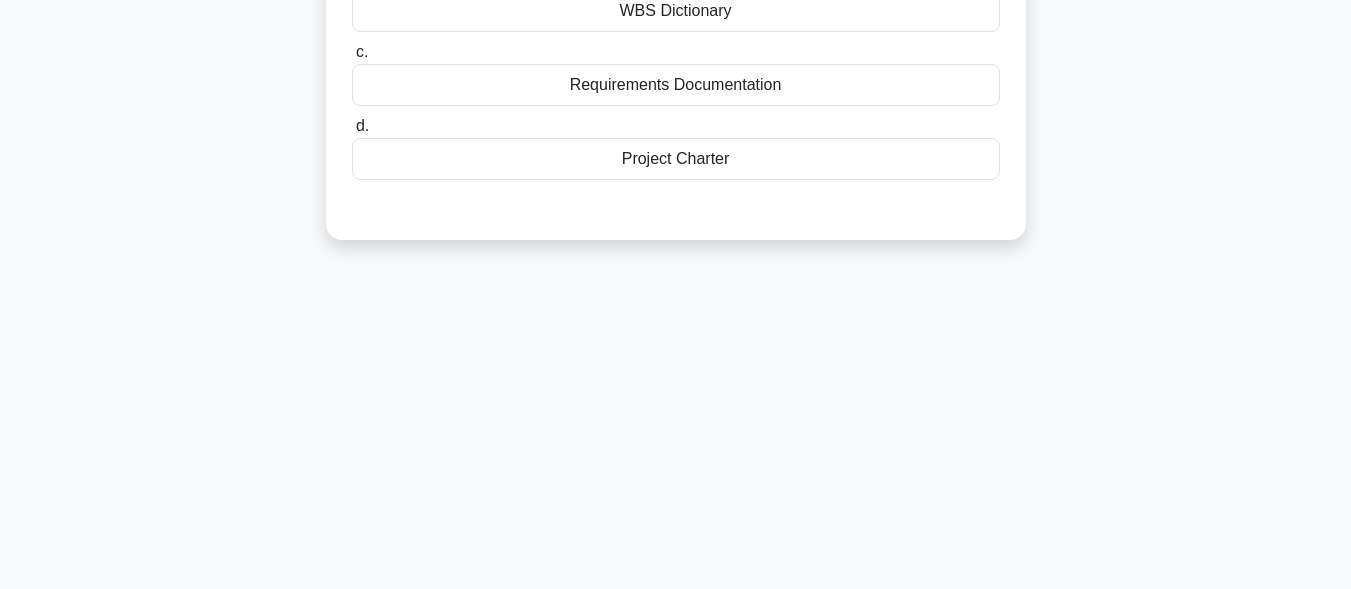 scroll, scrollTop: 0, scrollLeft: 0, axis: both 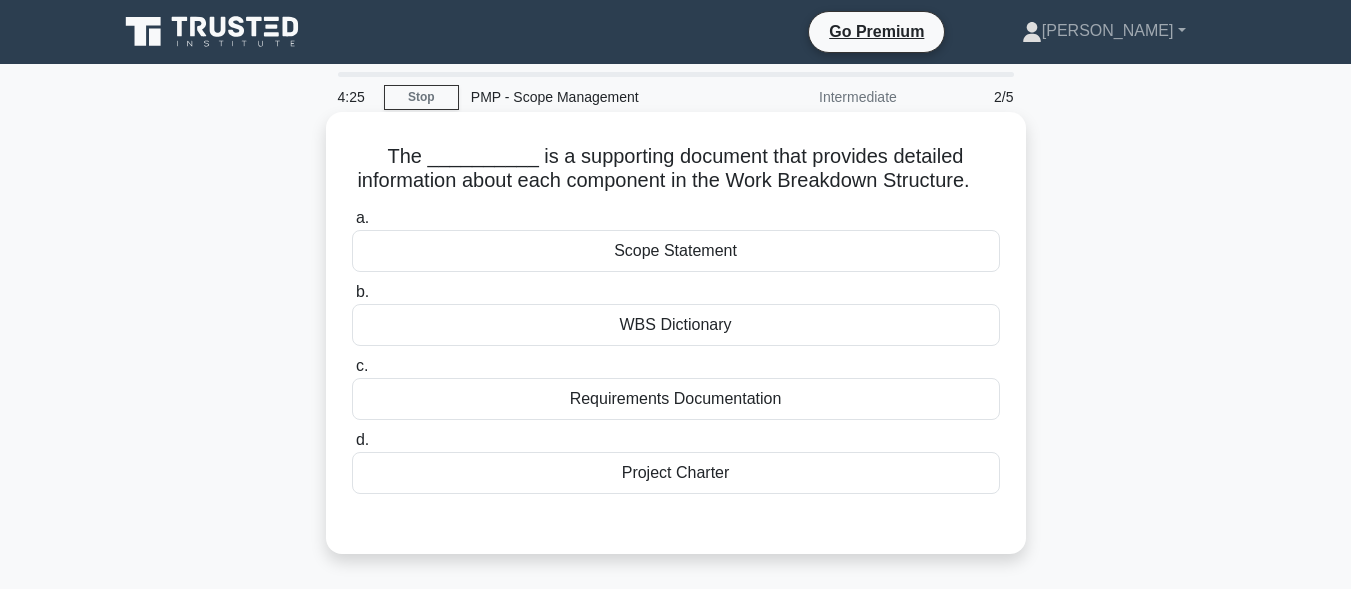 click on "a.
Scope Statement
b.
WBS Dictionary
c. d." at bounding box center [676, 350] 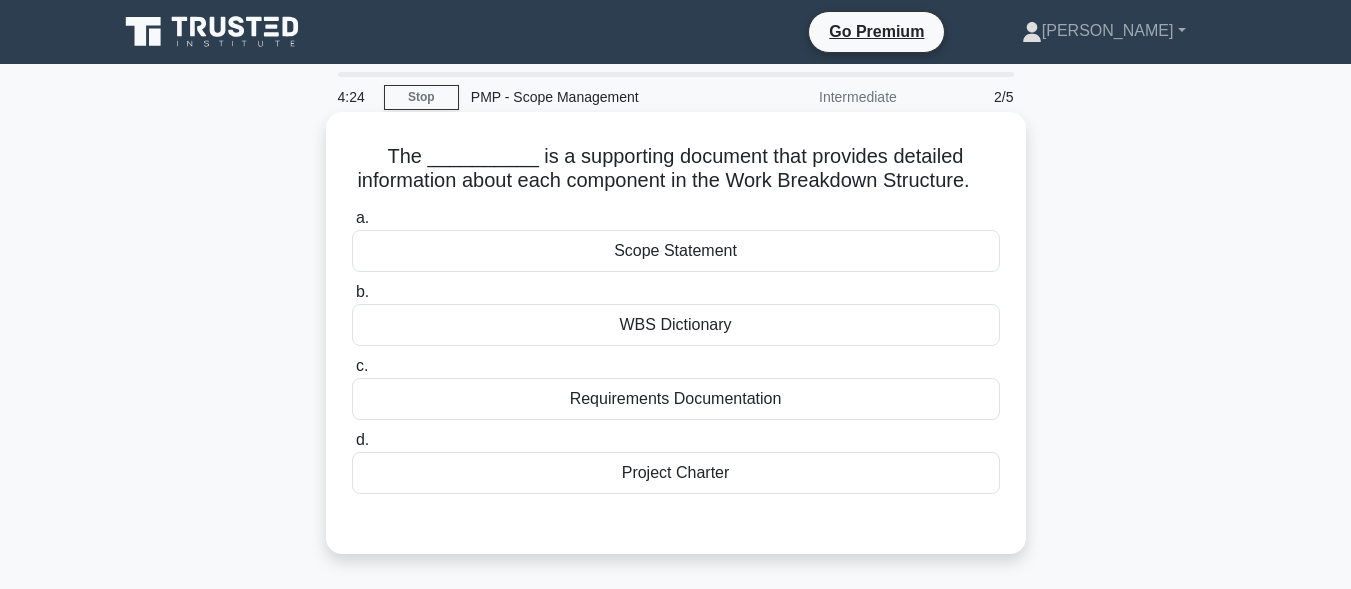 click on "WBS Dictionary" at bounding box center [676, 325] 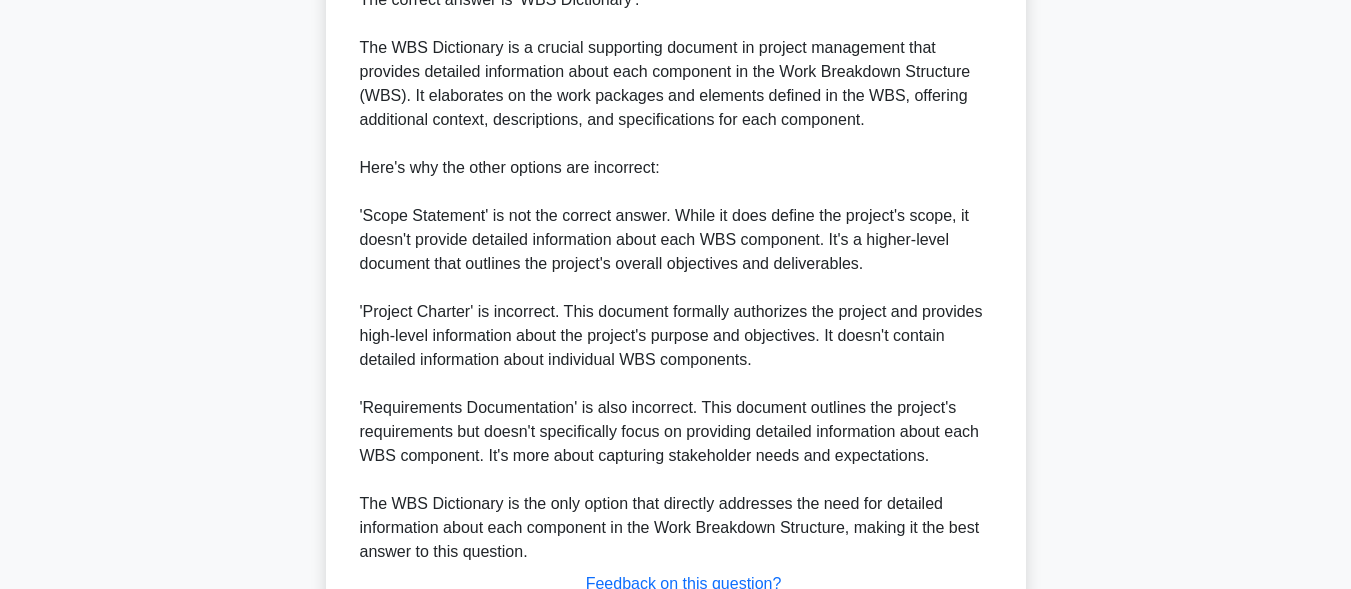 scroll, scrollTop: 700, scrollLeft: 0, axis: vertical 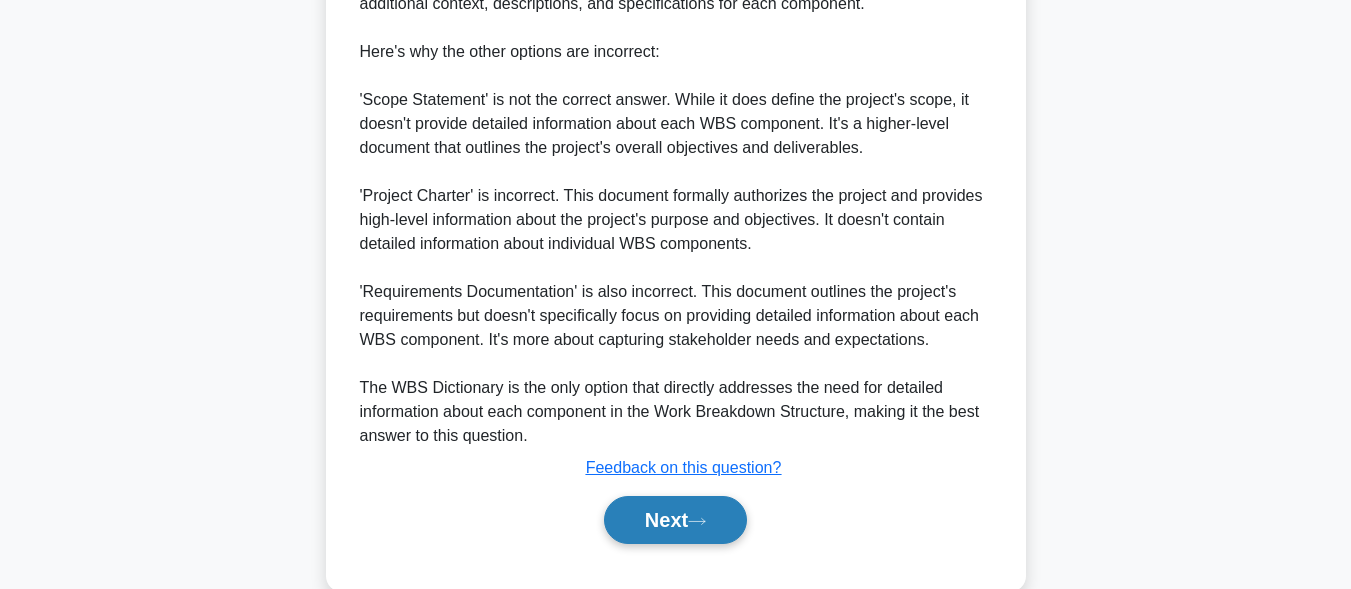 click on "Next" at bounding box center [675, 520] 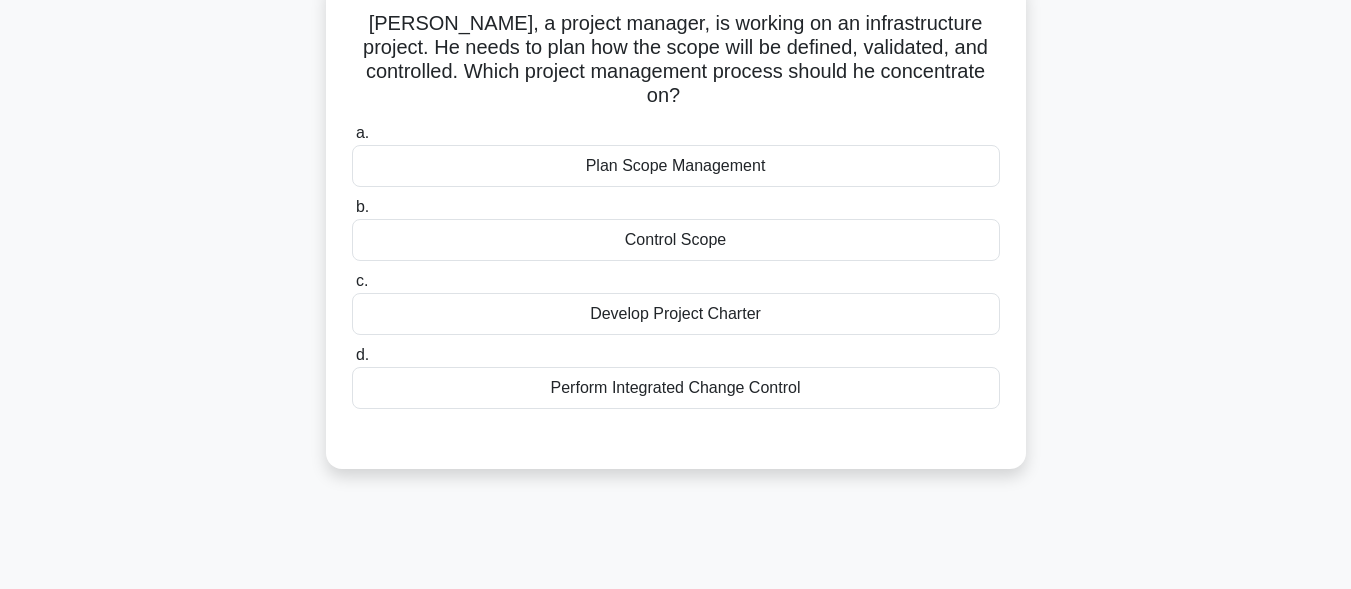 scroll, scrollTop: 91, scrollLeft: 0, axis: vertical 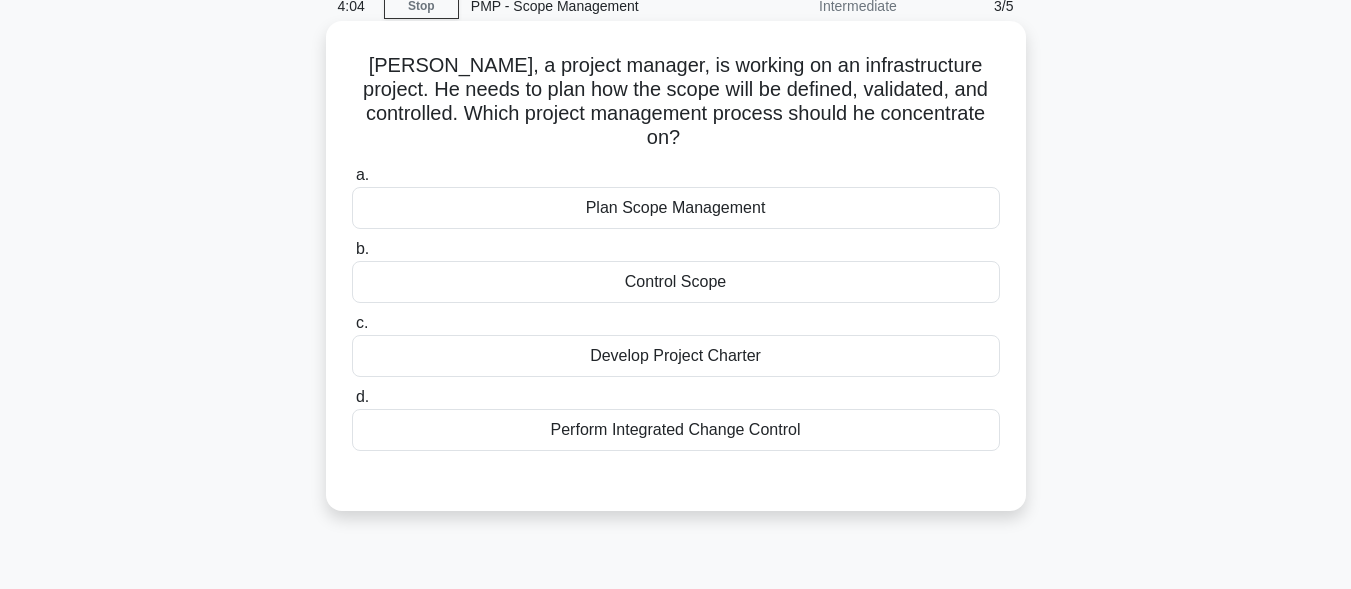 click on "Plan Scope Management" at bounding box center [676, 208] 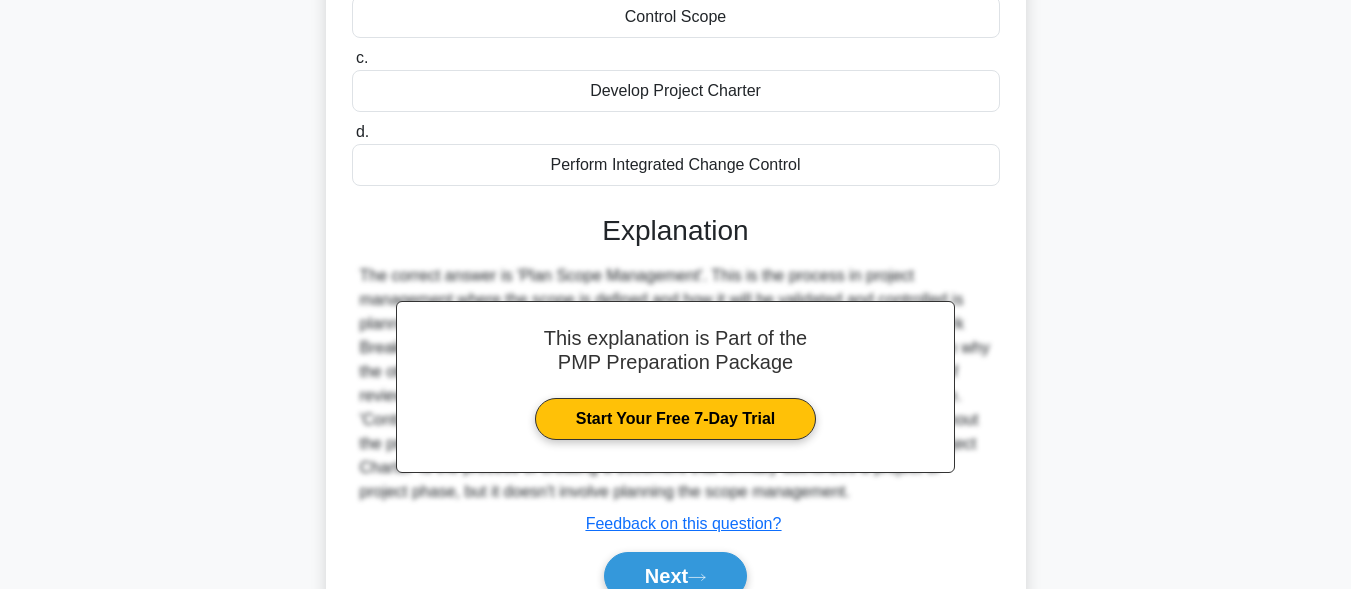 scroll, scrollTop: 491, scrollLeft: 0, axis: vertical 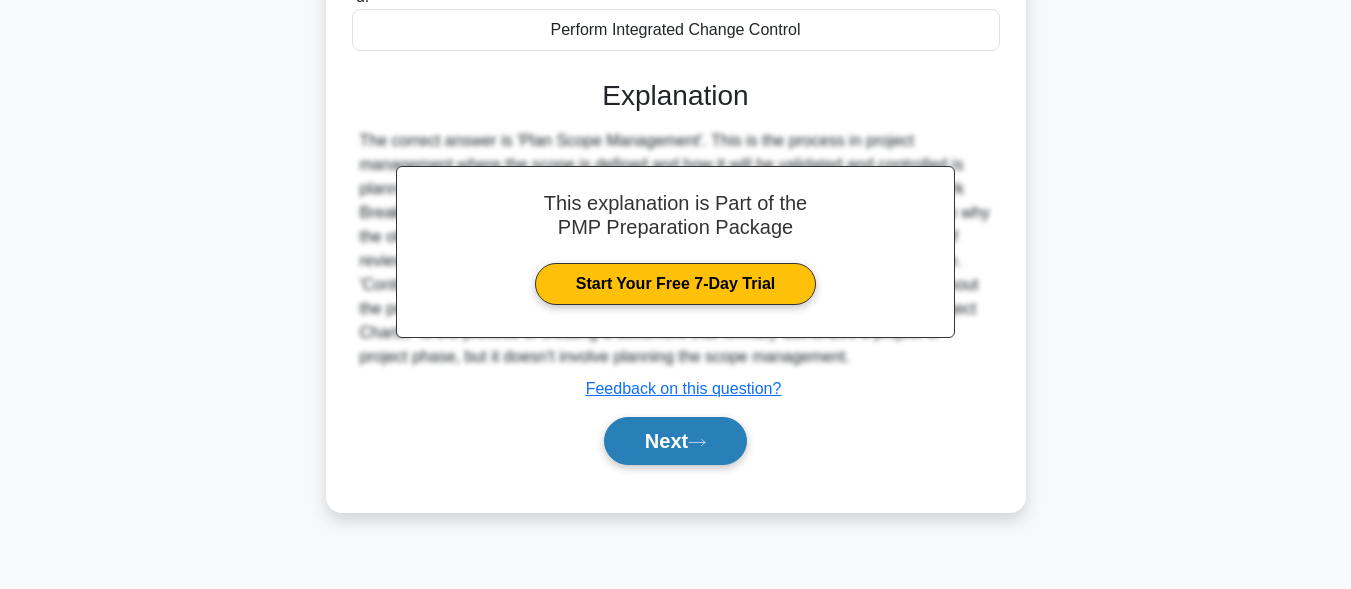 click on "Next" at bounding box center (675, 441) 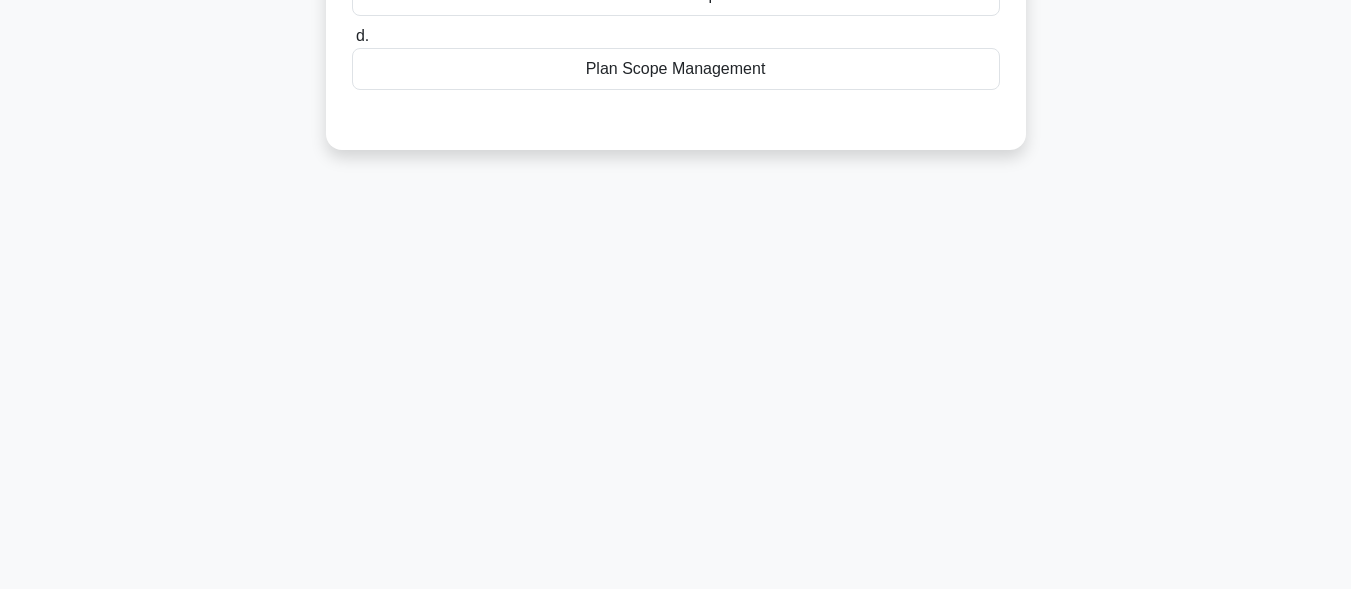 scroll, scrollTop: 0, scrollLeft: 0, axis: both 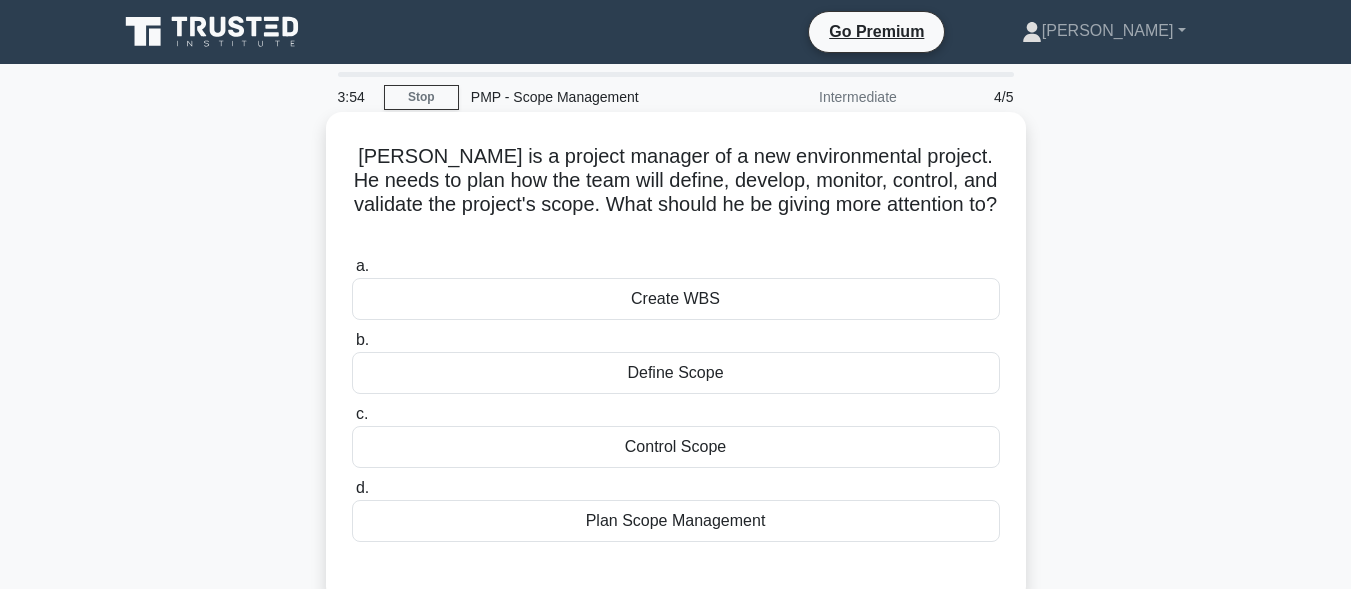 click on "Create WBS" at bounding box center [676, 299] 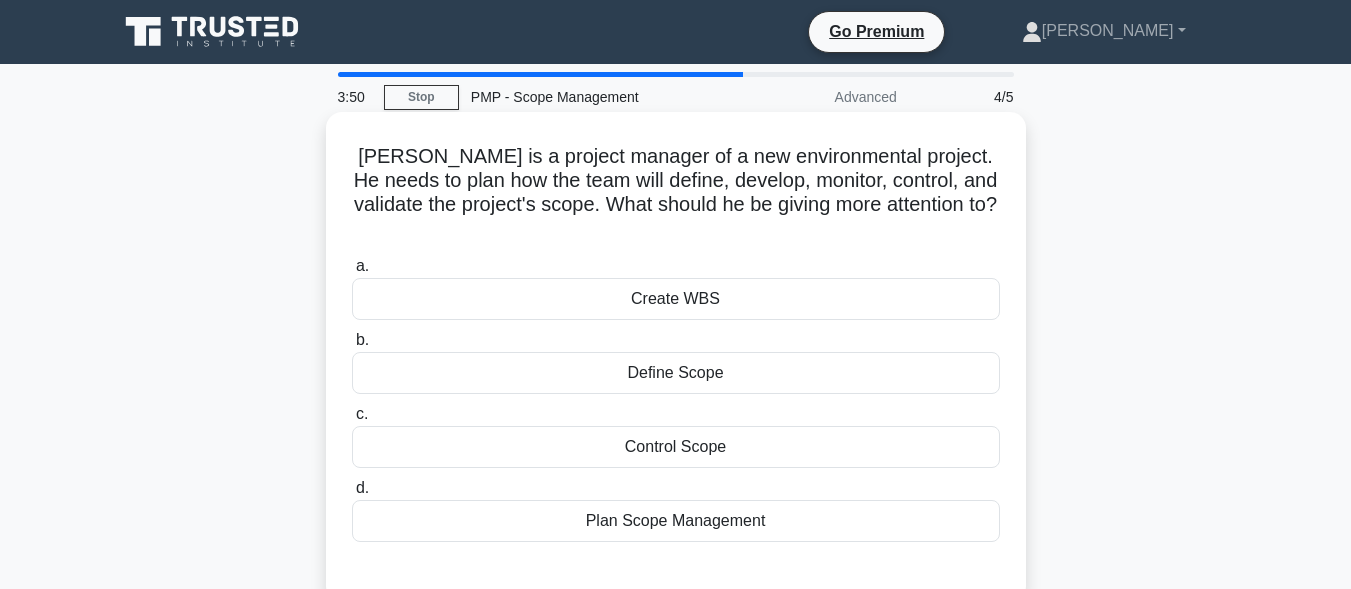 scroll, scrollTop: 0, scrollLeft: 0, axis: both 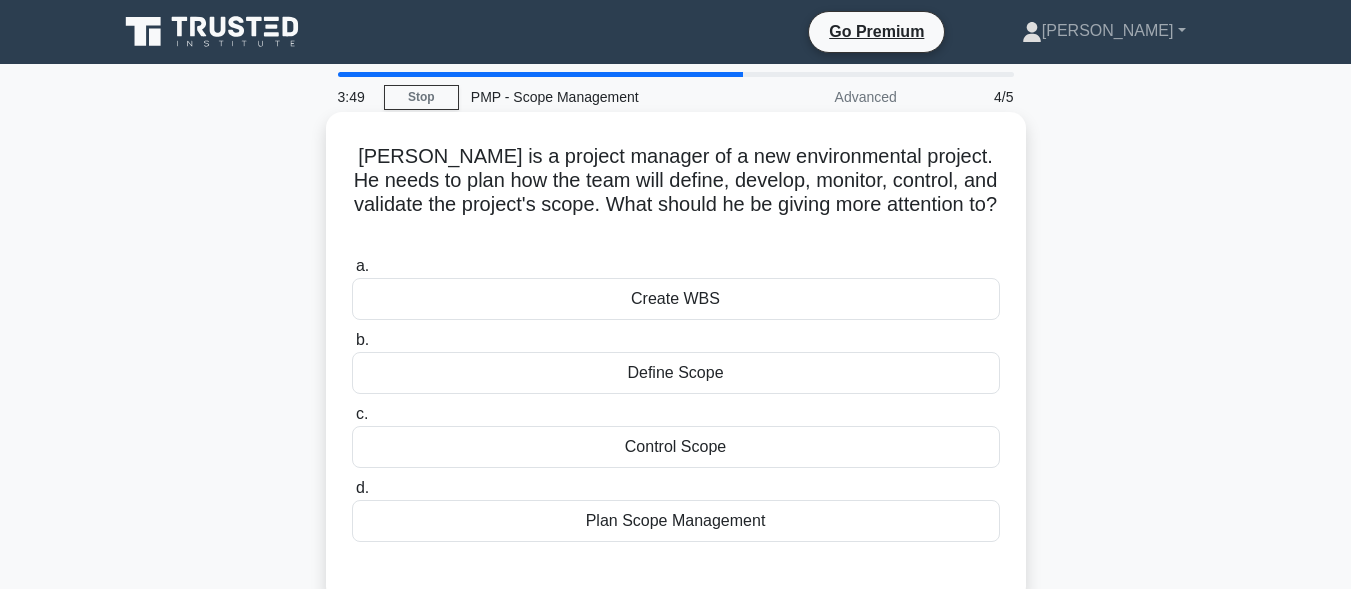 click on "Plan Scope Management" at bounding box center (676, 521) 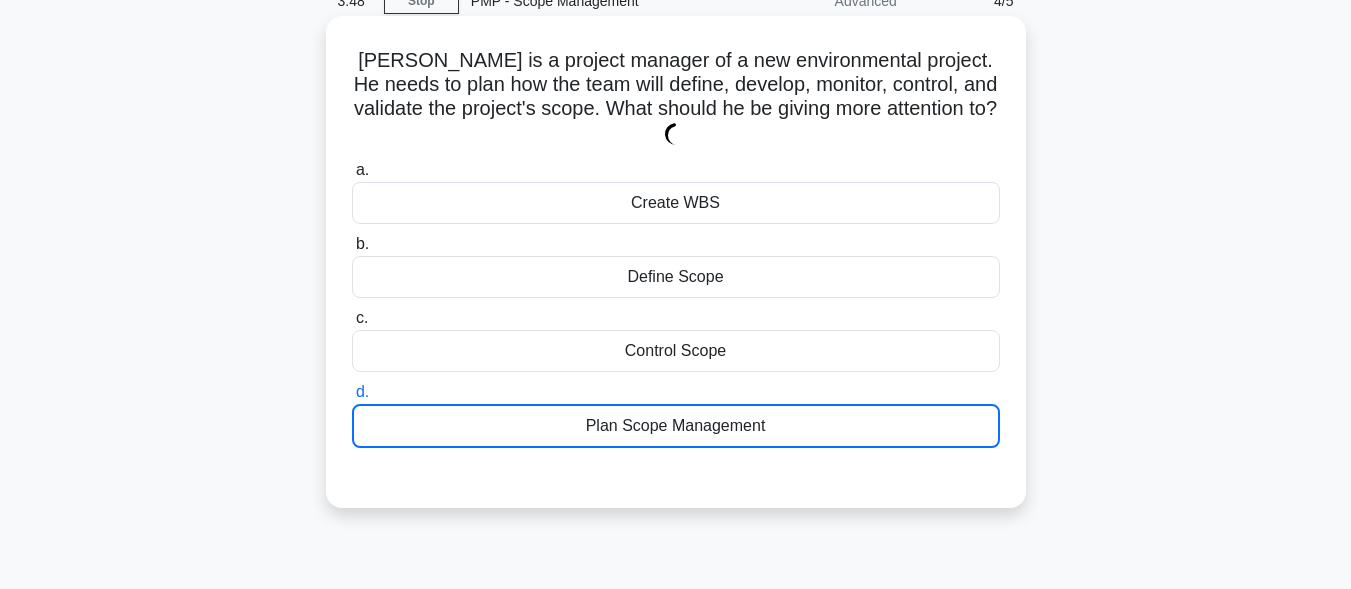 scroll, scrollTop: 400, scrollLeft: 0, axis: vertical 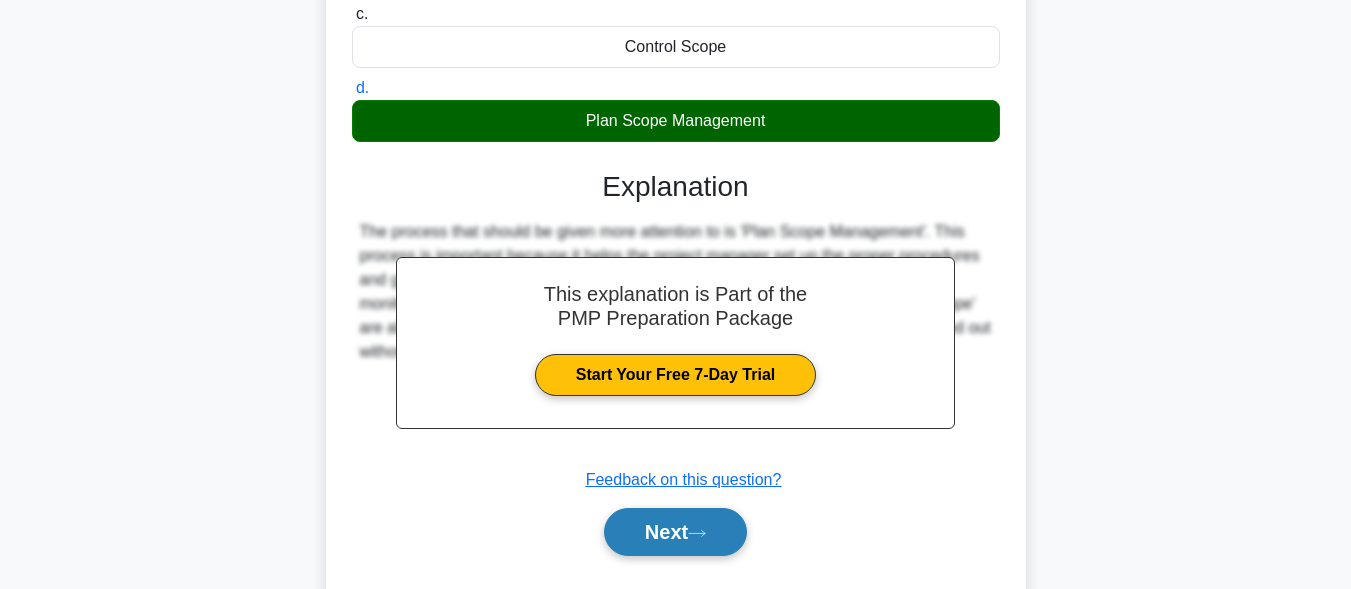click on "Next" at bounding box center [675, 532] 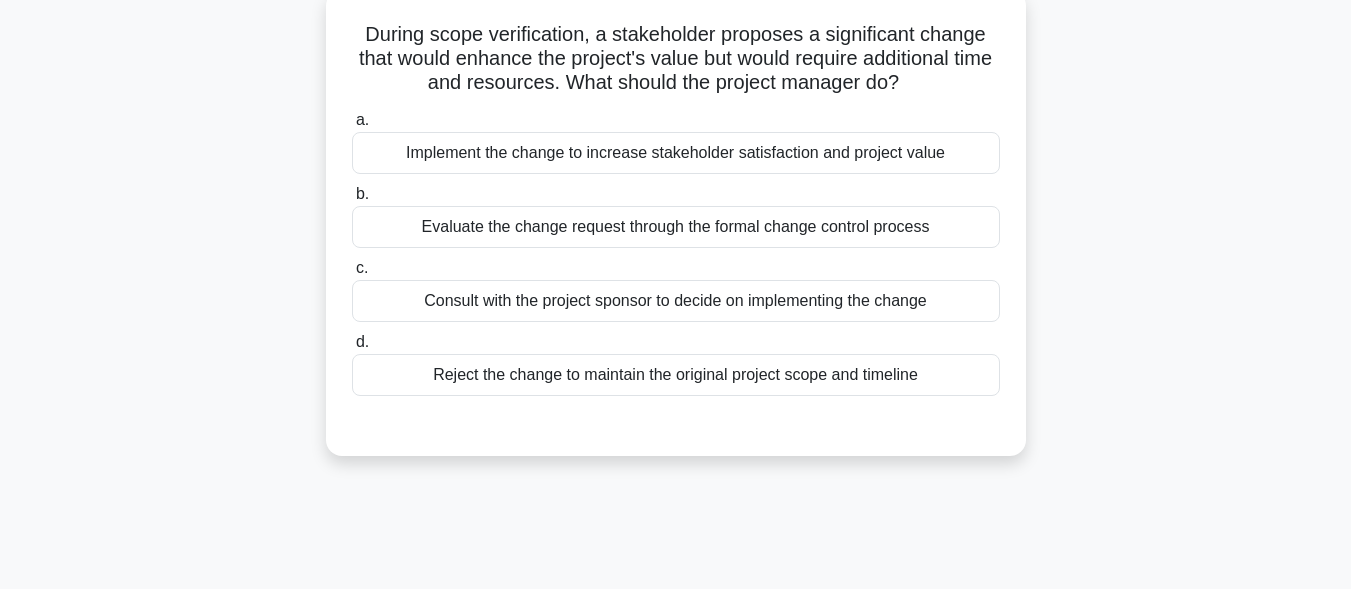 scroll, scrollTop: 91, scrollLeft: 0, axis: vertical 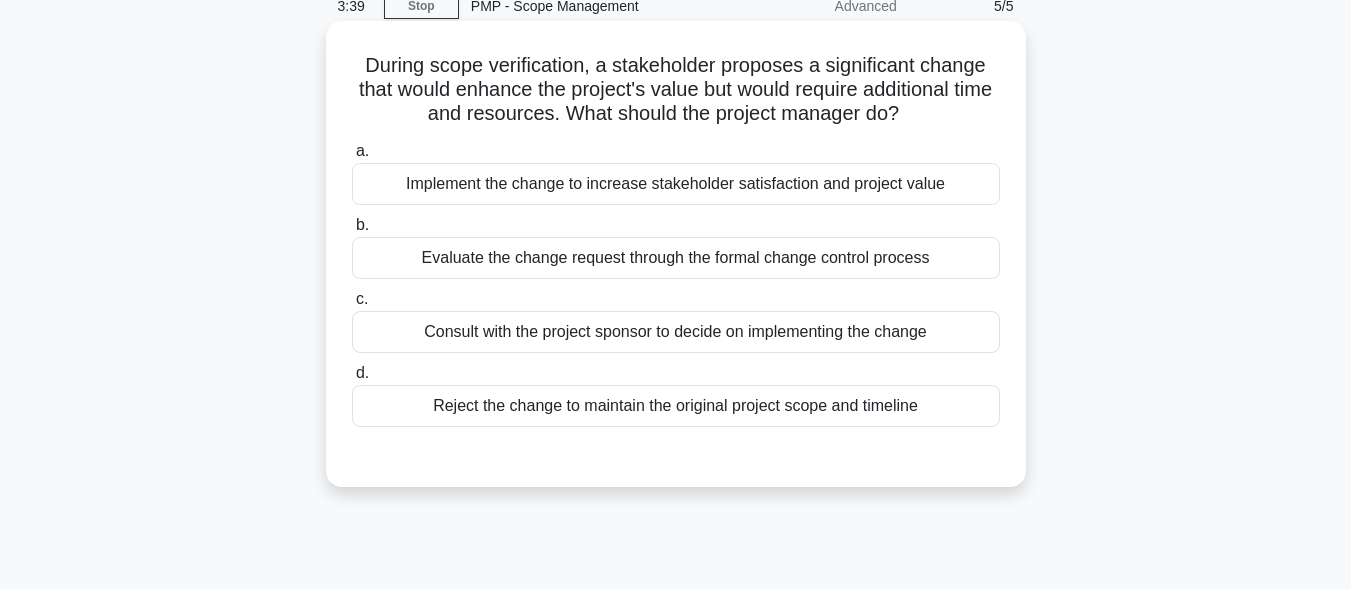 click on "Evaluate the change request through the formal change control process" at bounding box center (676, 258) 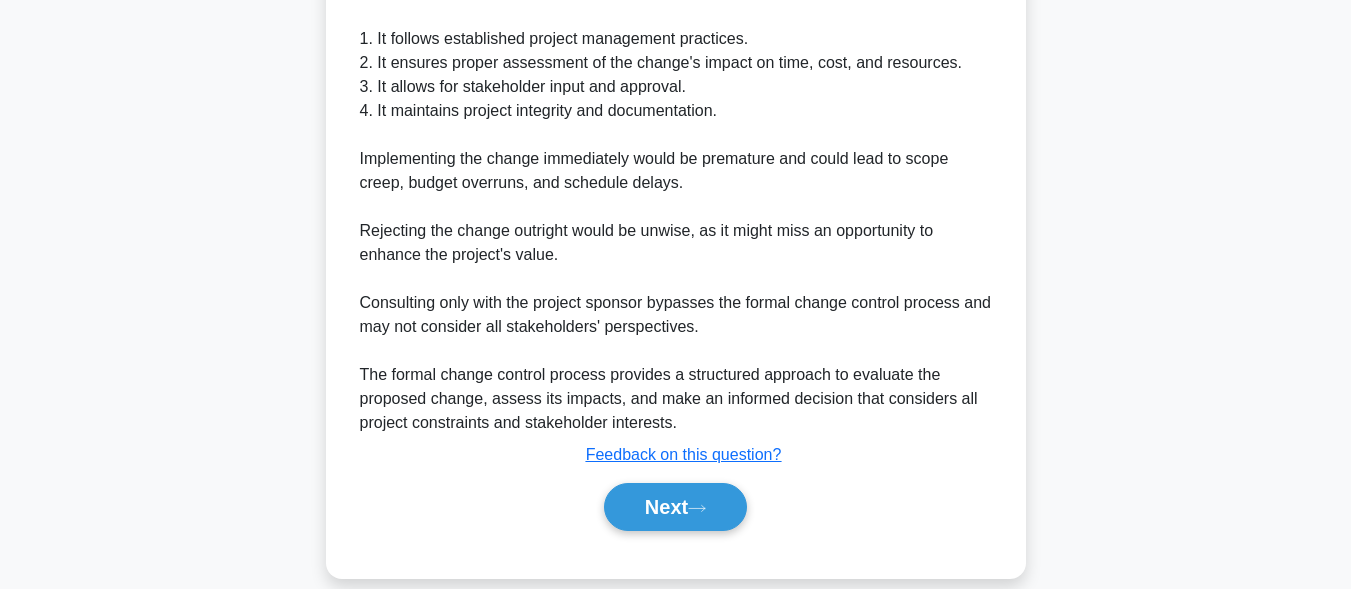 scroll, scrollTop: 669, scrollLeft: 0, axis: vertical 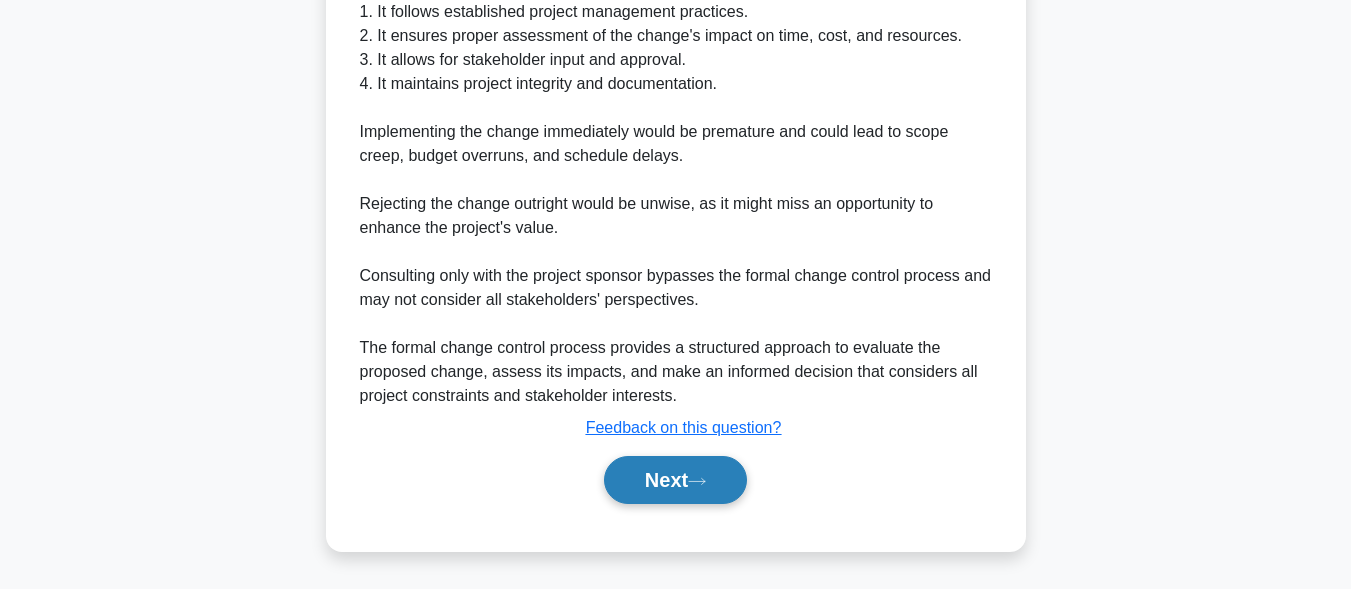 click on "Next" at bounding box center [675, 480] 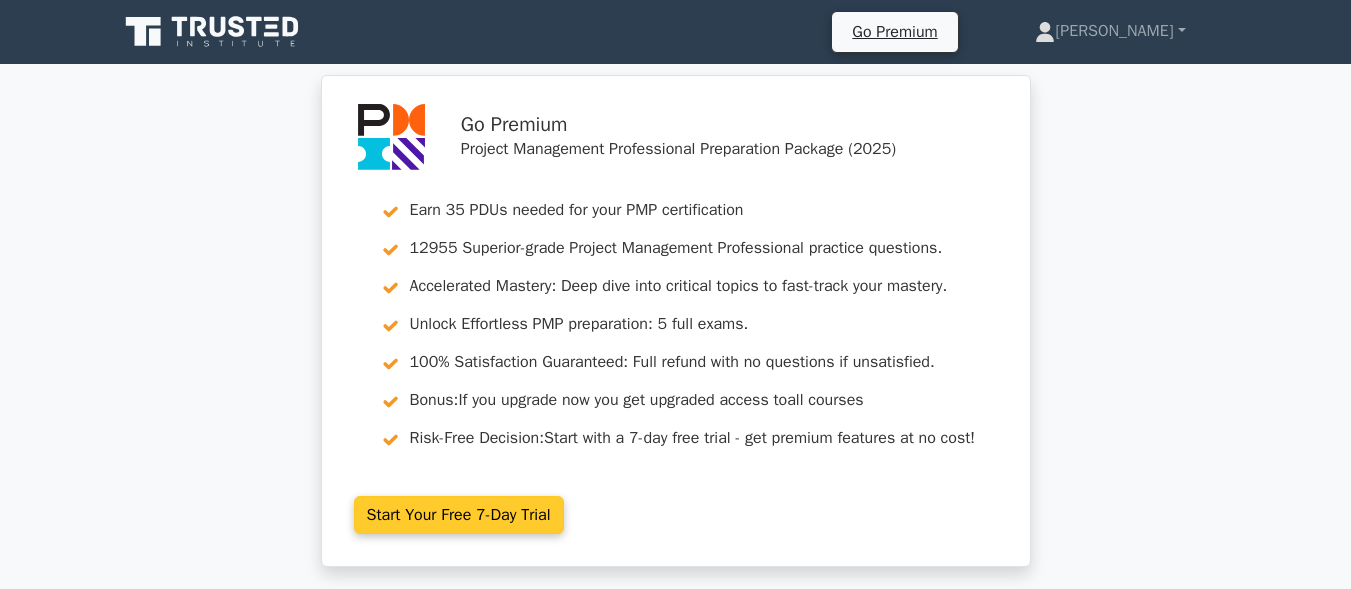 scroll, scrollTop: 14, scrollLeft: 0, axis: vertical 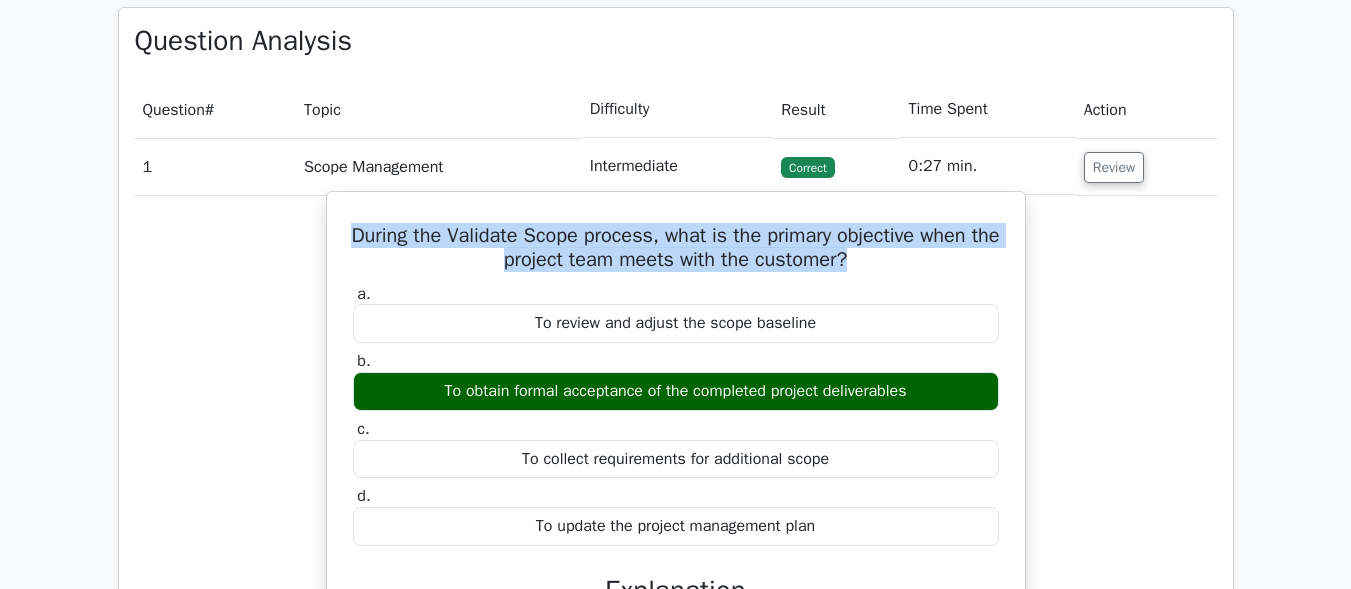 drag, startPoint x: 866, startPoint y: 257, endPoint x: 339, endPoint y: 223, distance: 528.09564 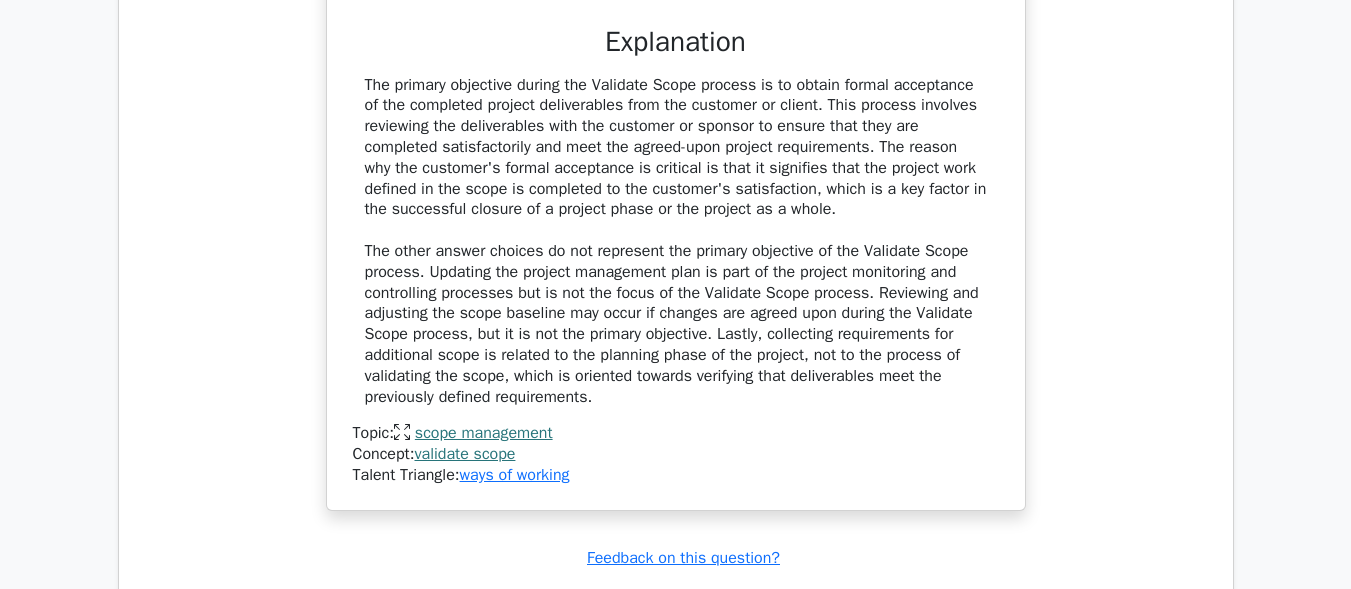scroll, scrollTop: 2200, scrollLeft: 0, axis: vertical 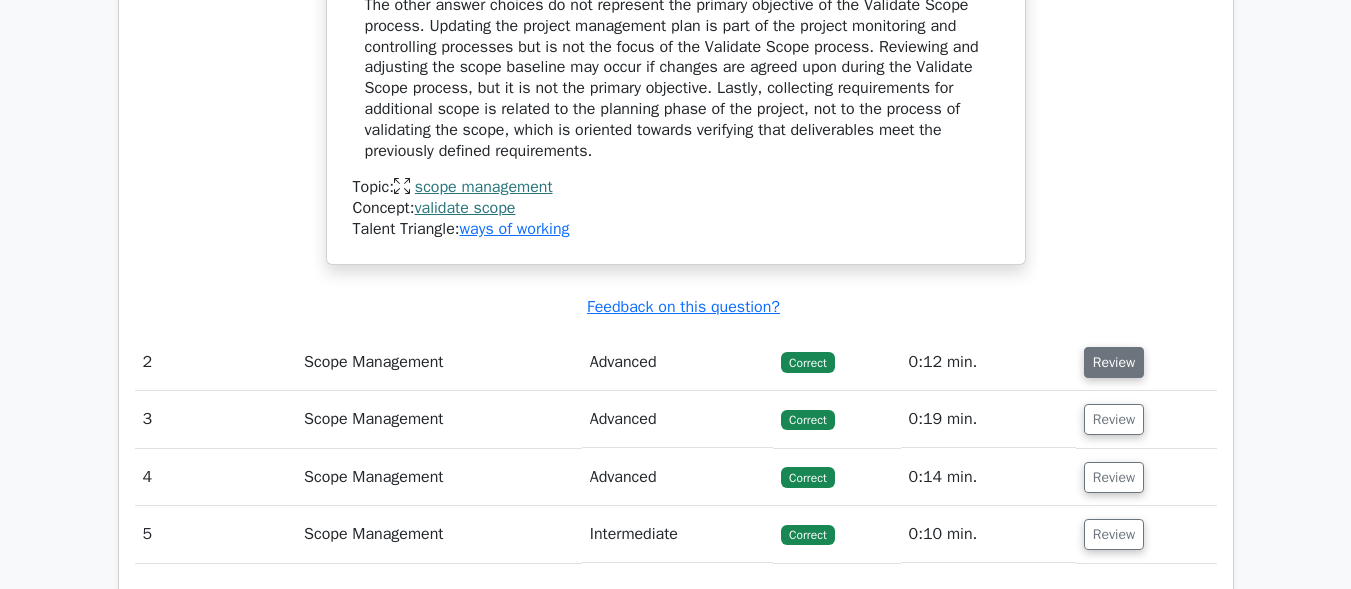 click on "Review" at bounding box center [1114, 362] 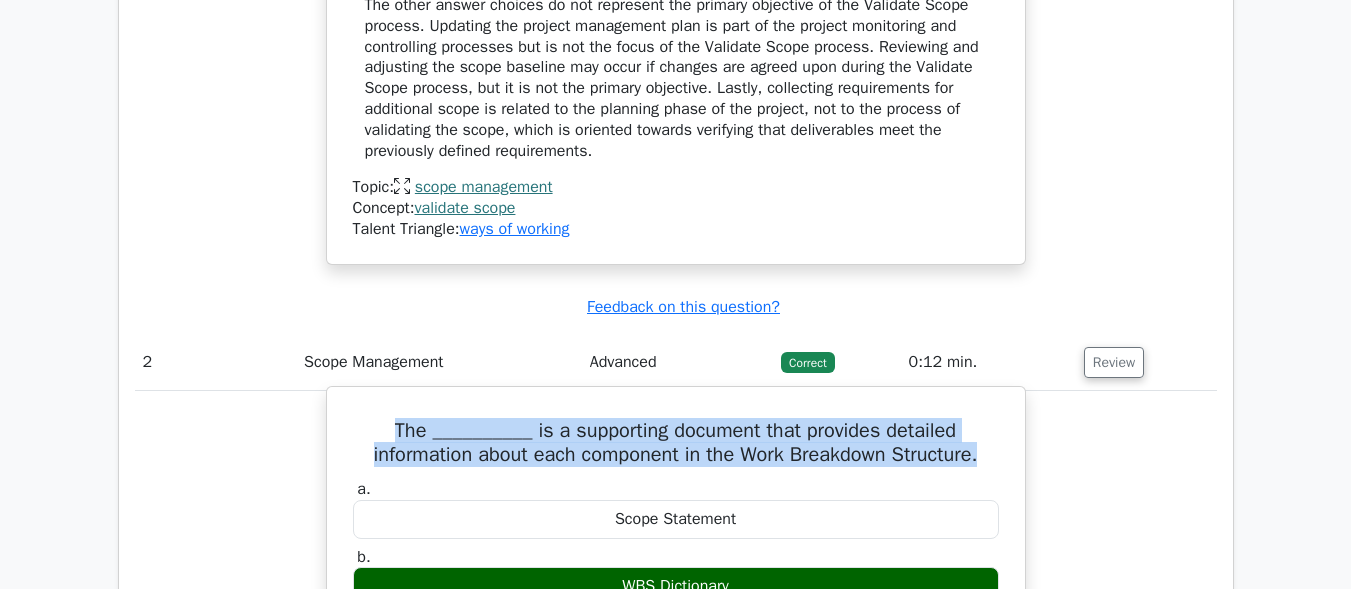 drag, startPoint x: 995, startPoint y: 454, endPoint x: 386, endPoint y: 430, distance: 609.4727 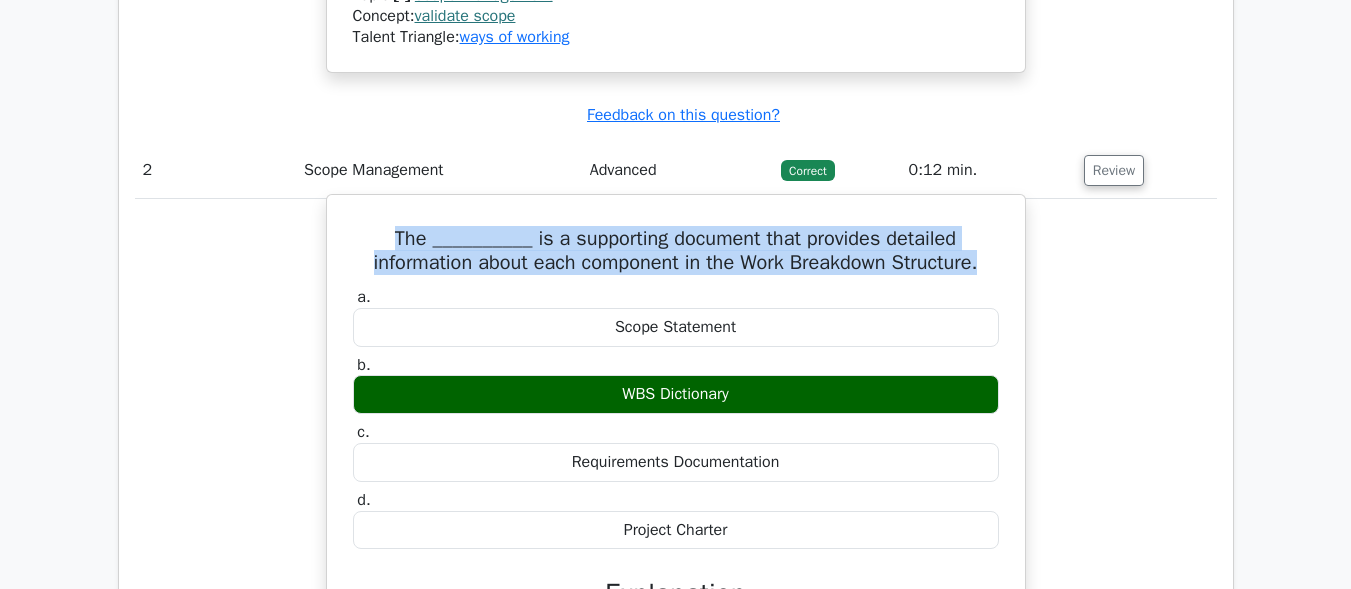 scroll, scrollTop: 2500, scrollLeft: 0, axis: vertical 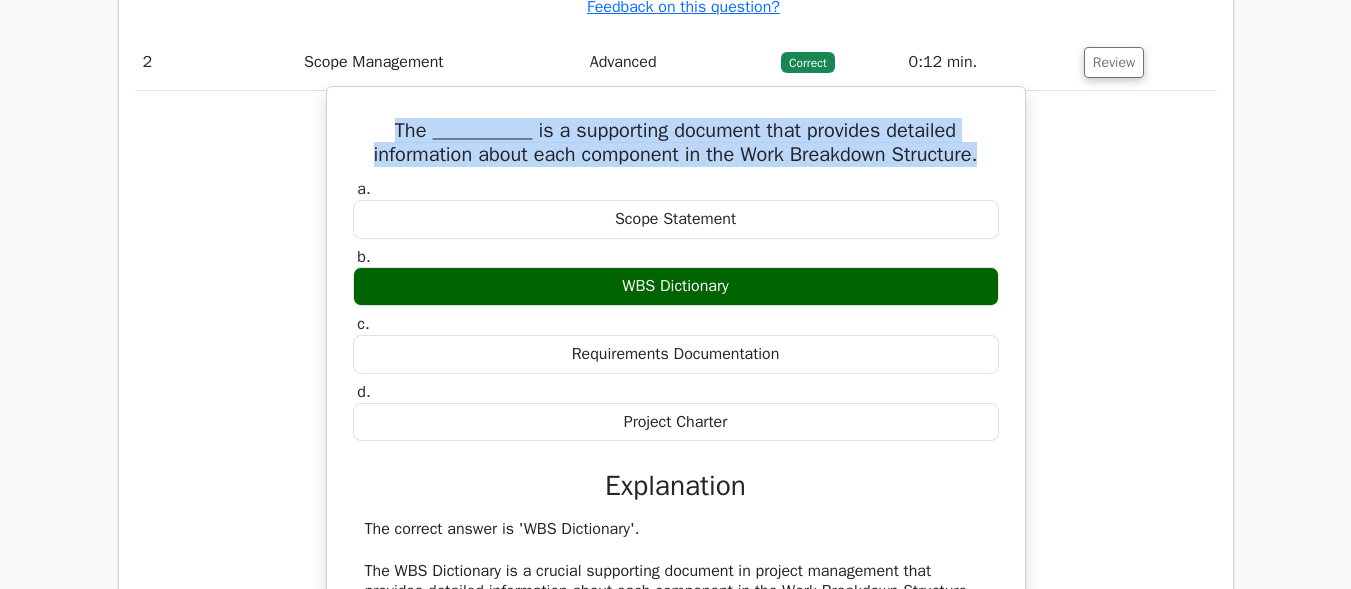 drag, startPoint x: 786, startPoint y: 288, endPoint x: 606, endPoint y: 300, distance: 180.39955 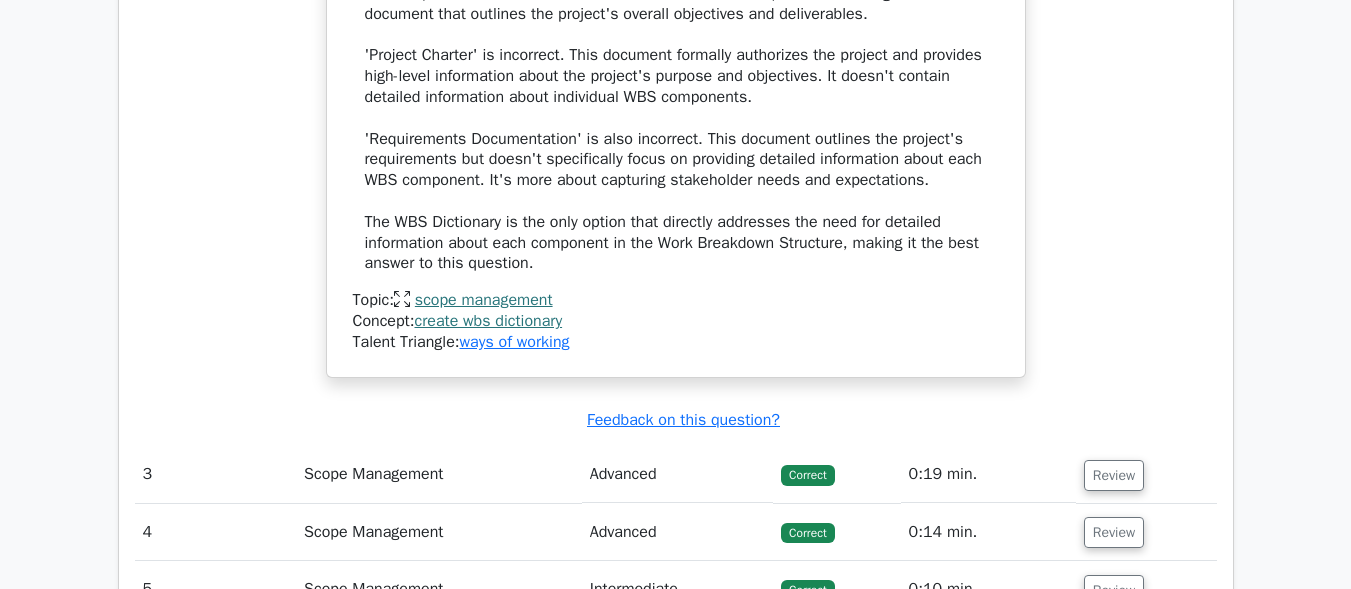 scroll, scrollTop: 3400, scrollLeft: 0, axis: vertical 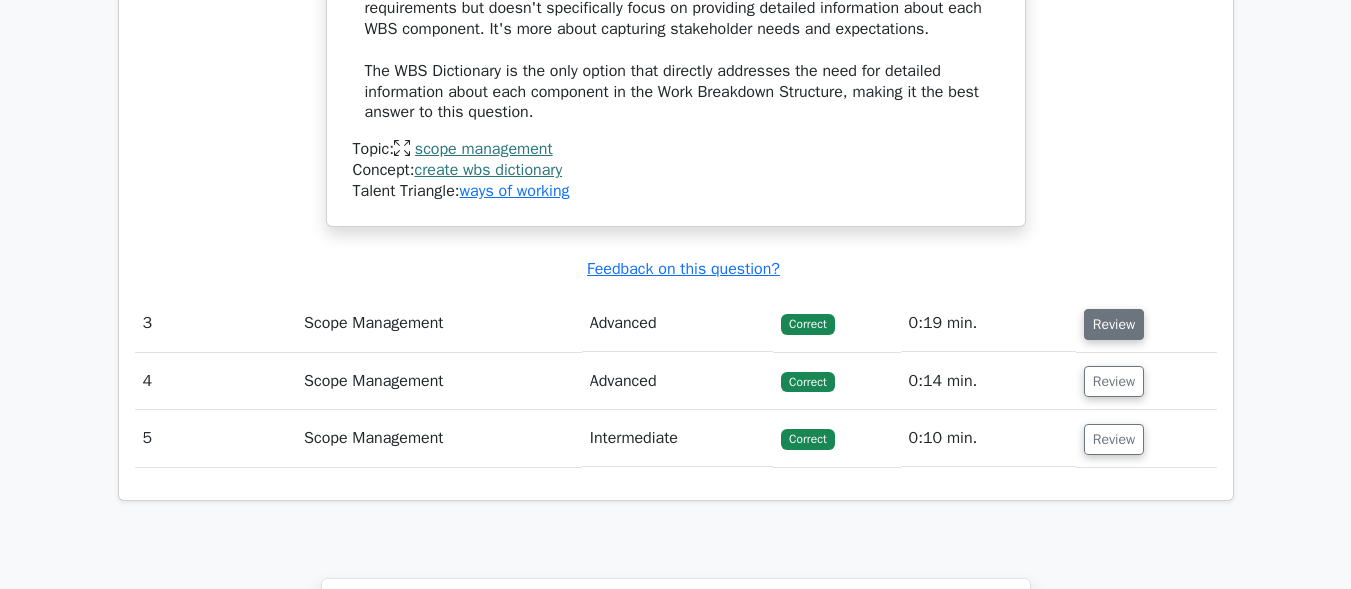 click on "Review" at bounding box center (1114, 324) 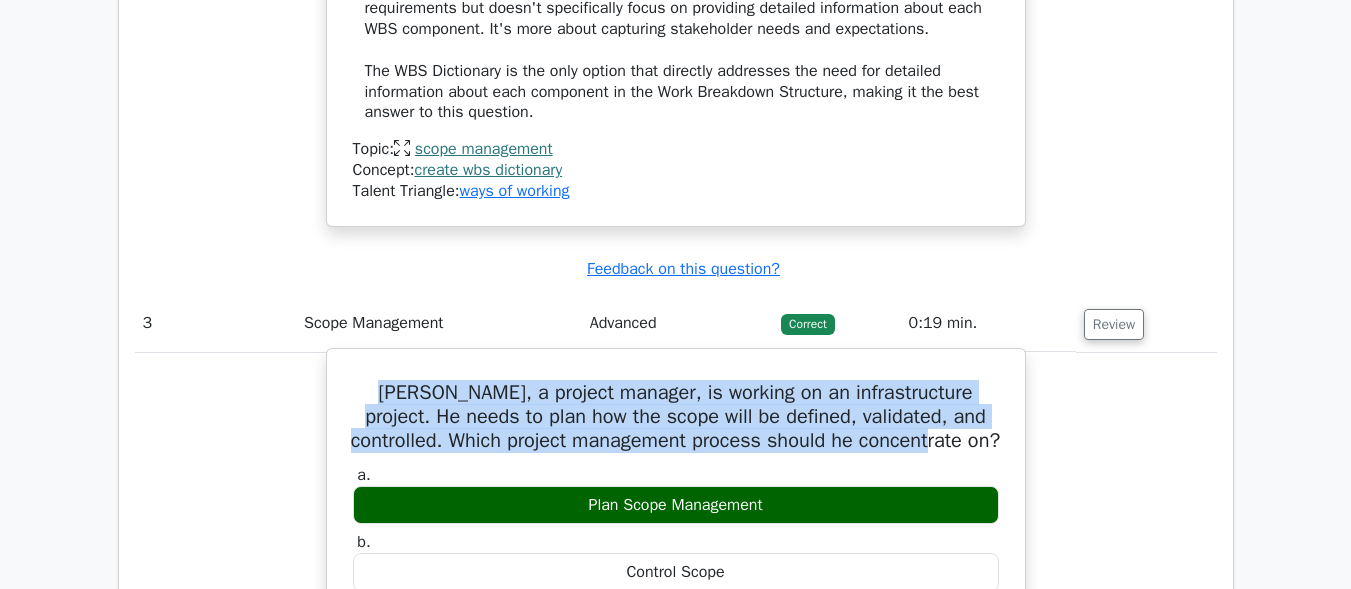 drag, startPoint x: 981, startPoint y: 444, endPoint x: 344, endPoint y: 386, distance: 639.6351 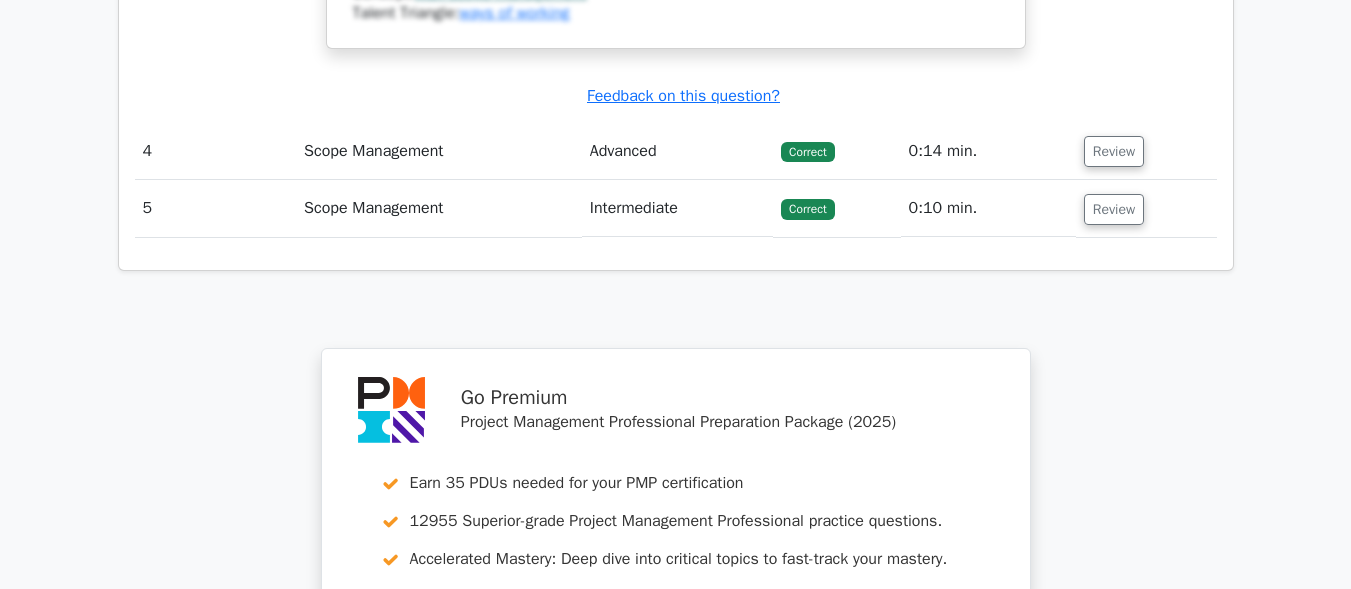 scroll, scrollTop: 4500, scrollLeft: 0, axis: vertical 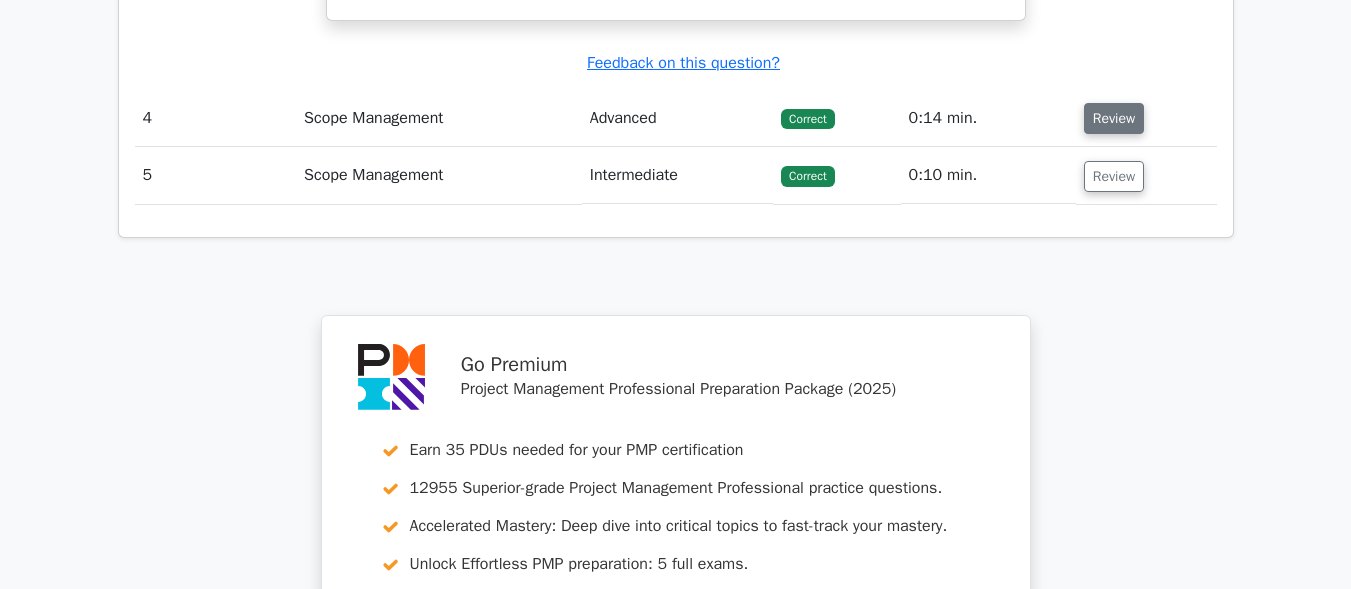click on "Review" at bounding box center [1114, 118] 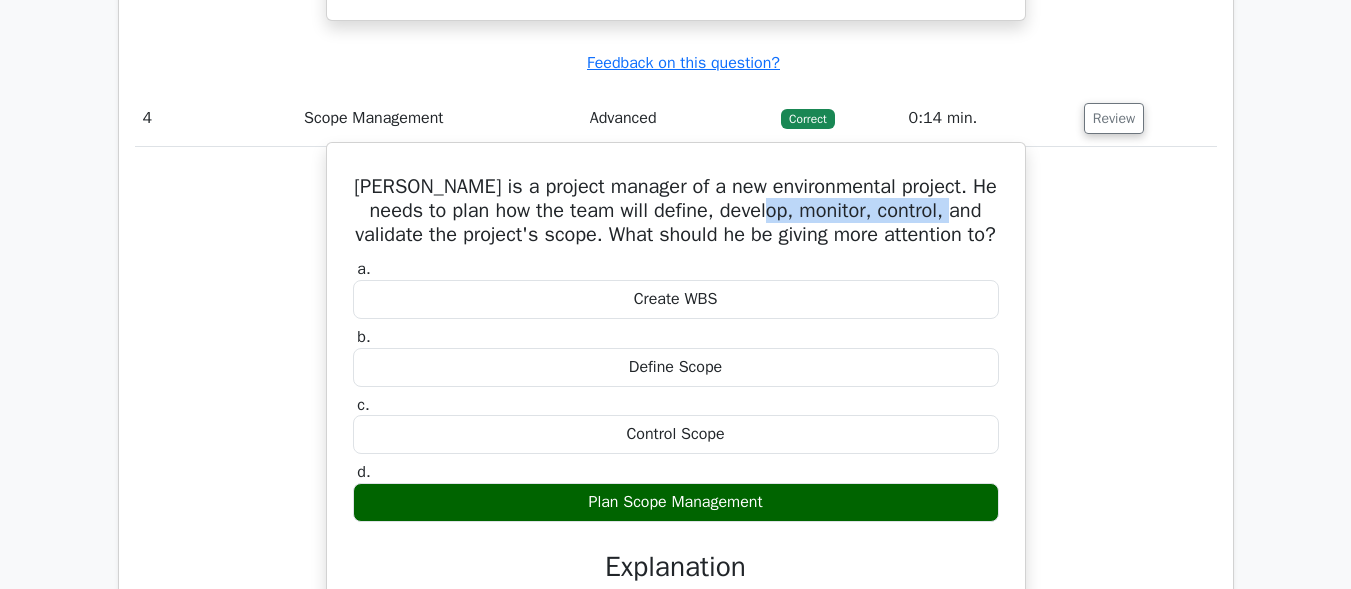 drag, startPoint x: 975, startPoint y: 223, endPoint x: 791, endPoint y: 209, distance: 184.53185 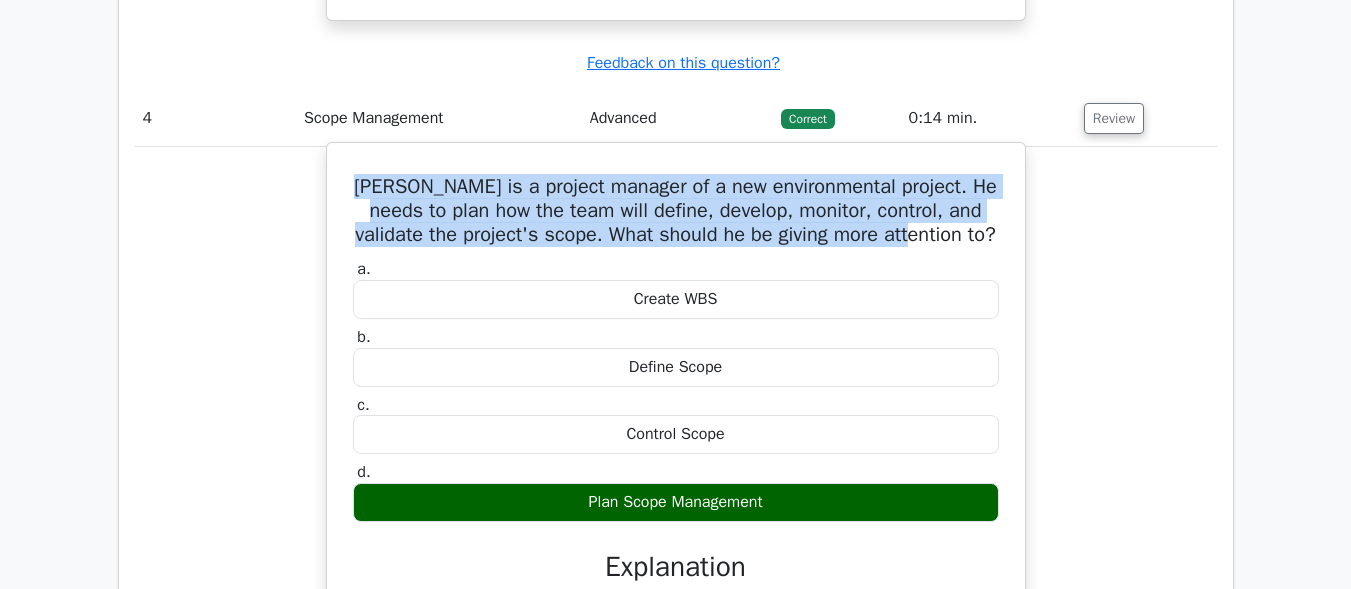 drag, startPoint x: 969, startPoint y: 234, endPoint x: 335, endPoint y: 168, distance: 637.4261 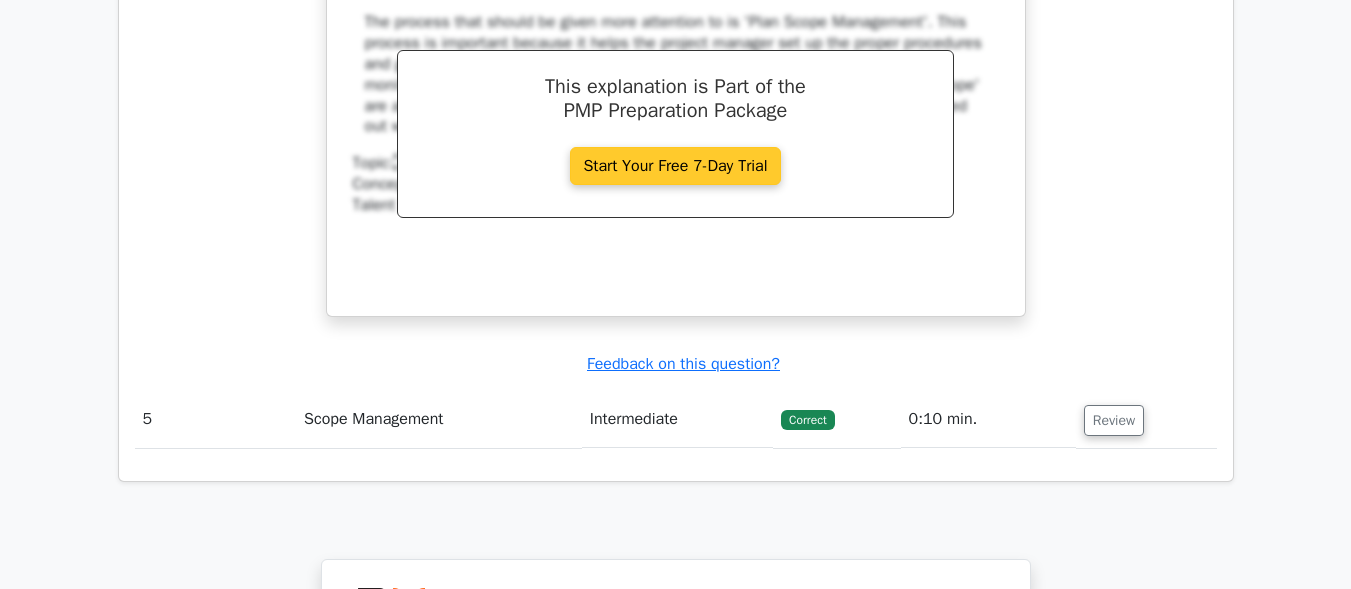 scroll, scrollTop: 5100, scrollLeft: 0, axis: vertical 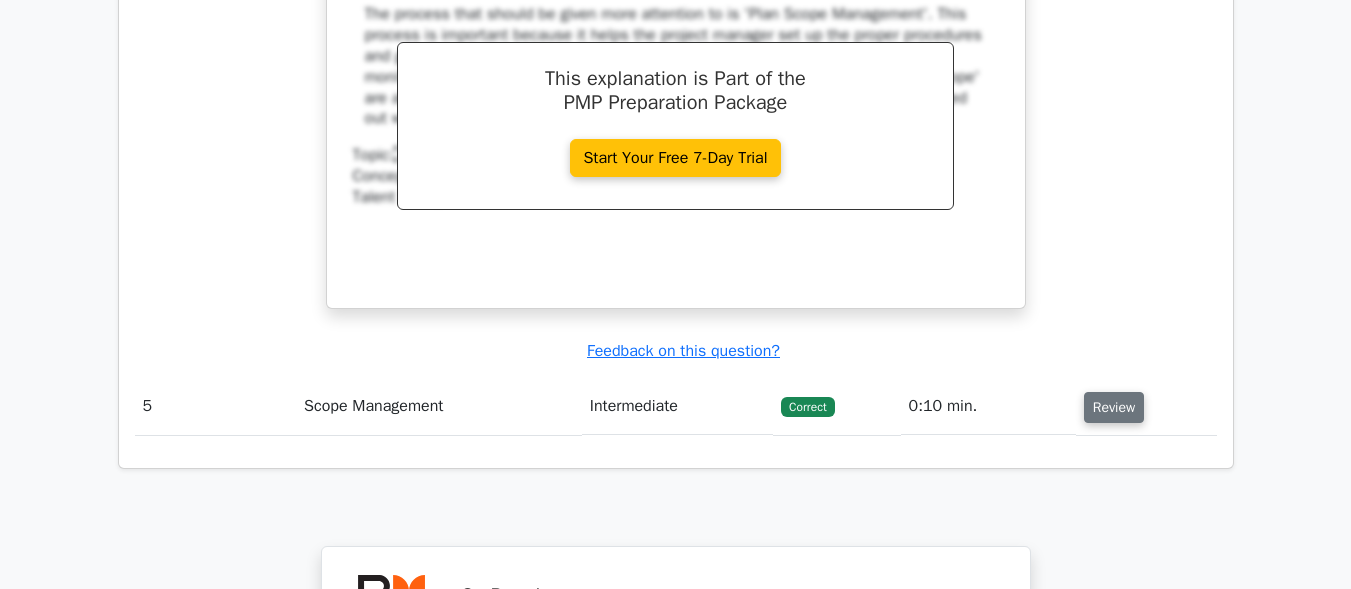 click on "Review" at bounding box center (1114, 407) 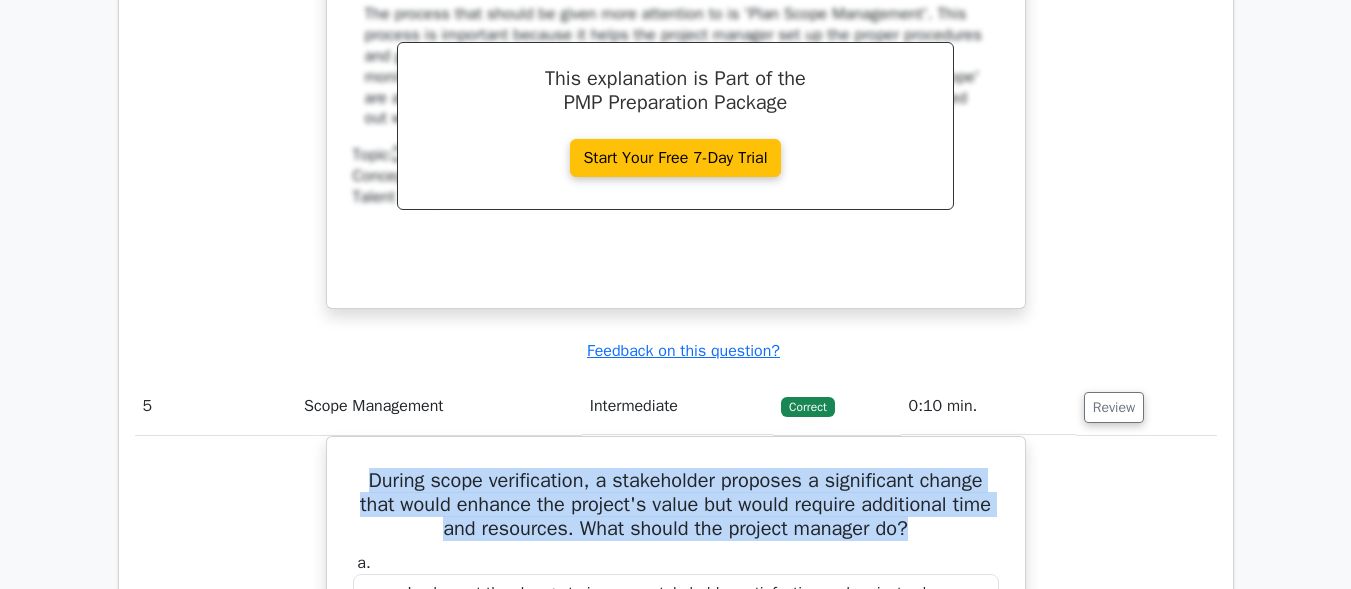 drag, startPoint x: 362, startPoint y: 475, endPoint x: 1035, endPoint y: 528, distance: 675.0837 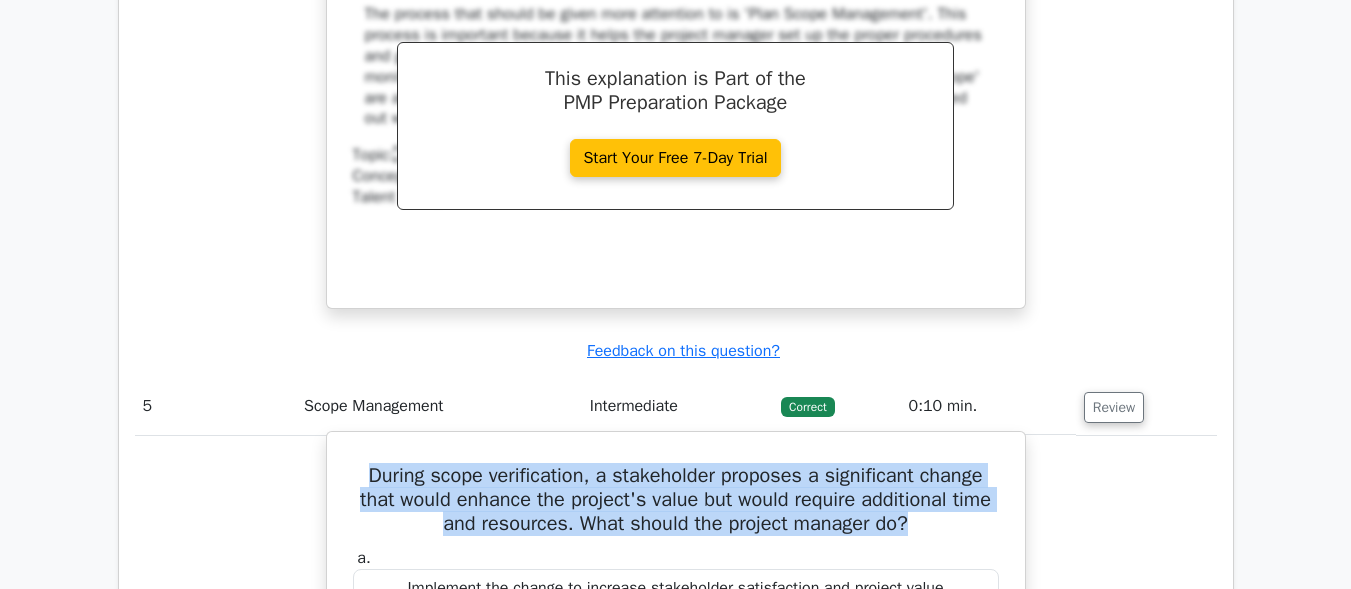 copy on "During scope verification, a stakeholder proposes a significant change that would enhance the project's value but would require additional time and resources. What should the project manager do?" 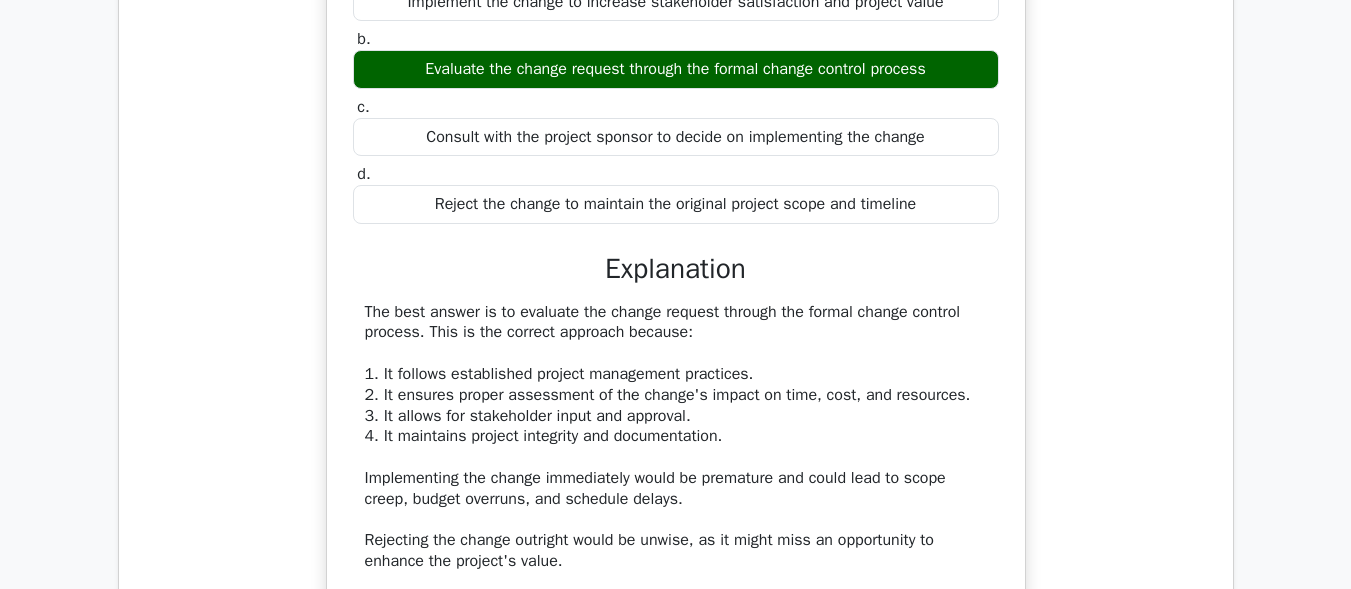 scroll, scrollTop: 5700, scrollLeft: 0, axis: vertical 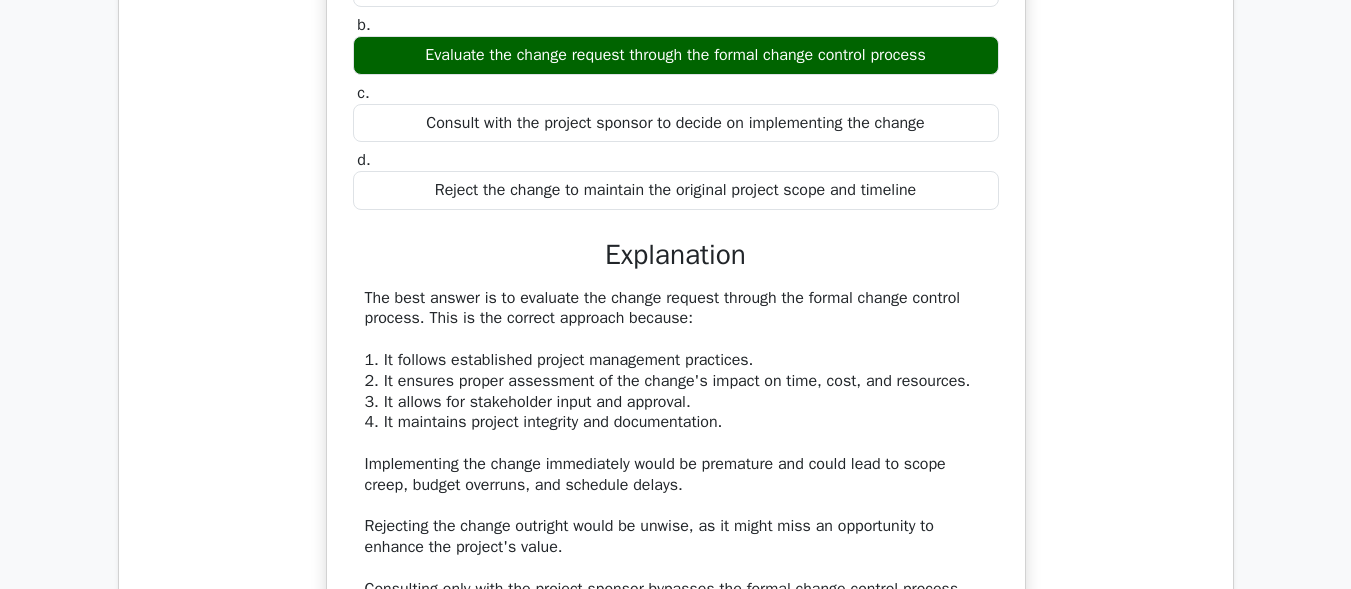 drag, startPoint x: 936, startPoint y: 52, endPoint x: 426, endPoint y: 68, distance: 510.25092 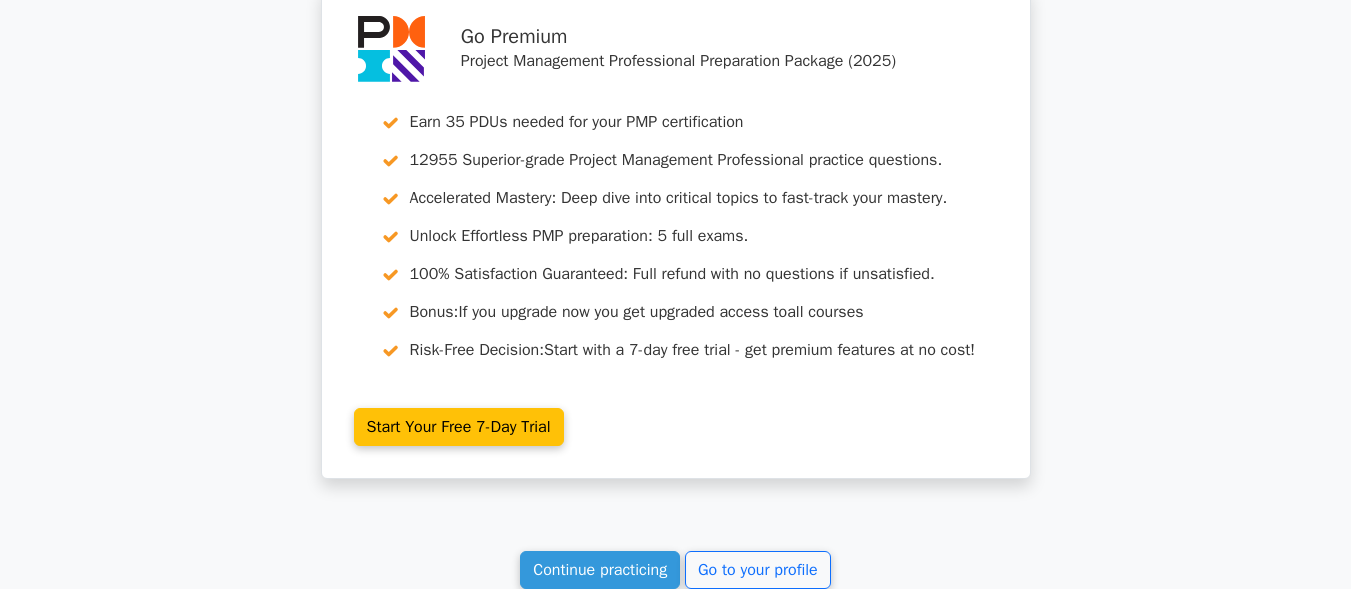 scroll, scrollTop: 7004, scrollLeft: 0, axis: vertical 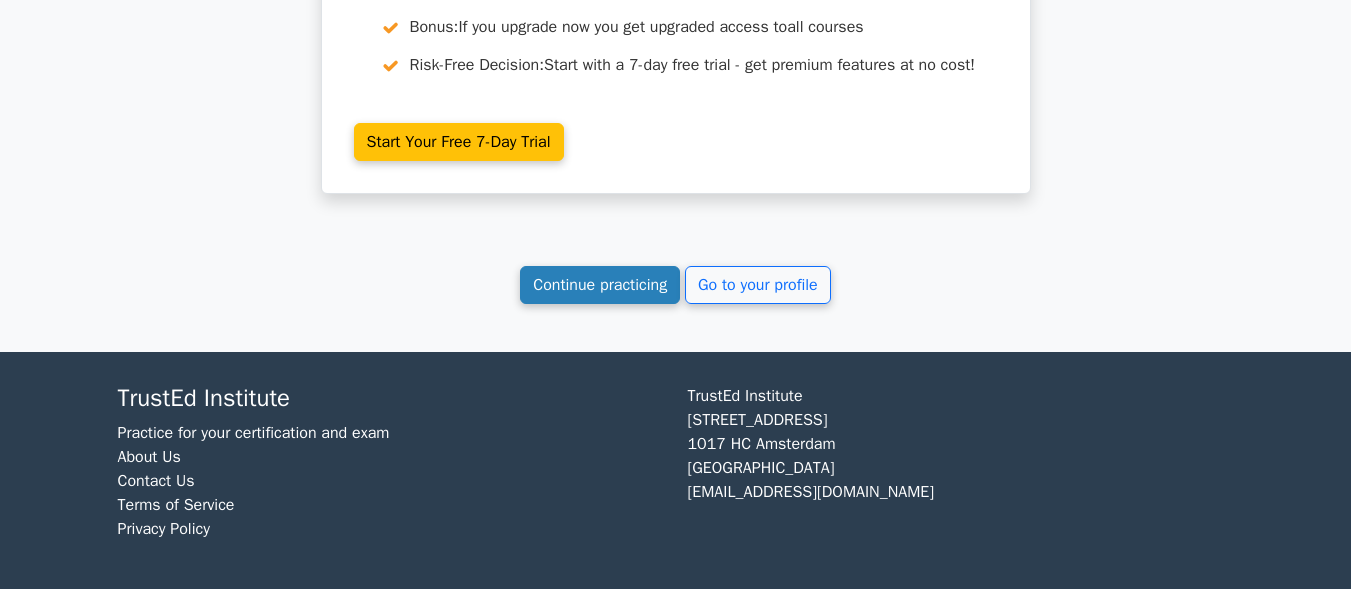 click on "Continue practicing" at bounding box center [600, 285] 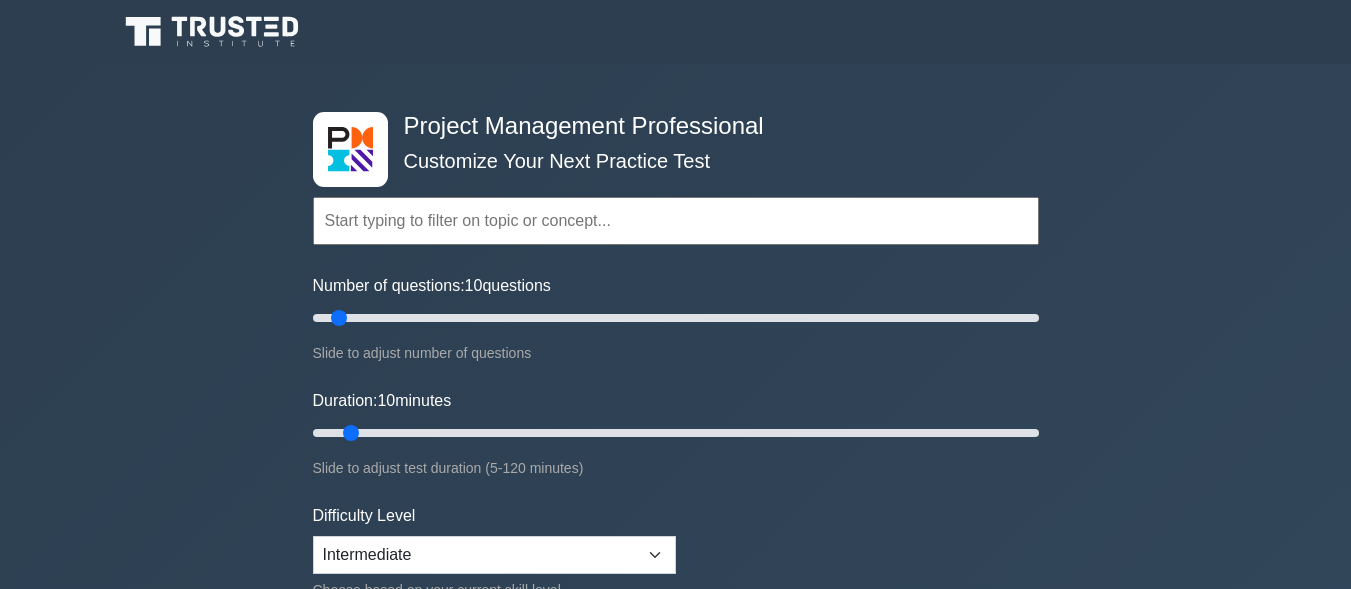 scroll, scrollTop: 0, scrollLeft: 0, axis: both 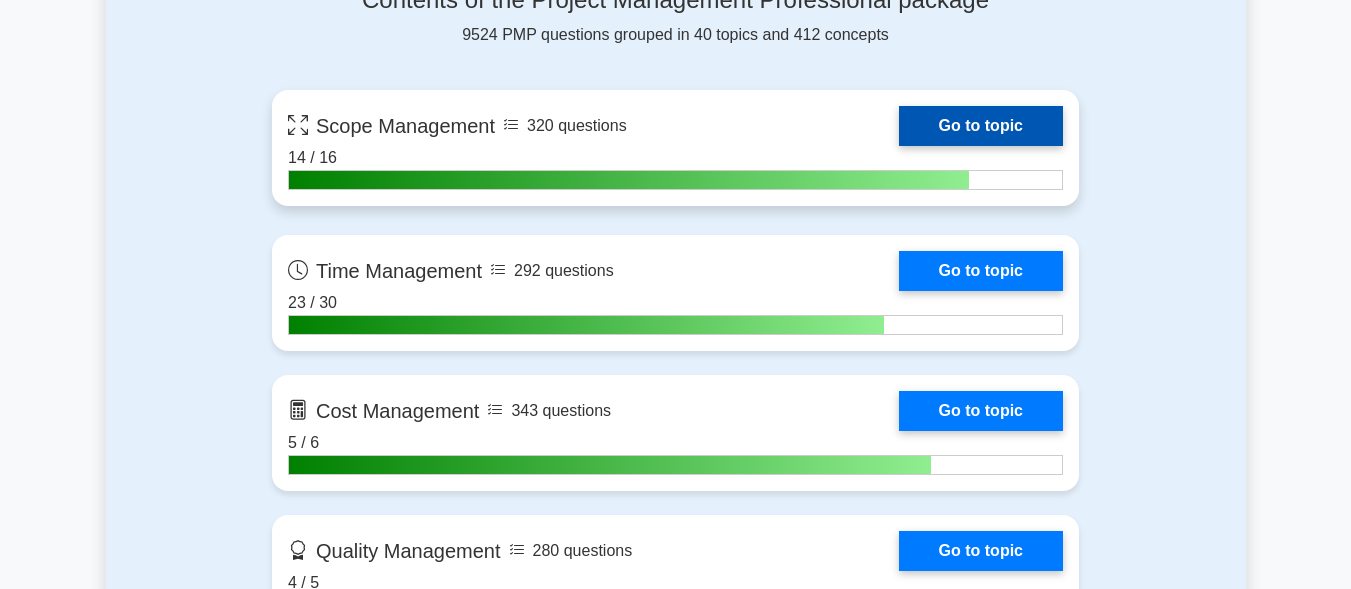 click on "Go to topic" at bounding box center [981, 126] 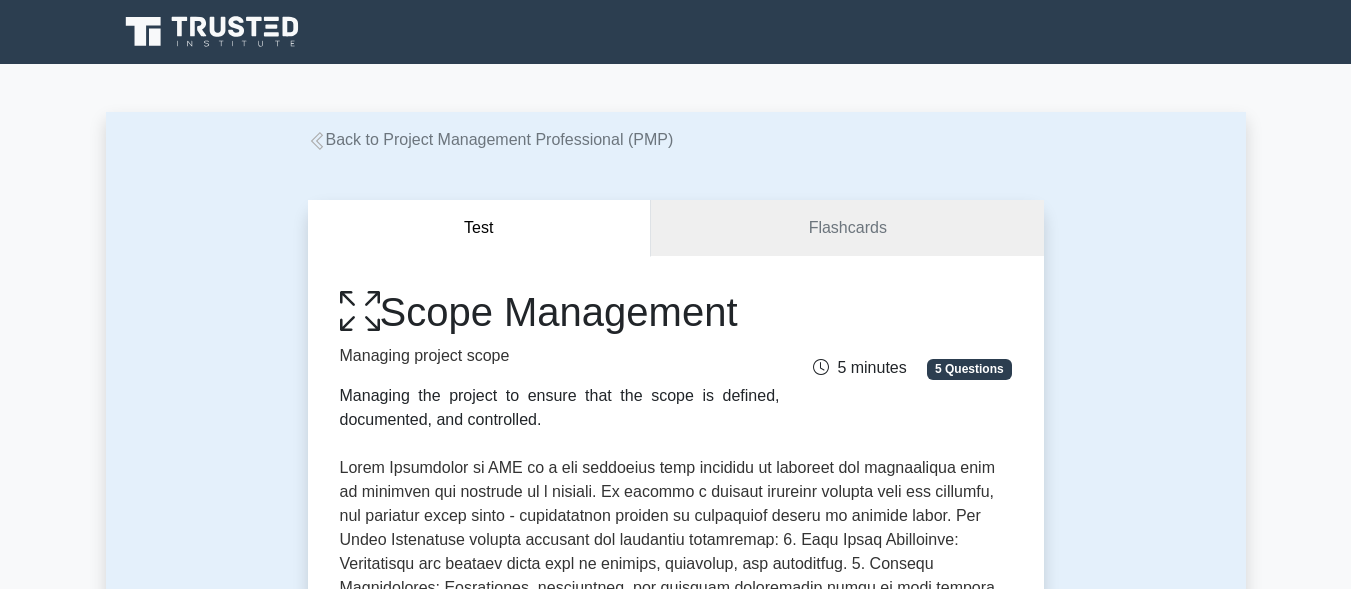 scroll, scrollTop: 0, scrollLeft: 0, axis: both 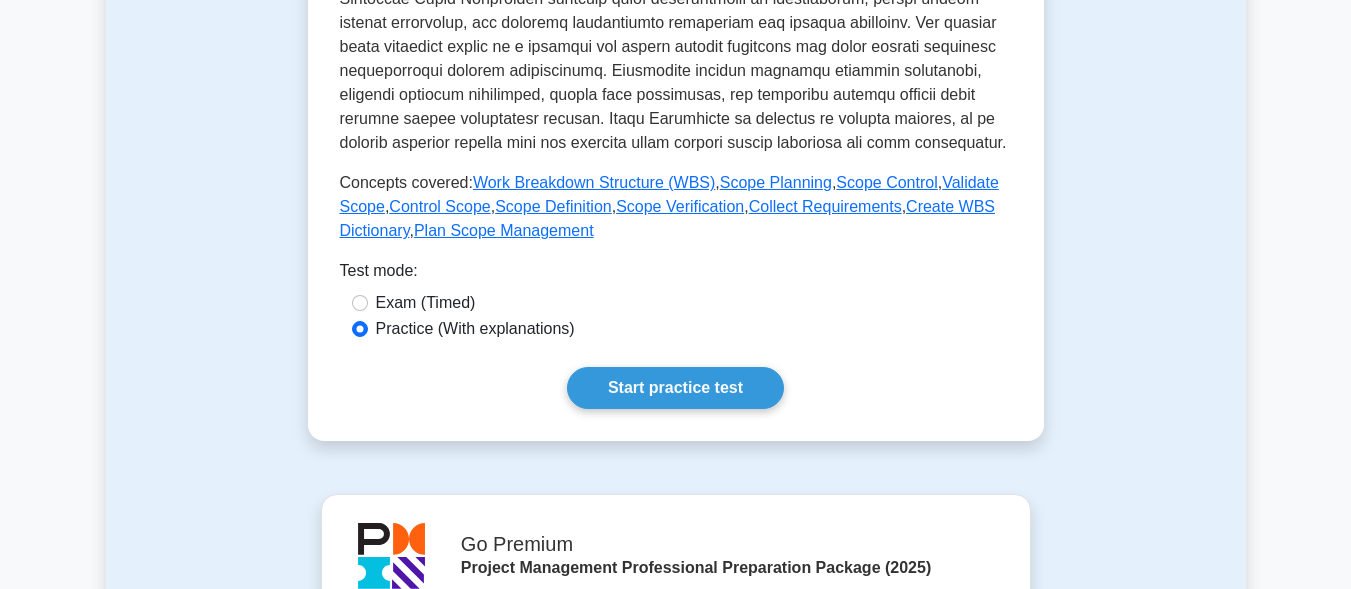drag, startPoint x: 676, startPoint y: 393, endPoint x: 677, endPoint y: 414, distance: 21.023796 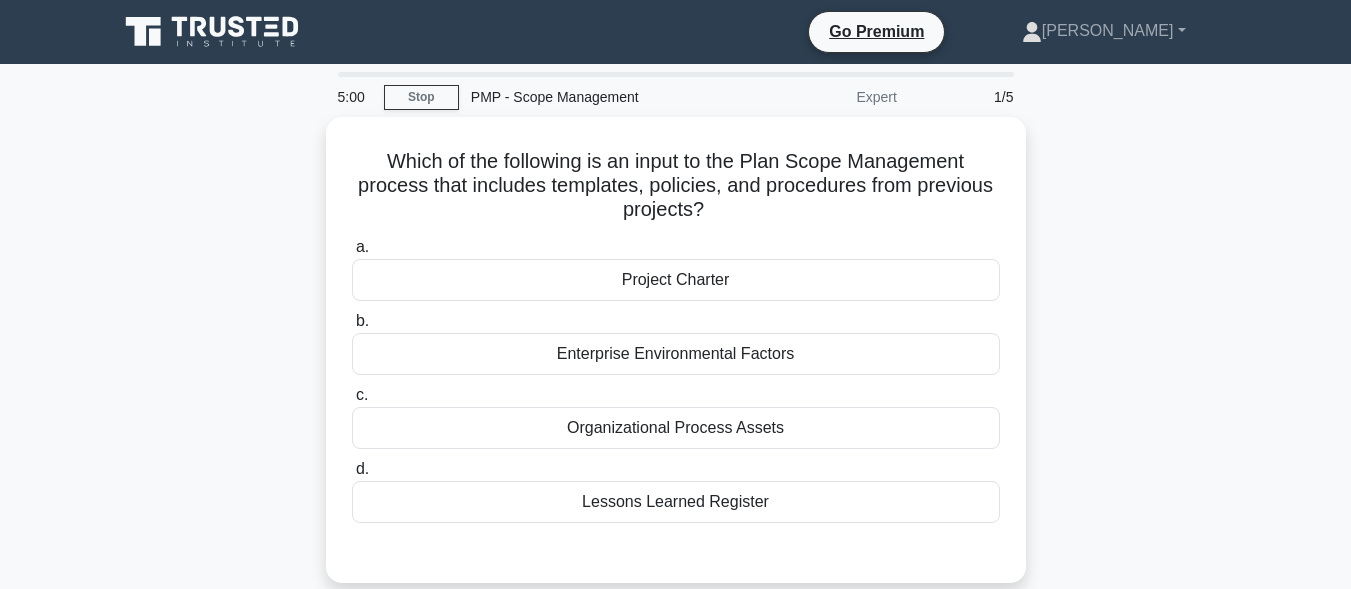scroll, scrollTop: 0, scrollLeft: 0, axis: both 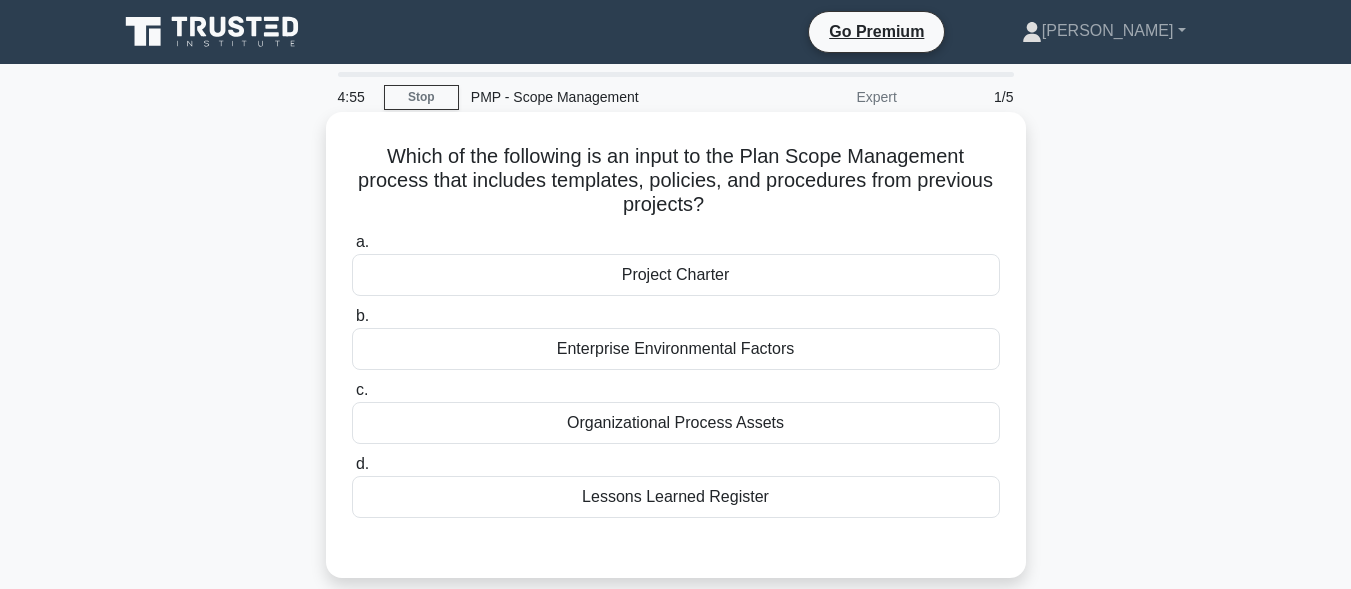 click on "Project Charter" at bounding box center [676, 275] 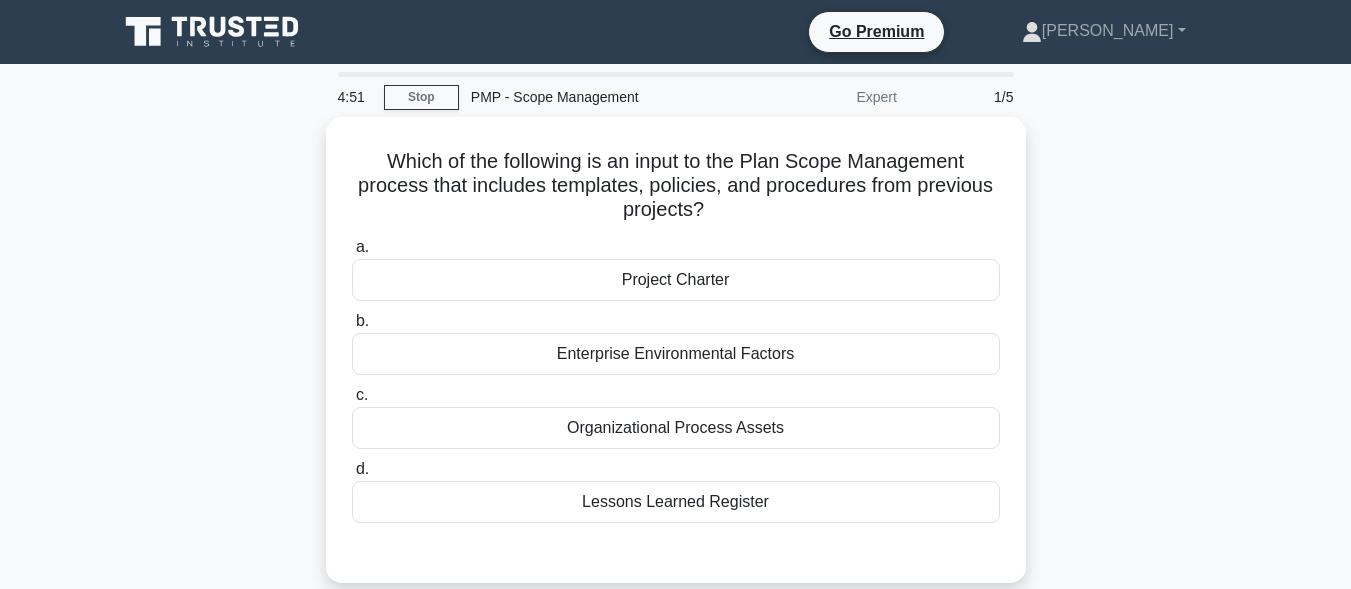 scroll, scrollTop: 0, scrollLeft: 0, axis: both 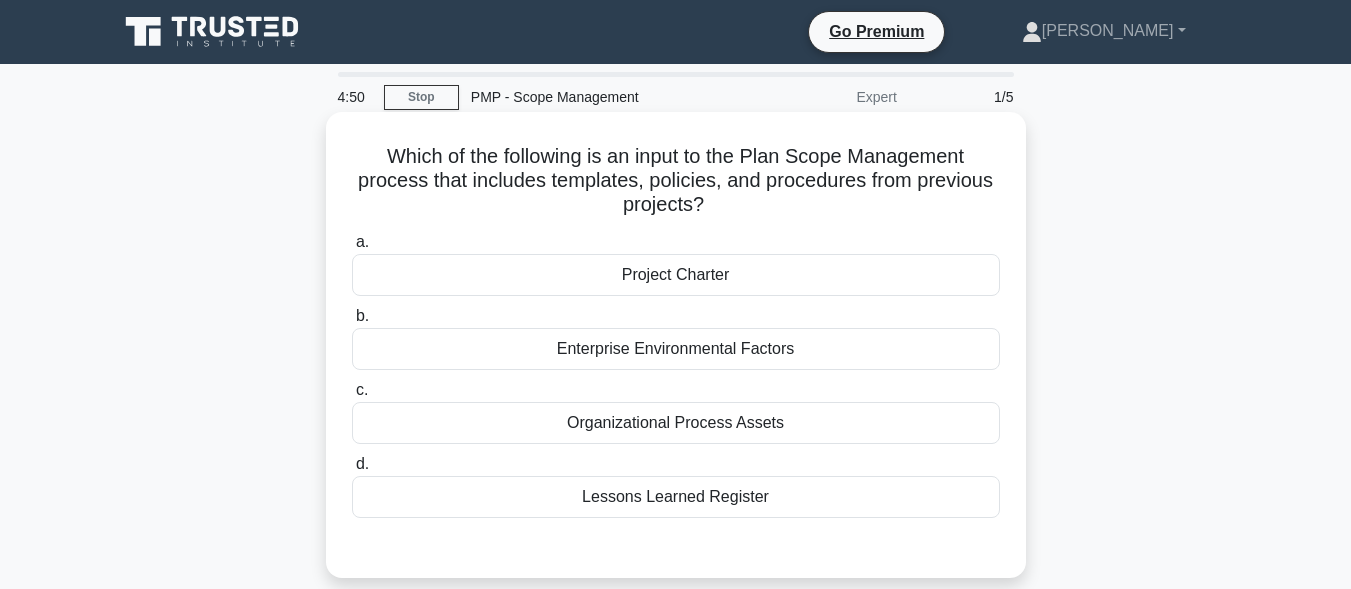 click on "Organizational Process Assets" at bounding box center [676, 423] 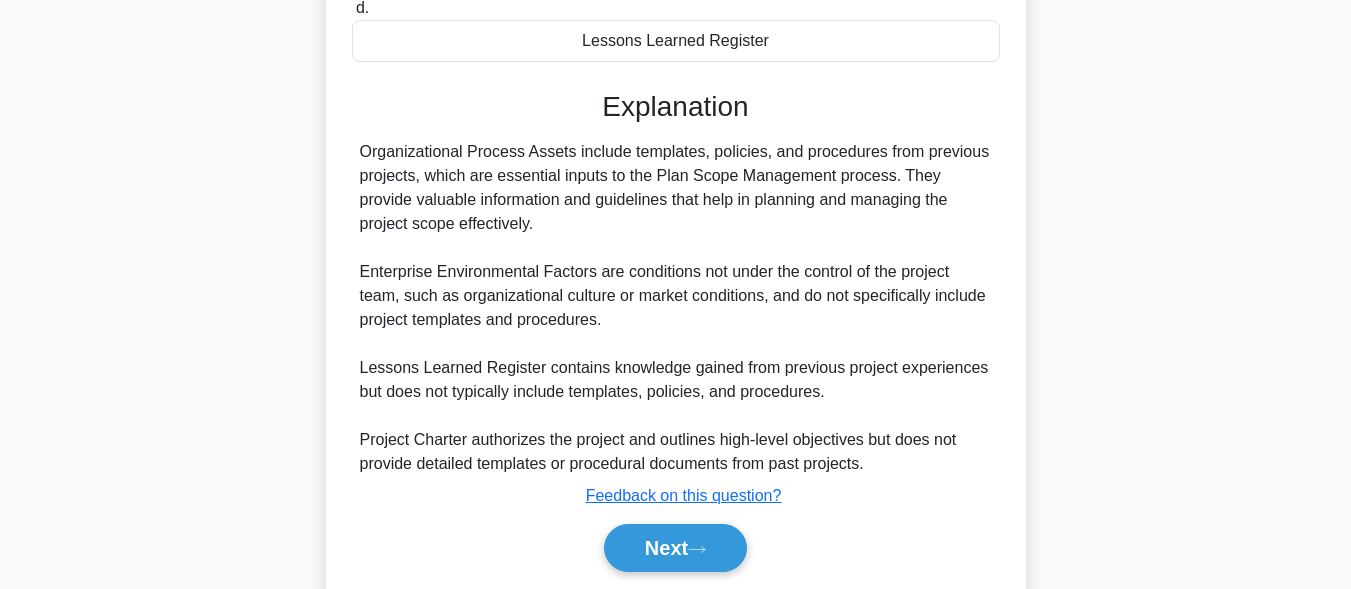 scroll, scrollTop: 525, scrollLeft: 0, axis: vertical 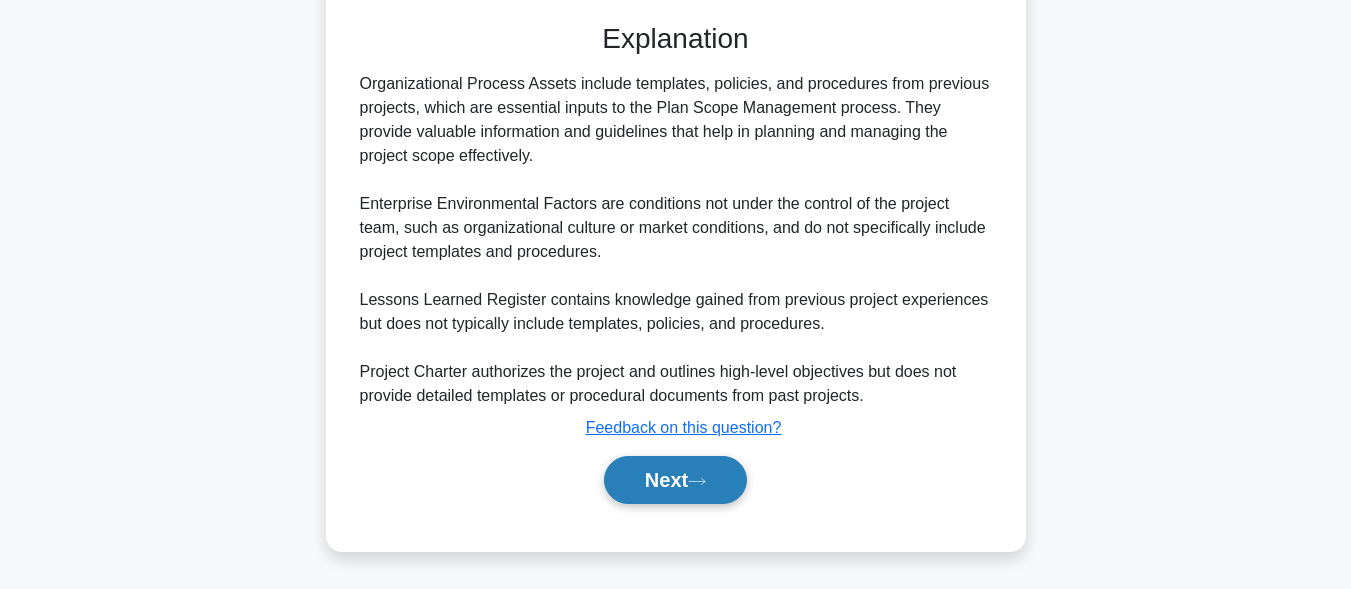 click on "Next" at bounding box center [675, 480] 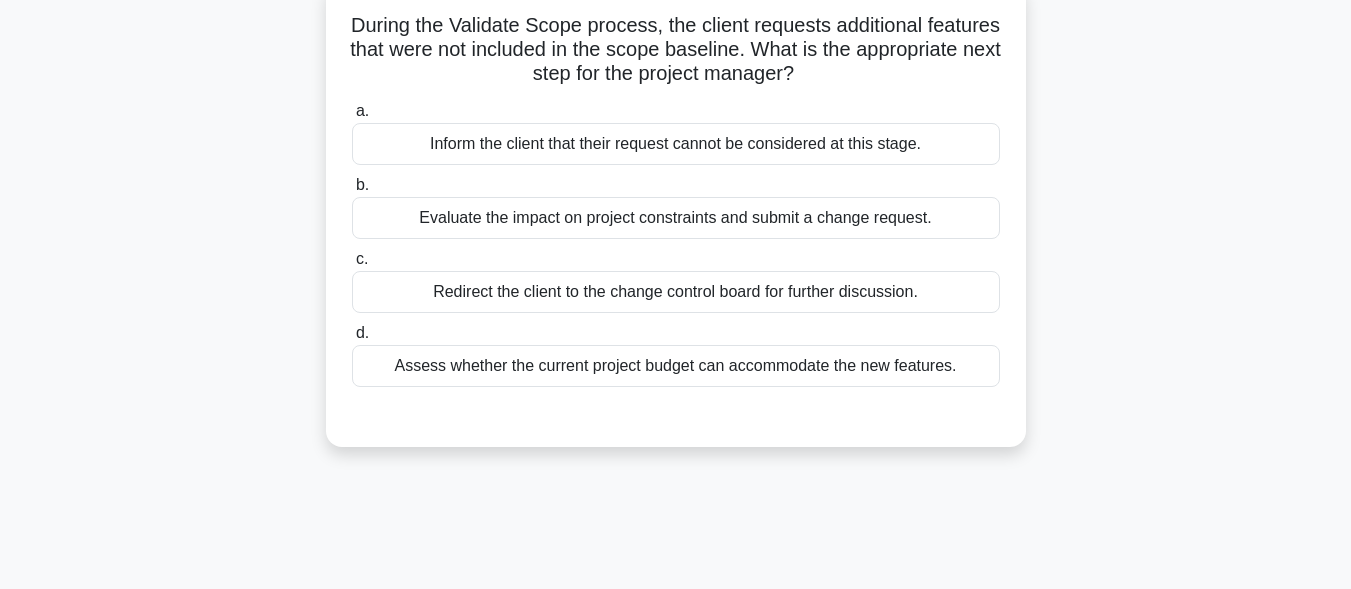 scroll, scrollTop: 91, scrollLeft: 0, axis: vertical 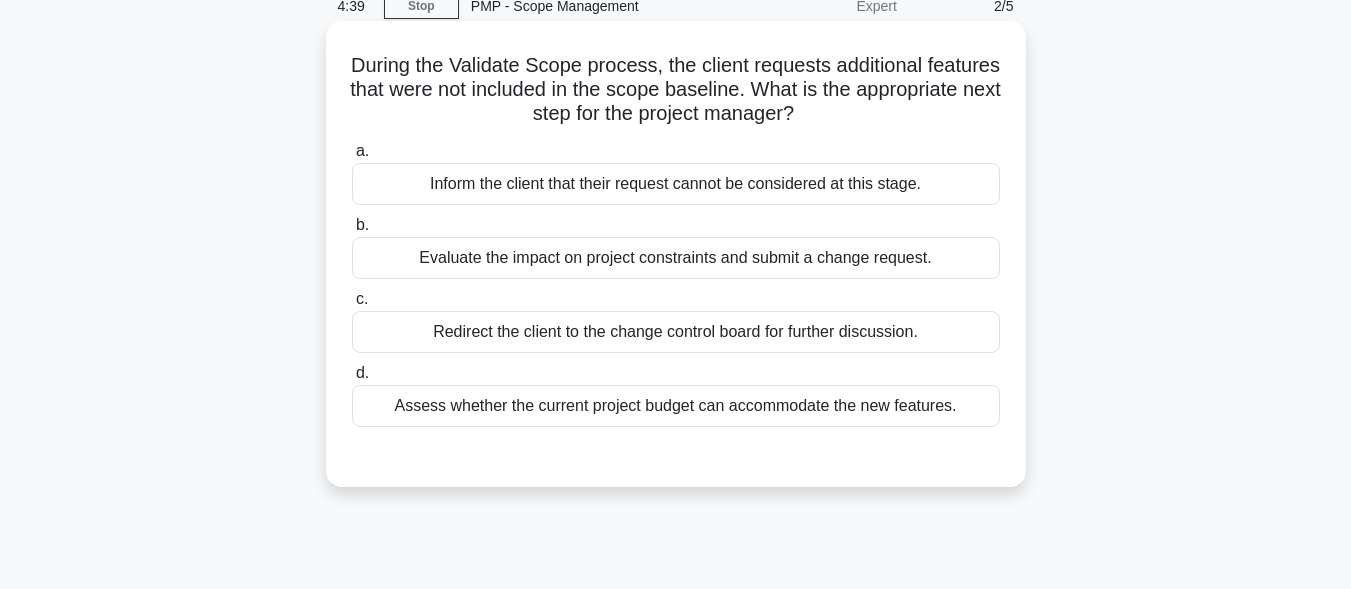 click on "Redirect the client to the change control board for further discussion." at bounding box center (676, 332) 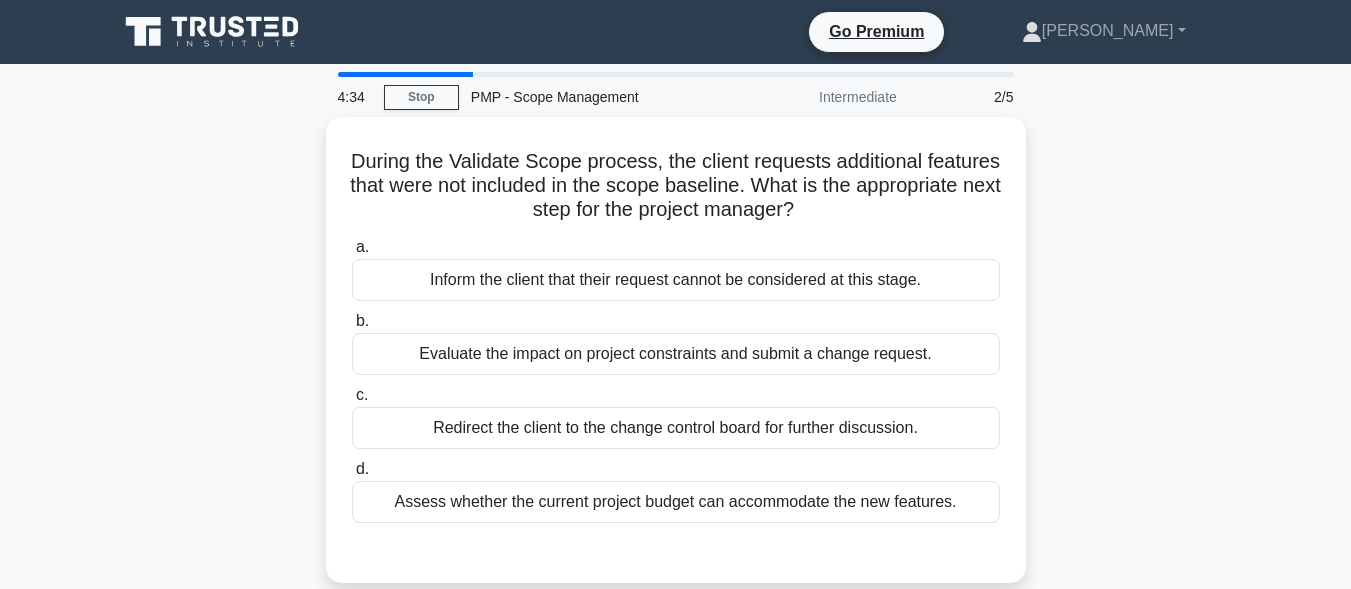 scroll, scrollTop: 91, scrollLeft: 0, axis: vertical 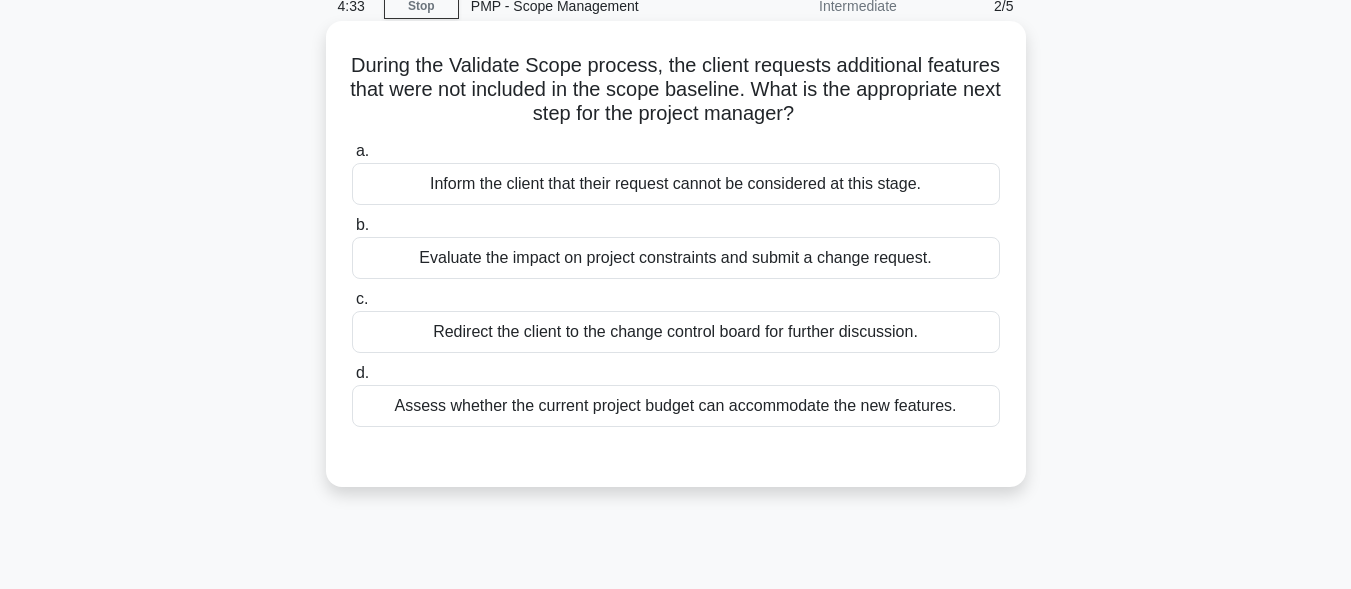 click on "Evaluate the impact on project constraints and submit a change request." at bounding box center (676, 258) 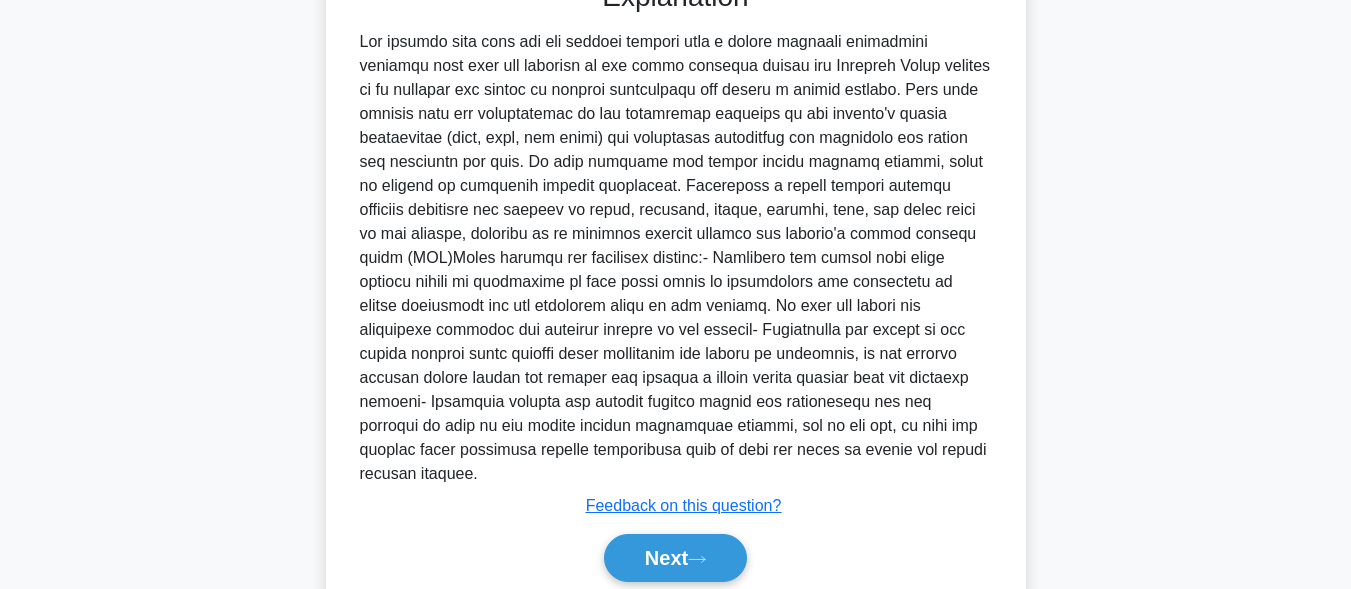 scroll, scrollTop: 621, scrollLeft: 0, axis: vertical 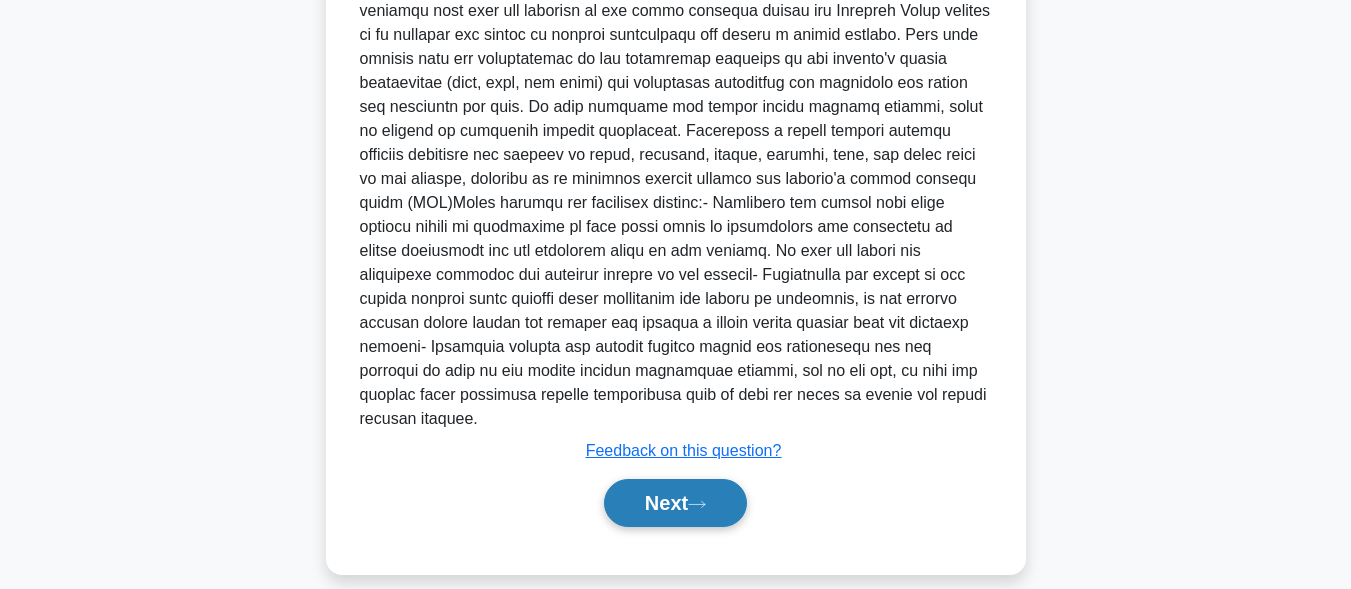 click on "Next" at bounding box center [675, 503] 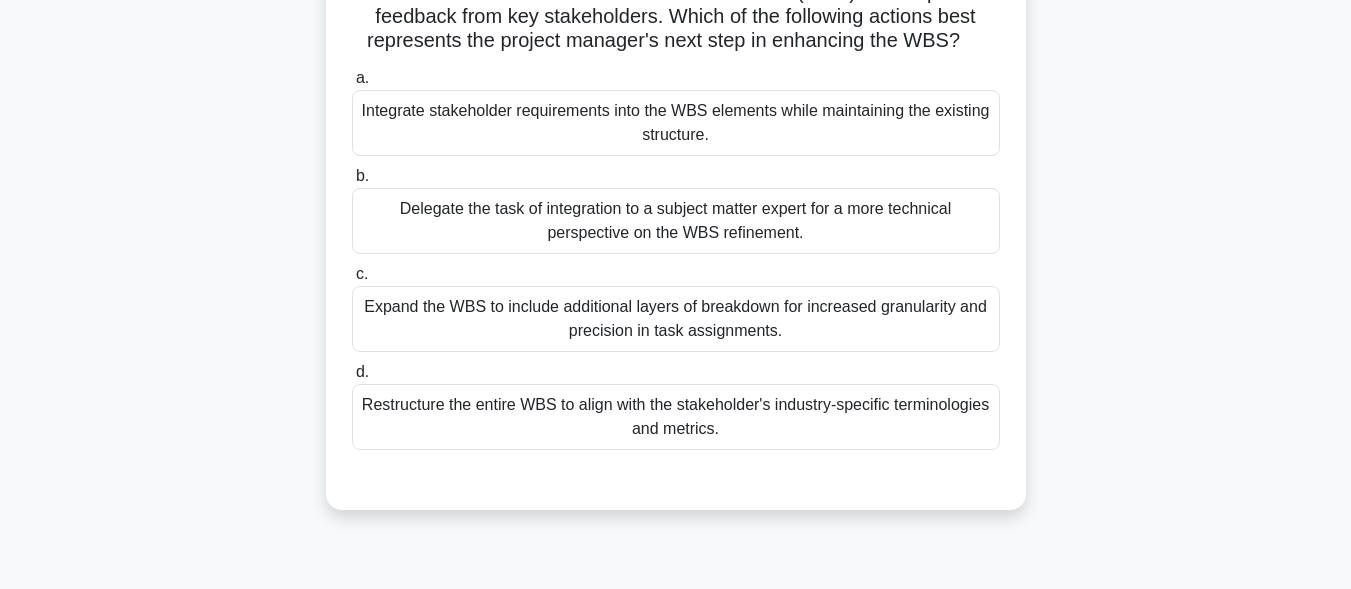 scroll, scrollTop: 191, scrollLeft: 0, axis: vertical 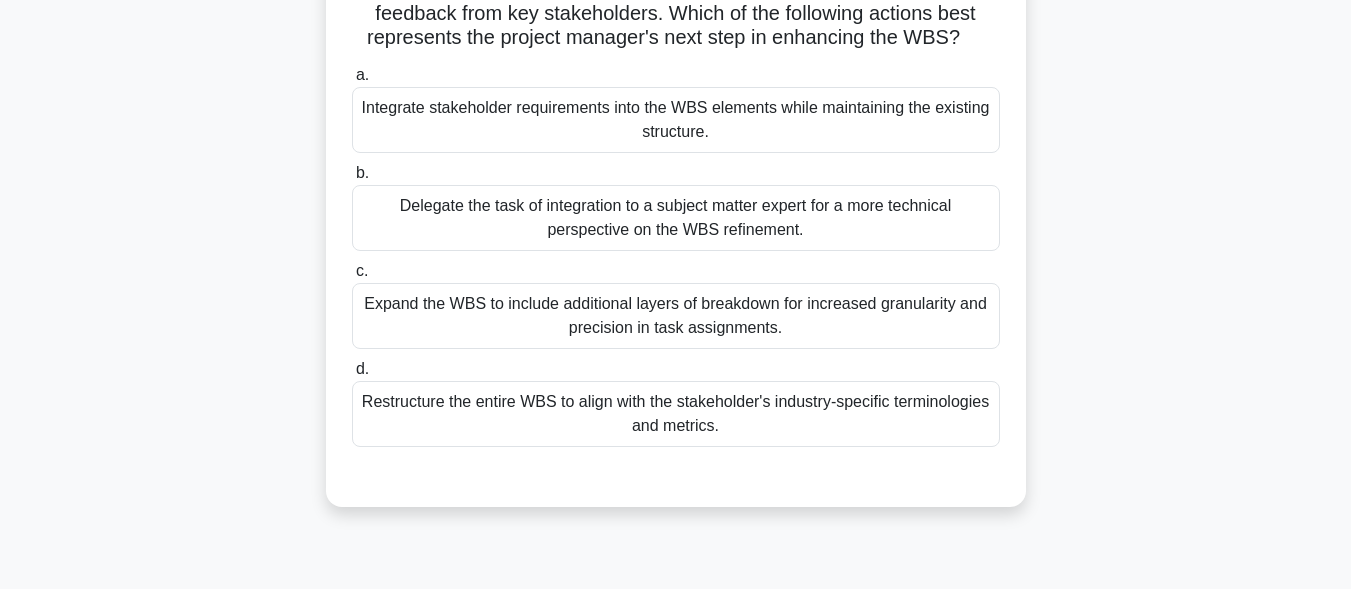 click on "Expand the WBS to include additional layers of breakdown for increased granularity and precision in task assignments." at bounding box center (676, 316) 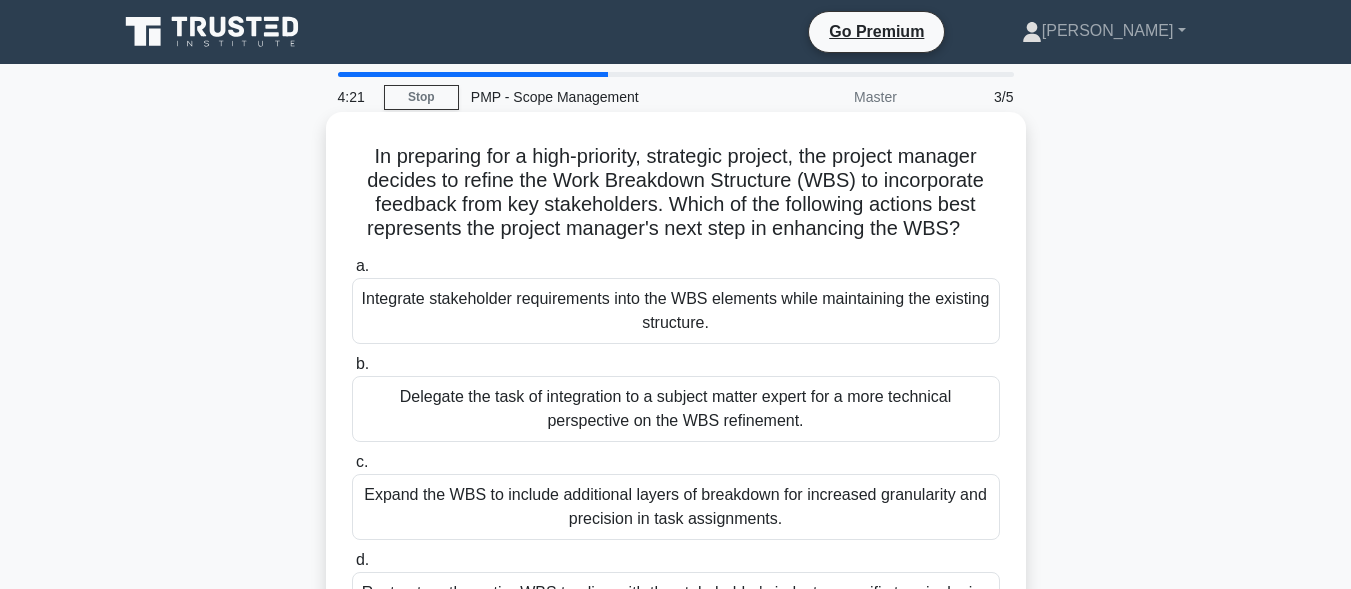 scroll, scrollTop: 191, scrollLeft: 0, axis: vertical 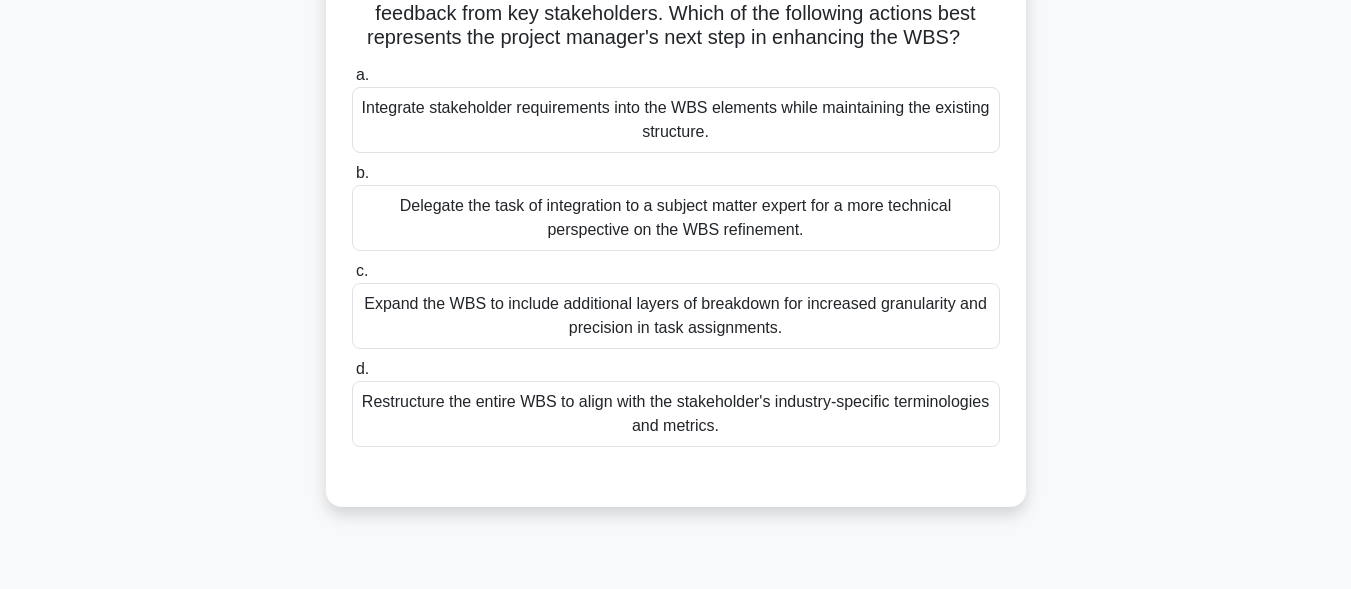 click on "Integrate stakeholder requirements into the WBS elements while maintaining the existing structure." at bounding box center (676, 120) 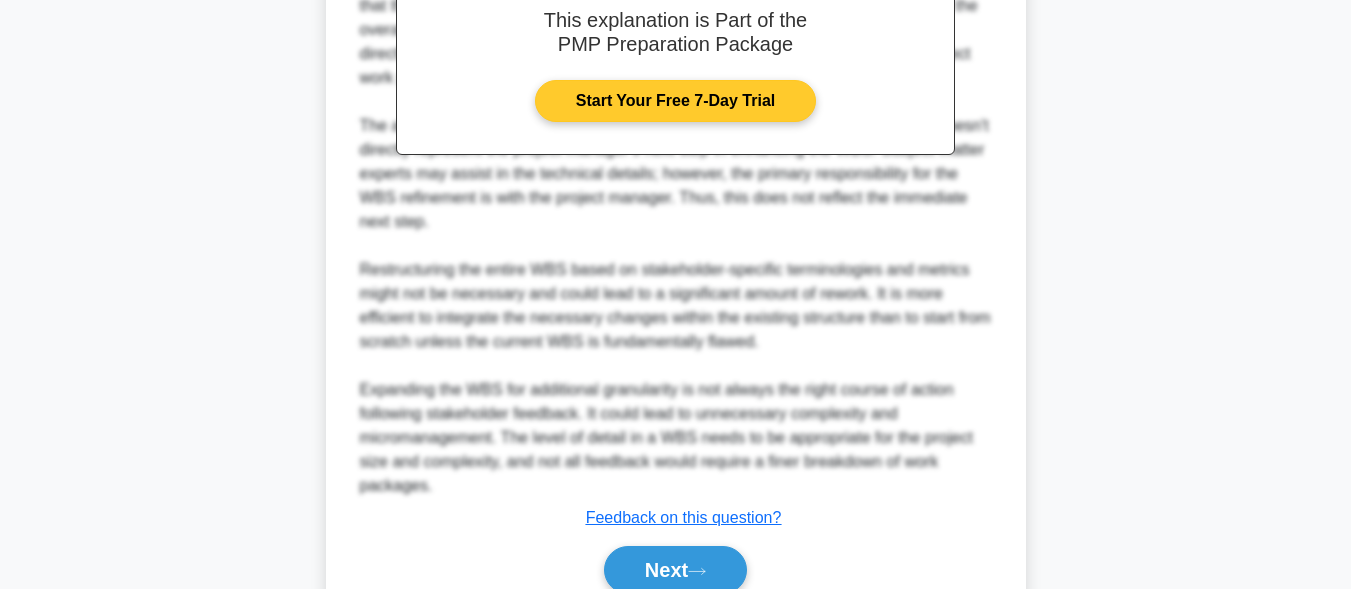 scroll, scrollTop: 861, scrollLeft: 0, axis: vertical 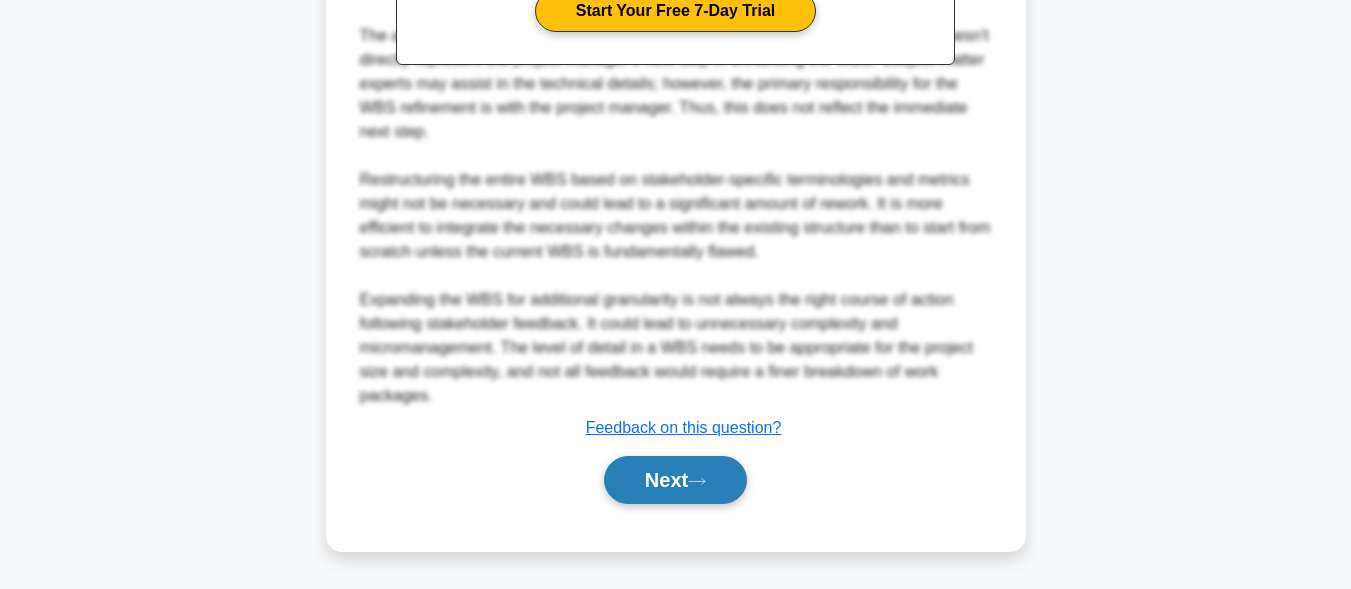 click on "Next" at bounding box center (675, 480) 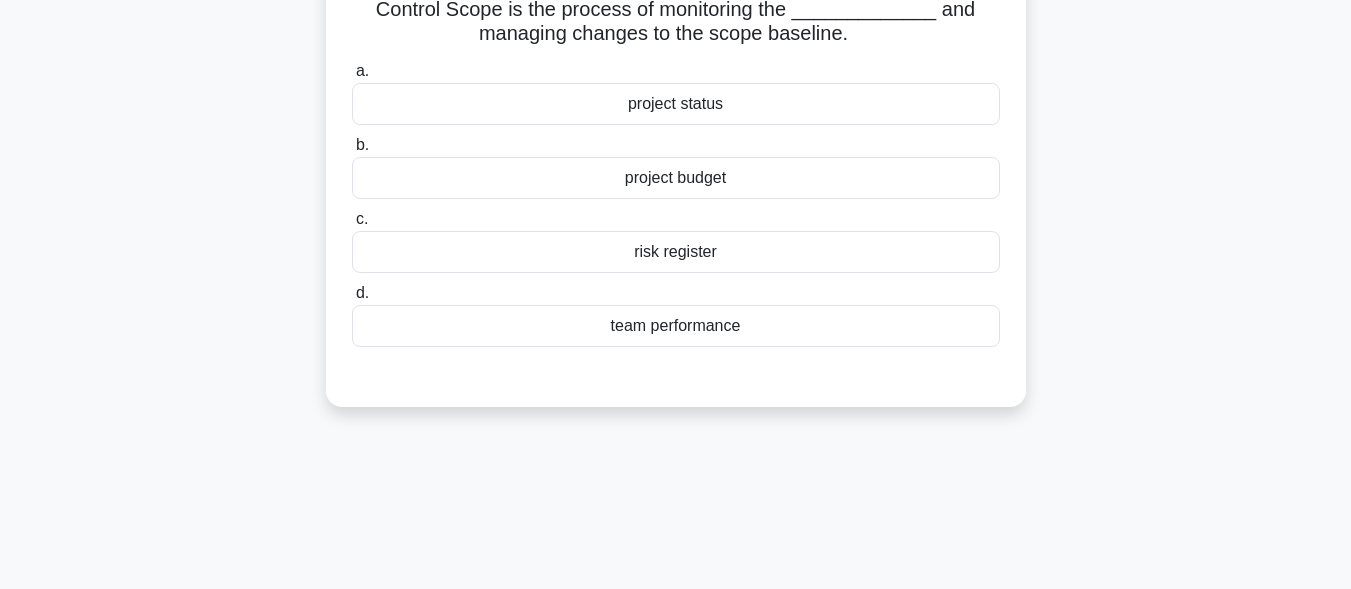 scroll, scrollTop: 0, scrollLeft: 0, axis: both 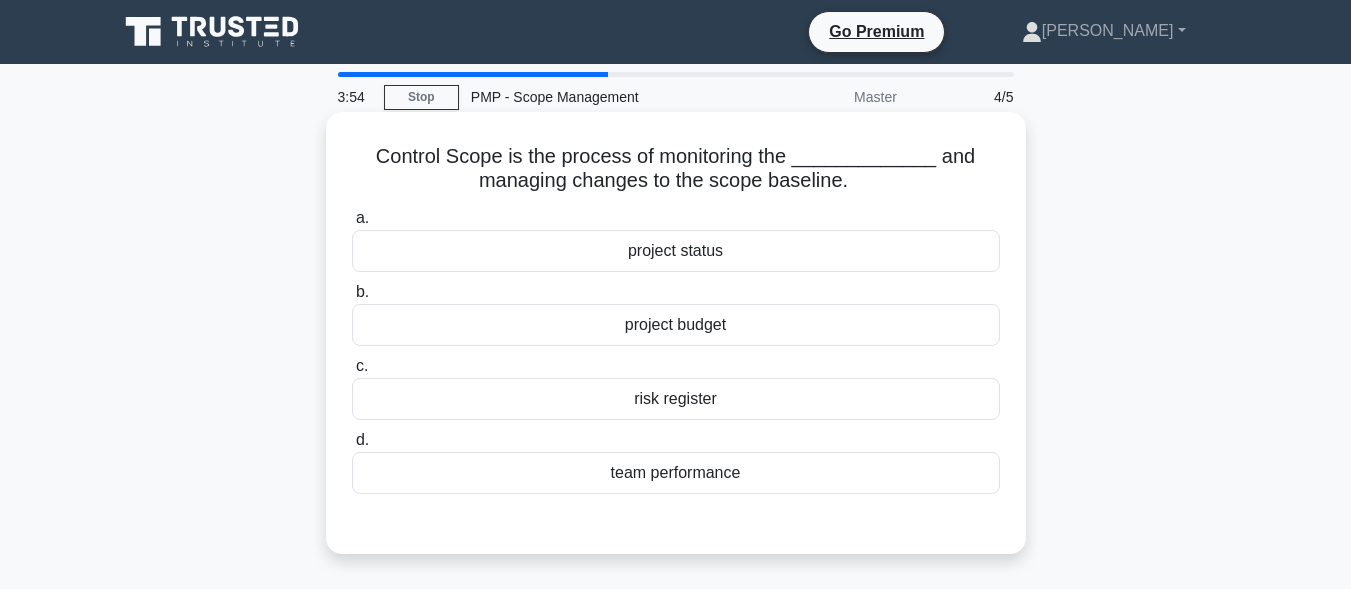 click on "project status" at bounding box center (676, 251) 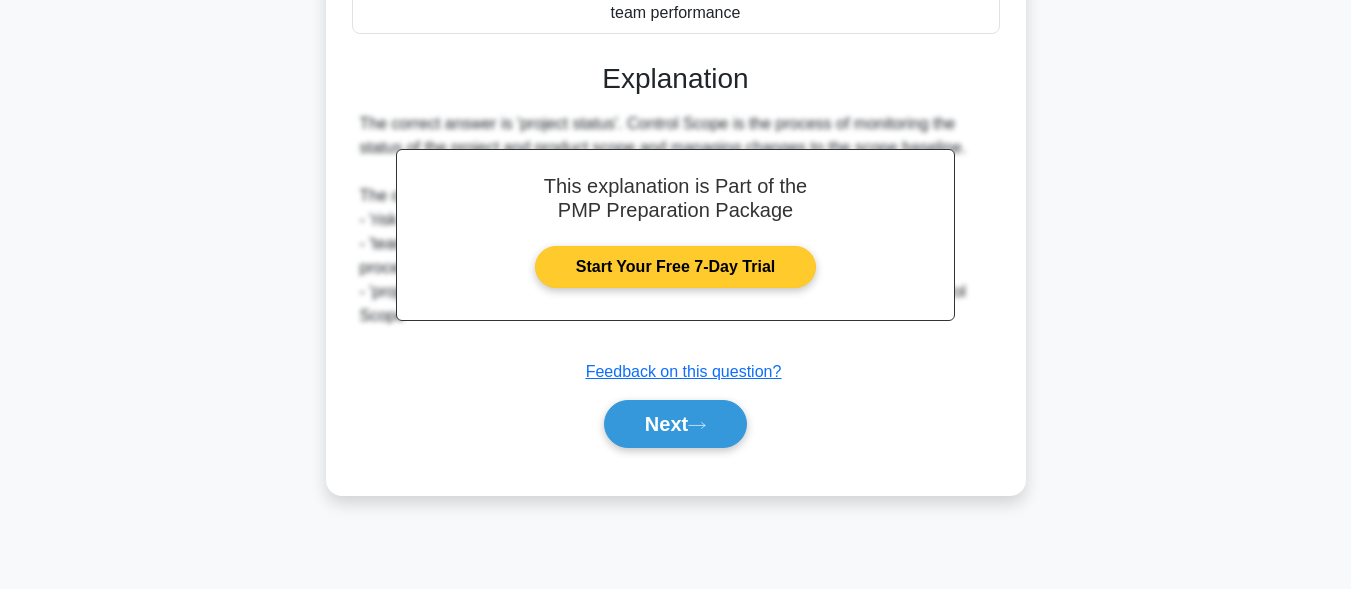 scroll, scrollTop: 491, scrollLeft: 0, axis: vertical 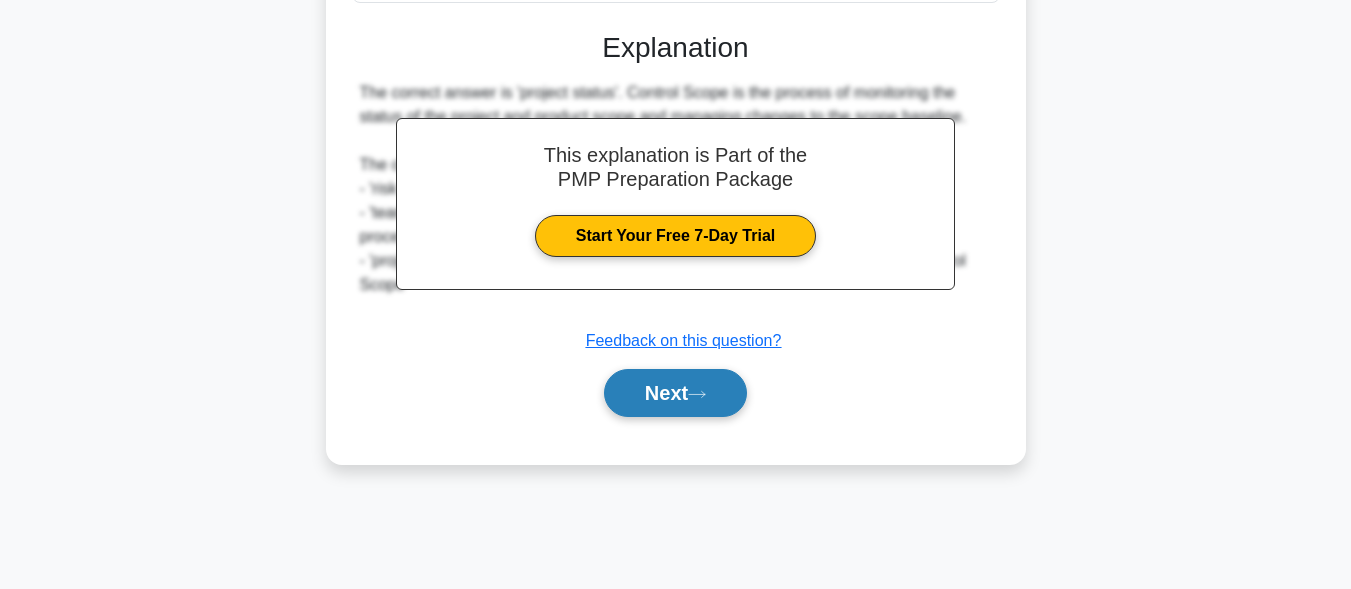 click on "Next" at bounding box center (675, 393) 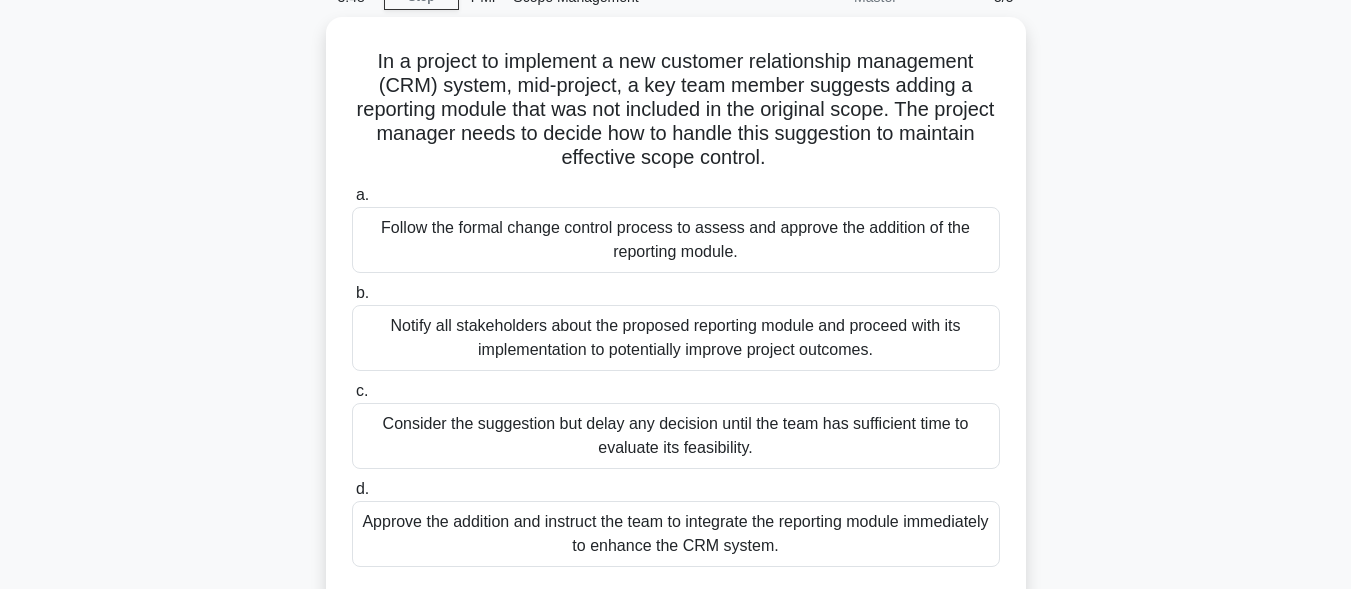 scroll, scrollTop: 0, scrollLeft: 0, axis: both 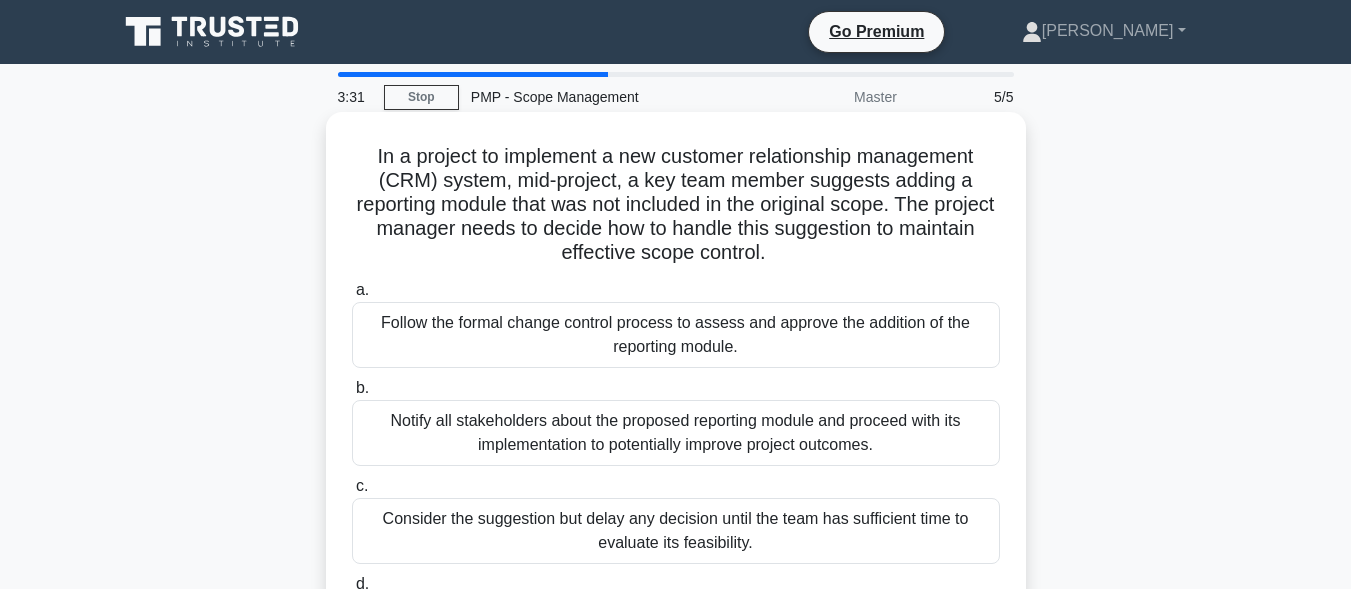 click on "Follow the formal change control process to assess and approve the addition of the reporting module." at bounding box center (676, 335) 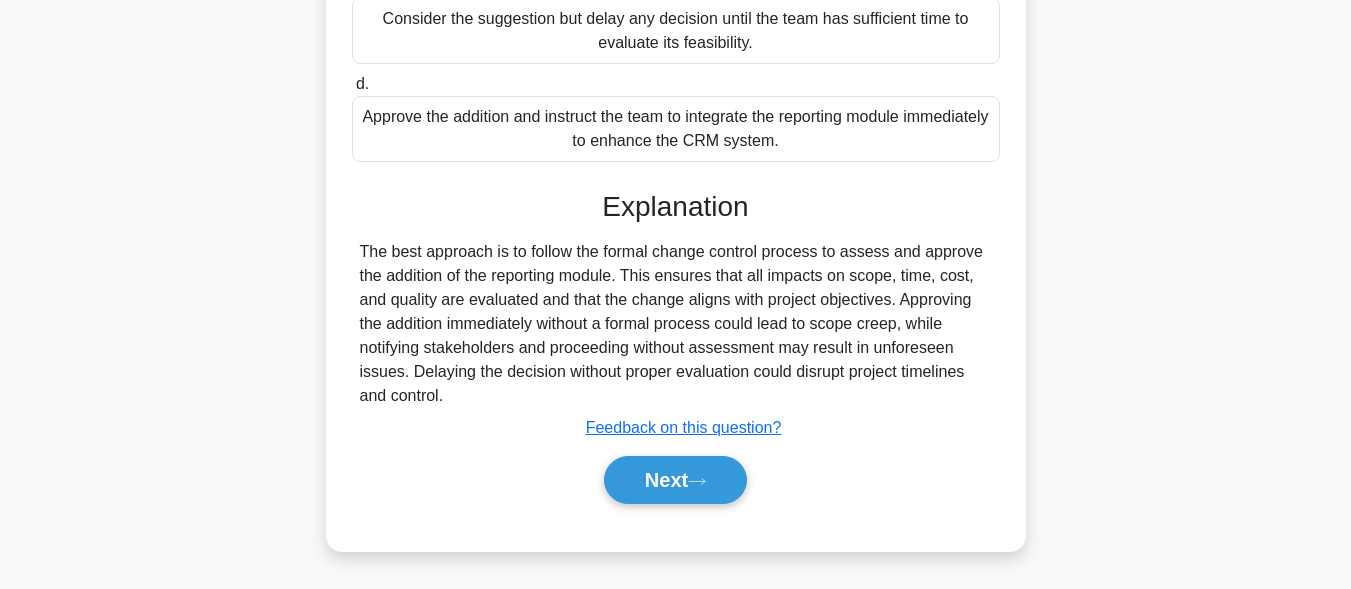 scroll, scrollTop: 501, scrollLeft: 0, axis: vertical 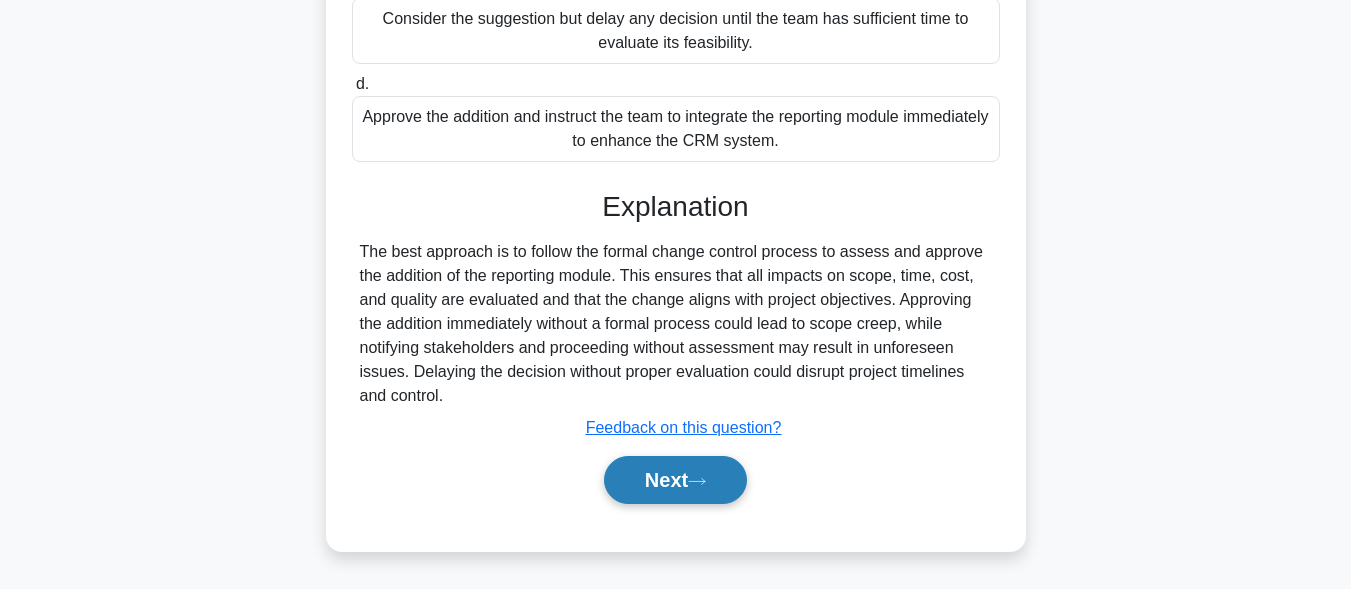 click on "Next" at bounding box center [675, 480] 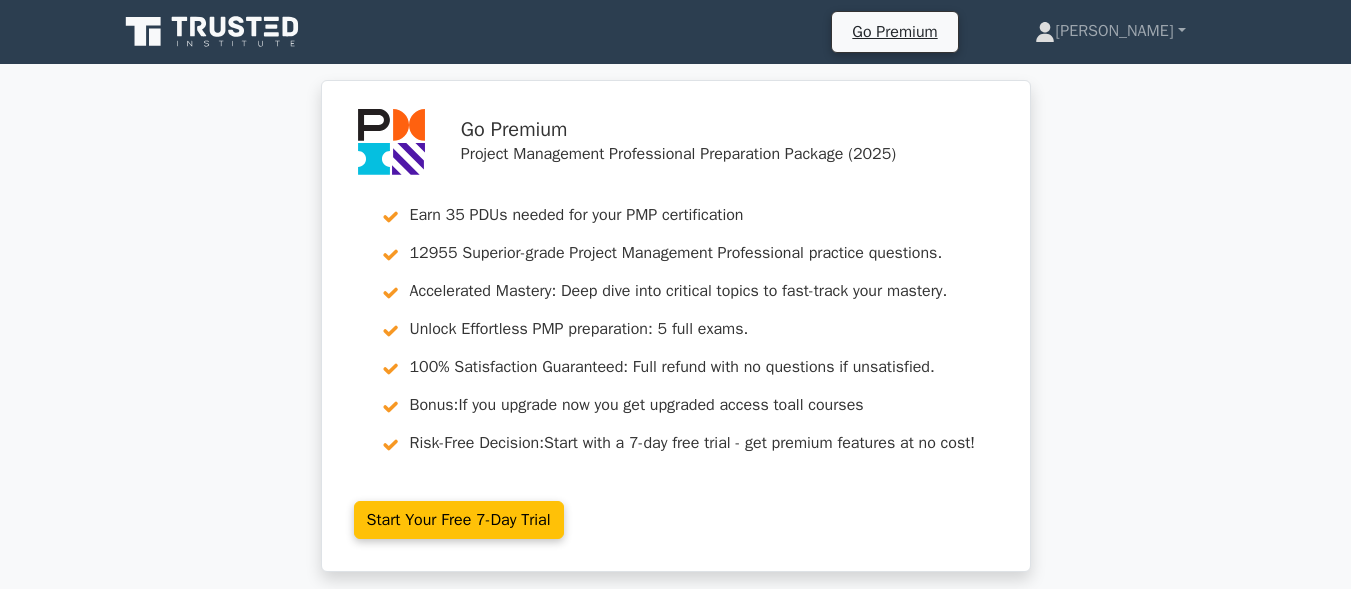scroll, scrollTop: 0, scrollLeft: 0, axis: both 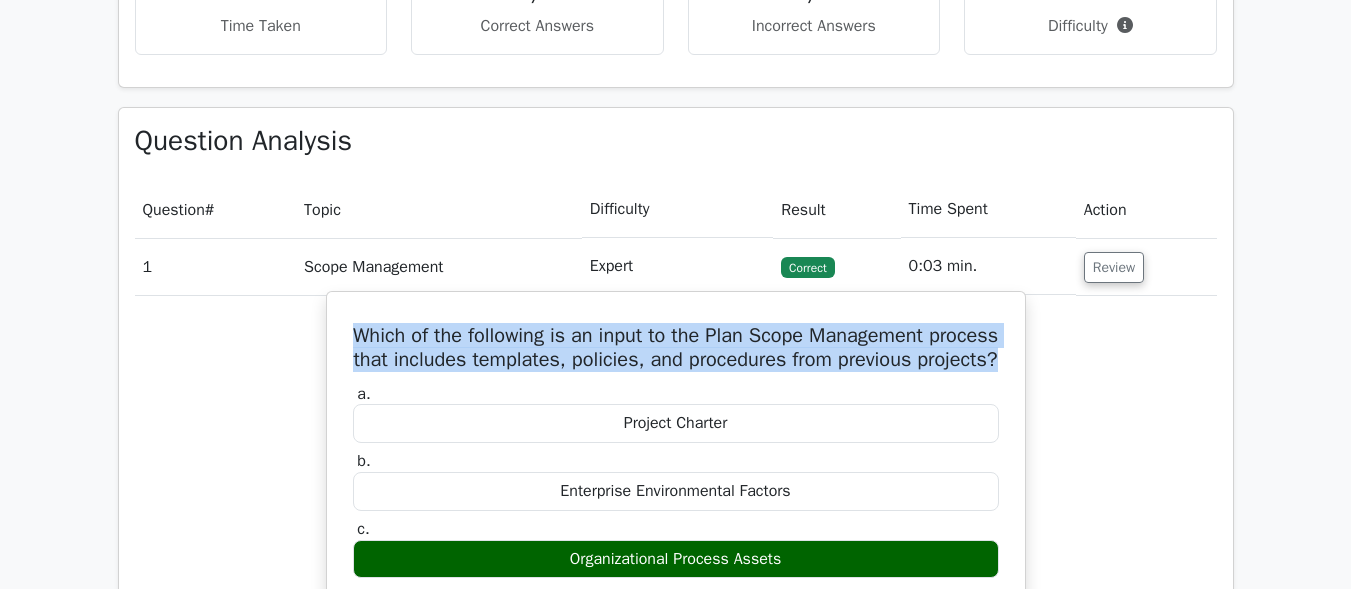 drag, startPoint x: 735, startPoint y: 382, endPoint x: 339, endPoint y: 347, distance: 397.5437 